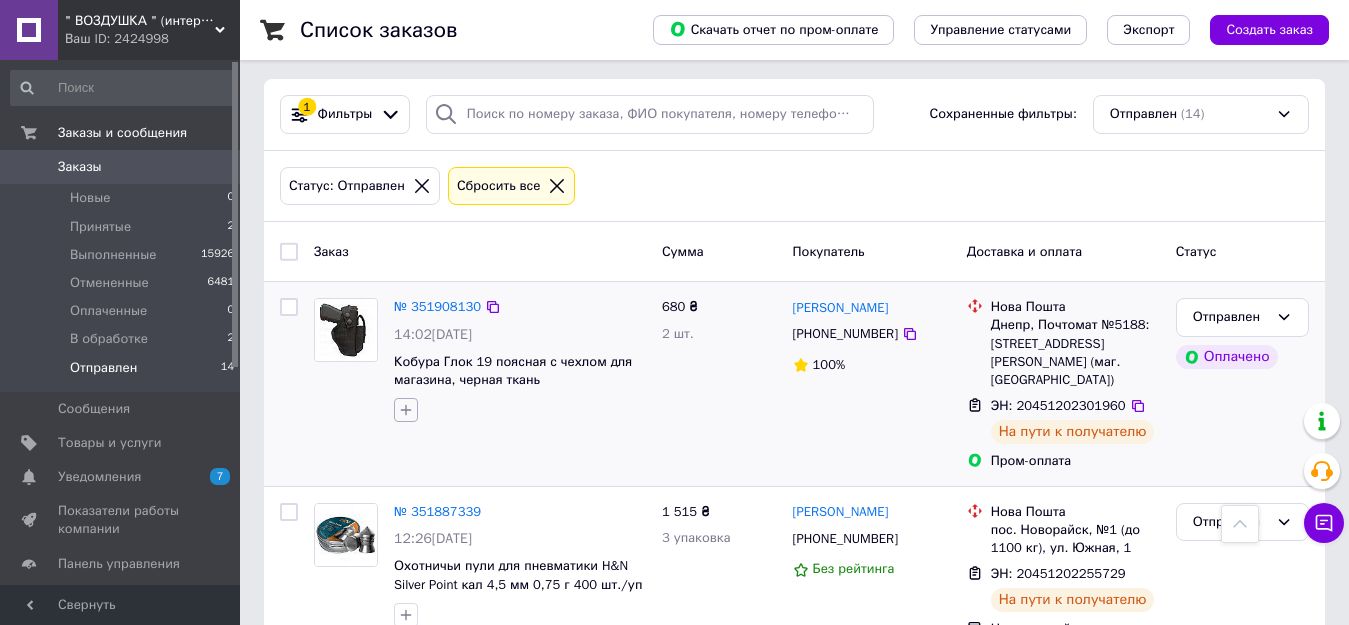 scroll, scrollTop: 0, scrollLeft: 0, axis: both 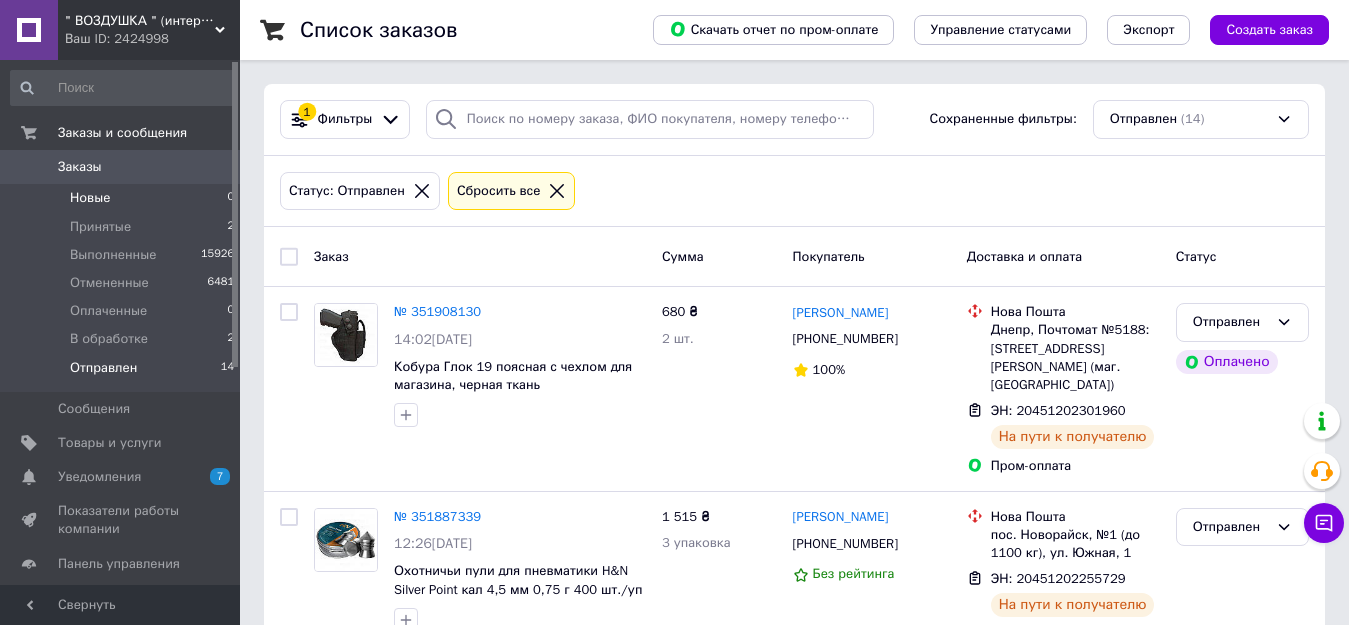 click on "Новые" at bounding box center [90, 198] 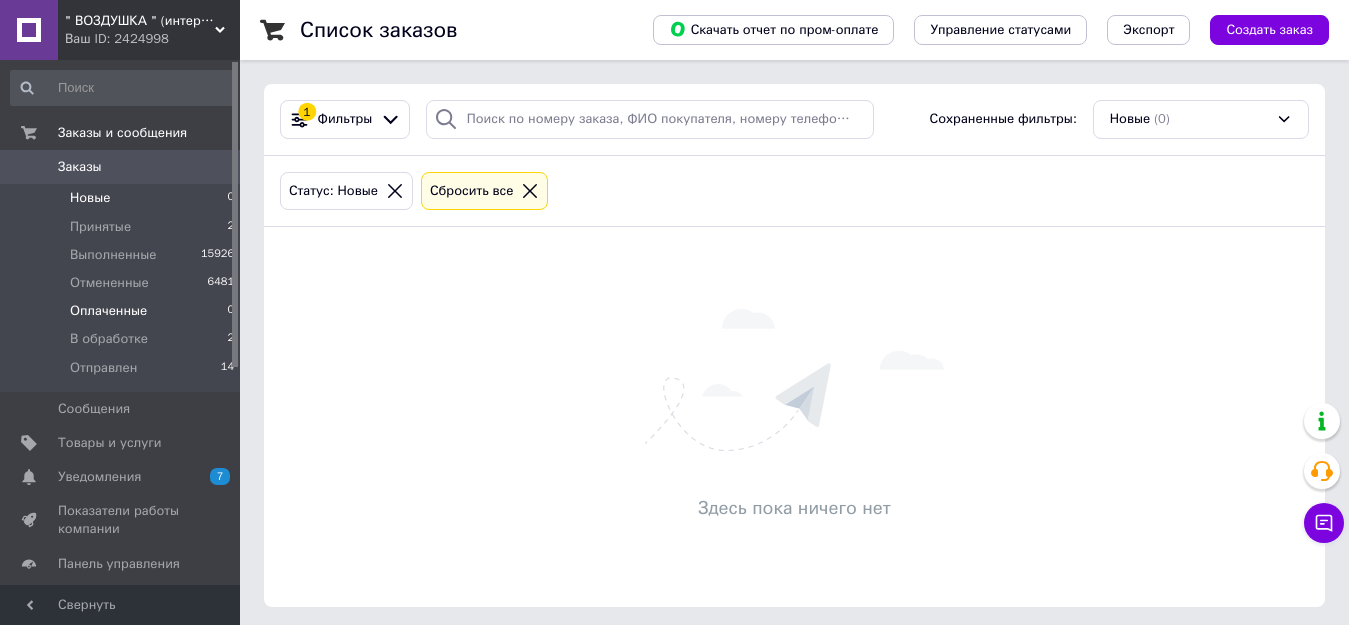 click on "Оплаченные" at bounding box center (108, 311) 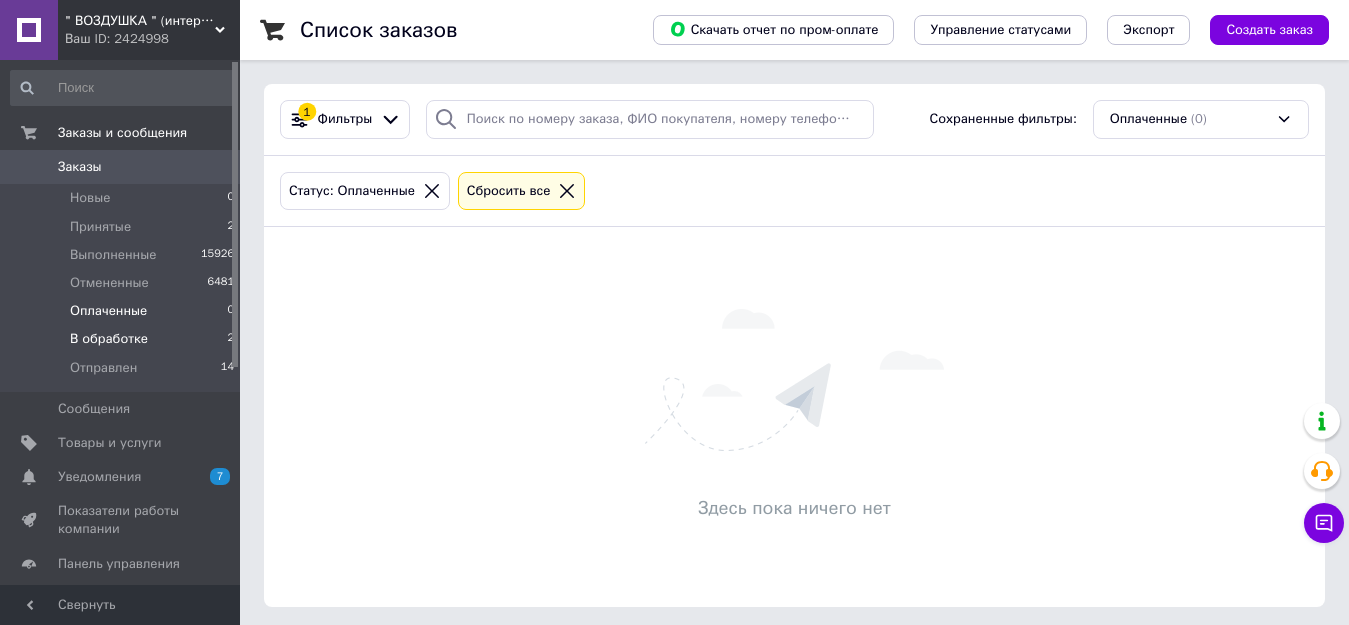 click on "В обработке" at bounding box center (109, 339) 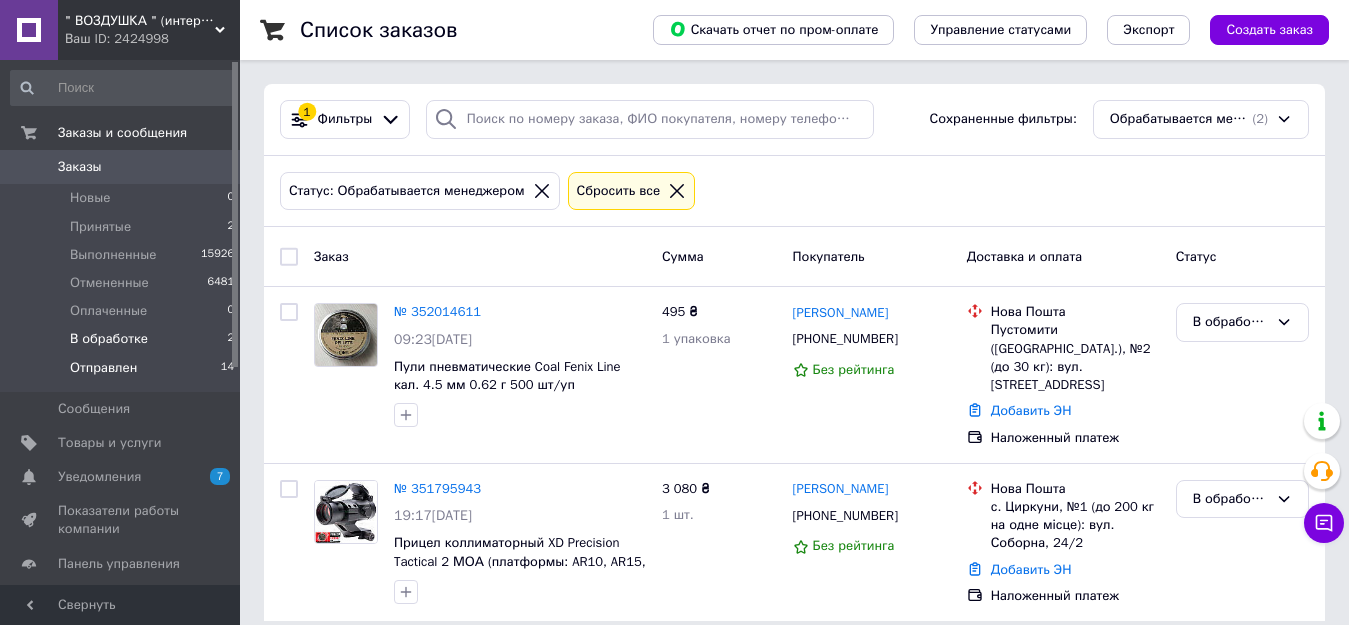 click on "Отправлен" at bounding box center [103, 368] 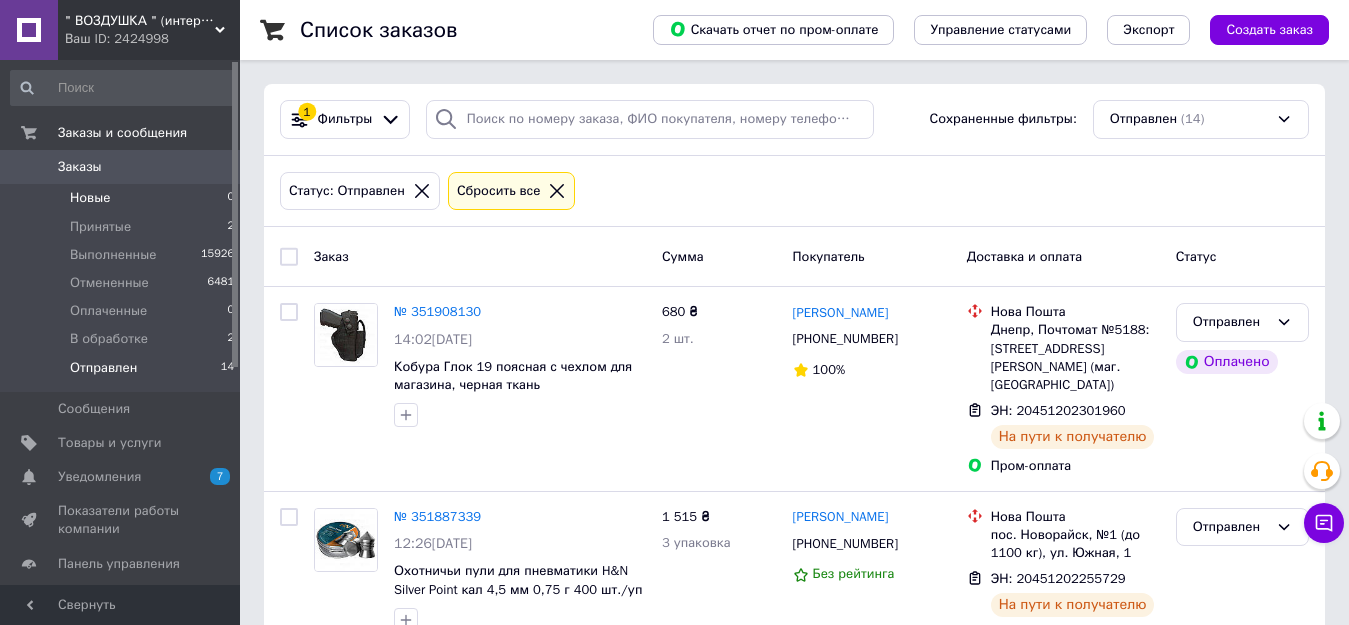 click on "Новые" at bounding box center (90, 198) 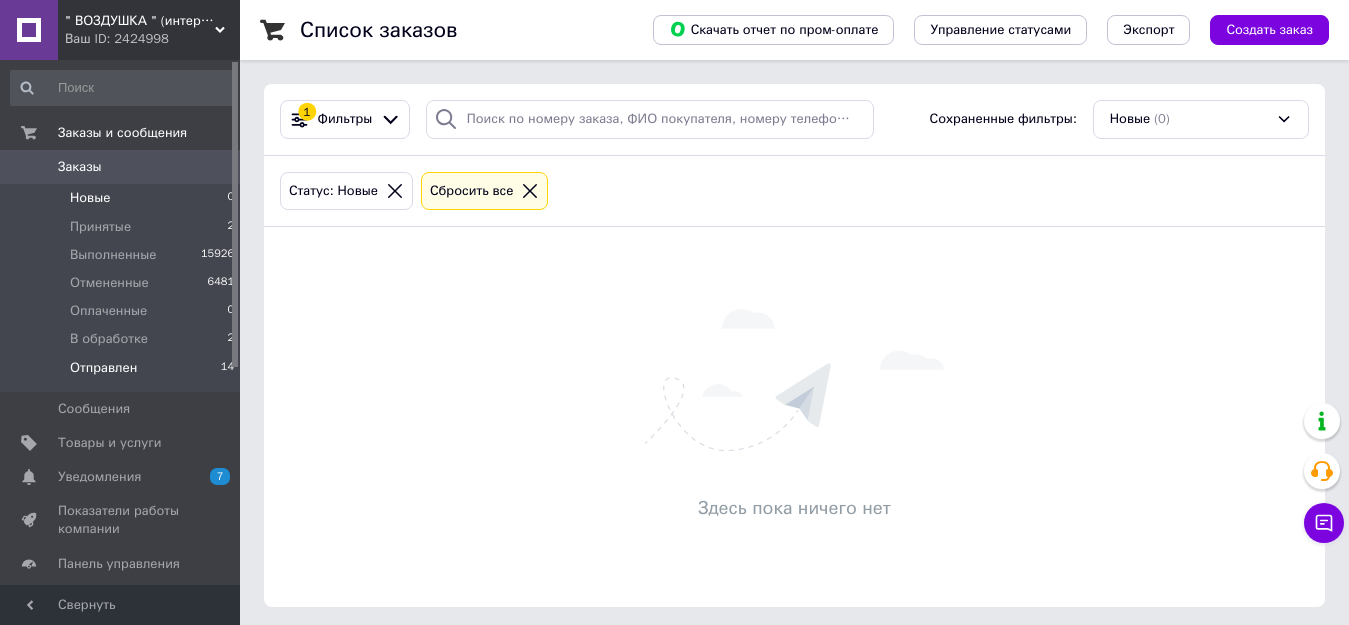 click on "Отправлен" at bounding box center [103, 368] 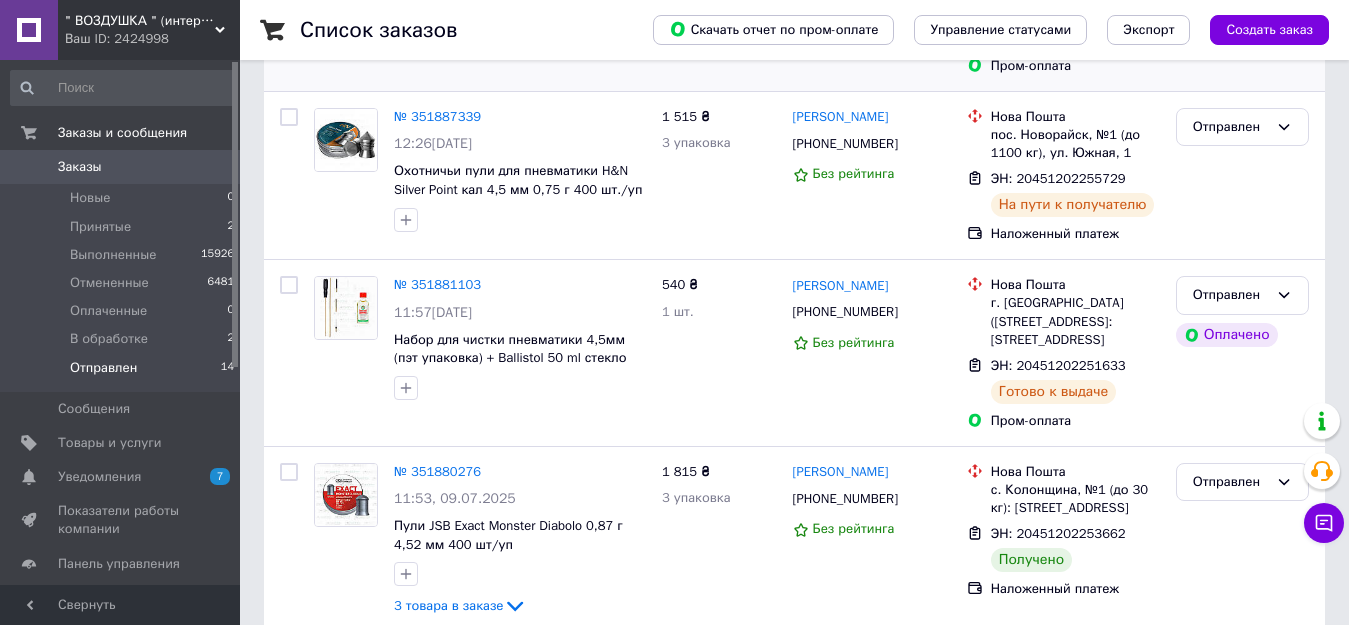 scroll, scrollTop: 500, scrollLeft: 0, axis: vertical 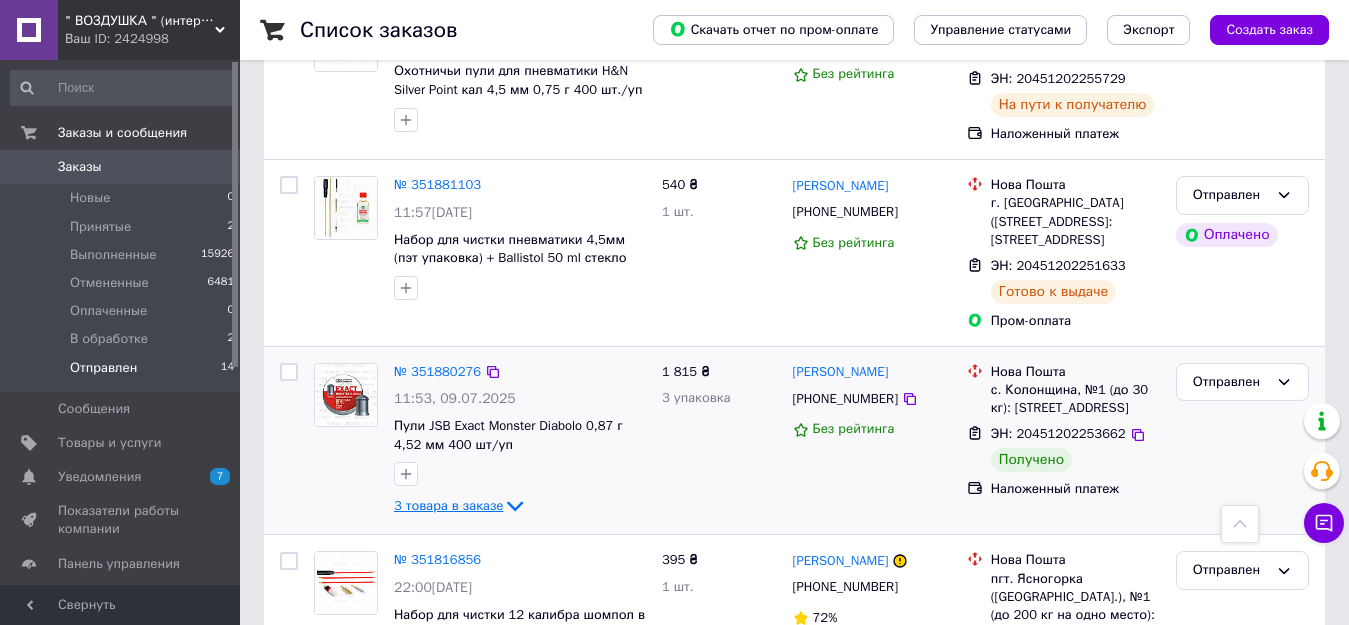 click on "3 товара в заказе" at bounding box center [448, 505] 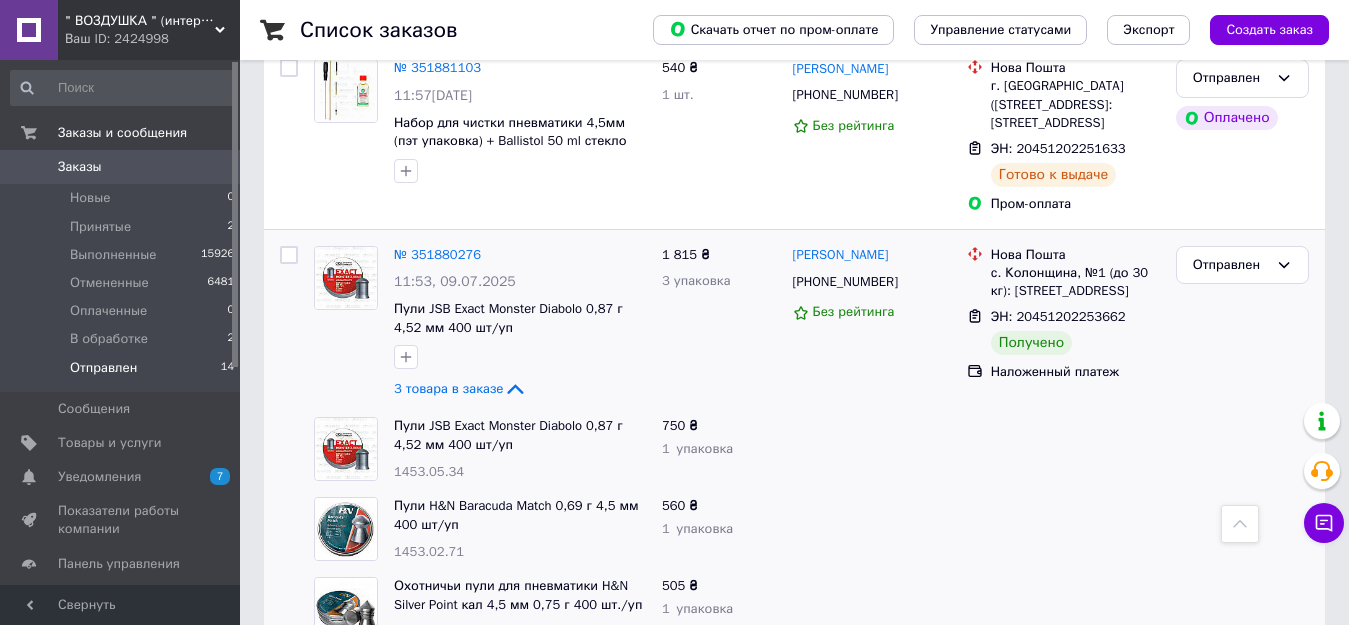 scroll, scrollTop: 600, scrollLeft: 0, axis: vertical 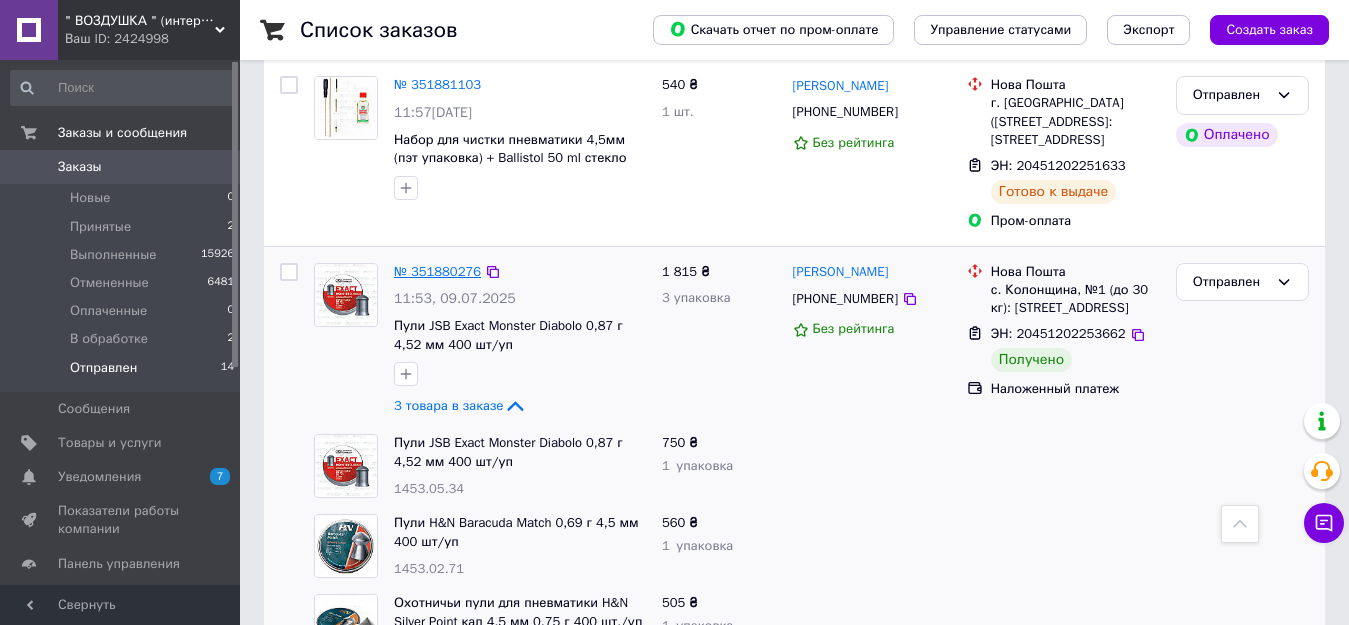 click on "№ 351880276" at bounding box center (437, 271) 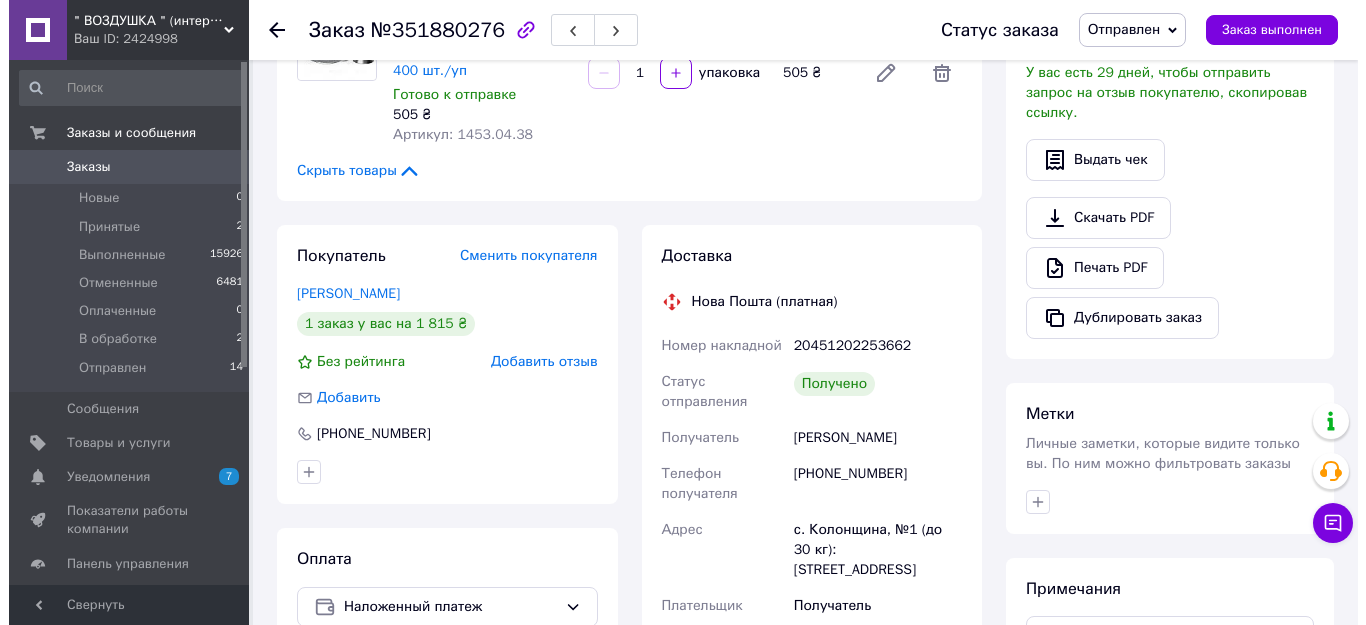 scroll, scrollTop: 500, scrollLeft: 0, axis: vertical 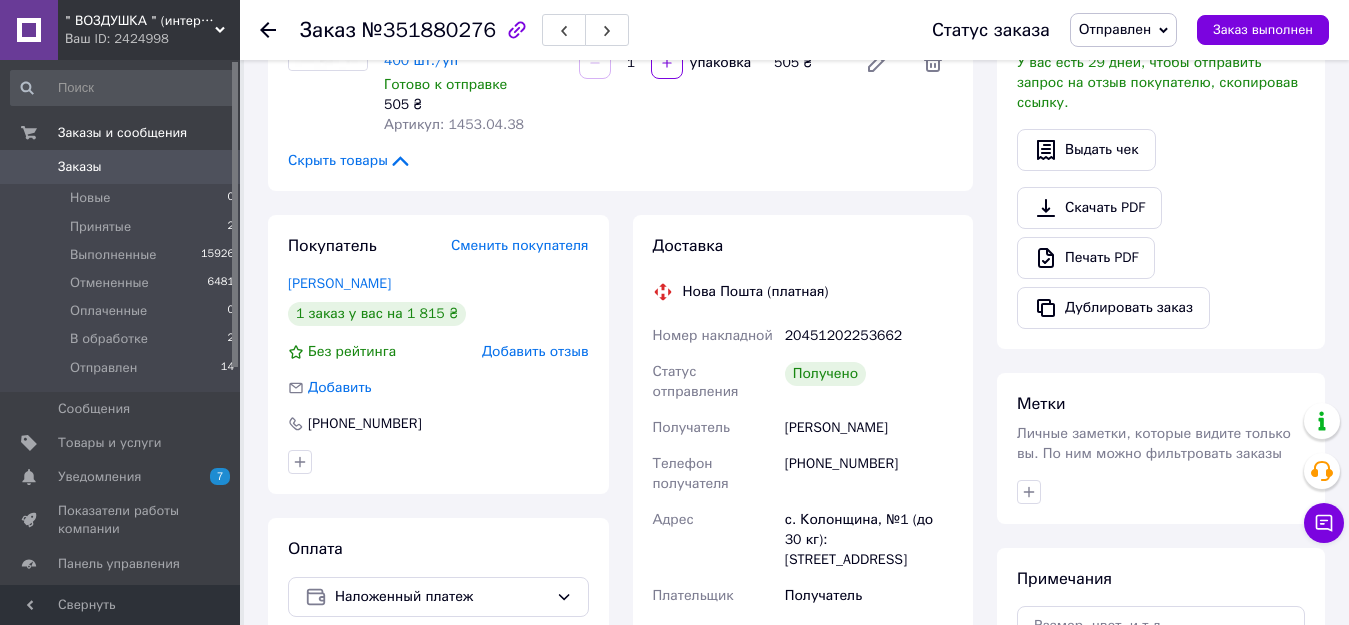 click on "Добавить отзыв" at bounding box center (535, 351) 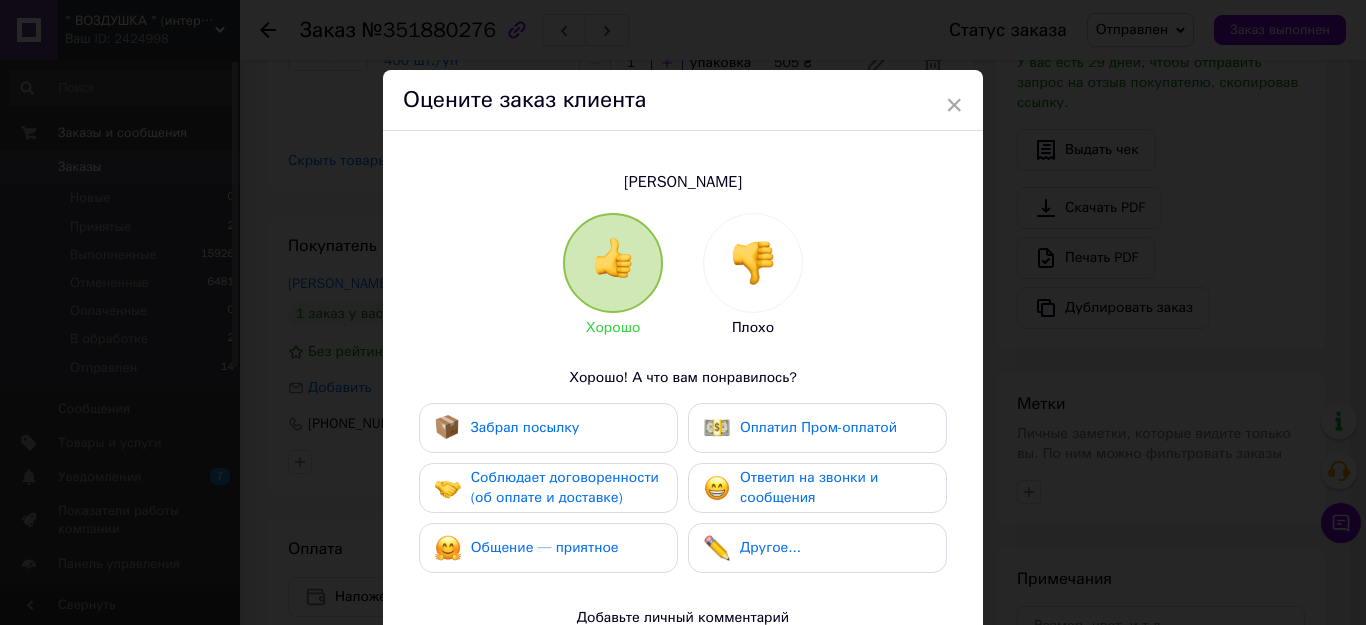 click on "Забрал посылку" at bounding box center (525, 427) 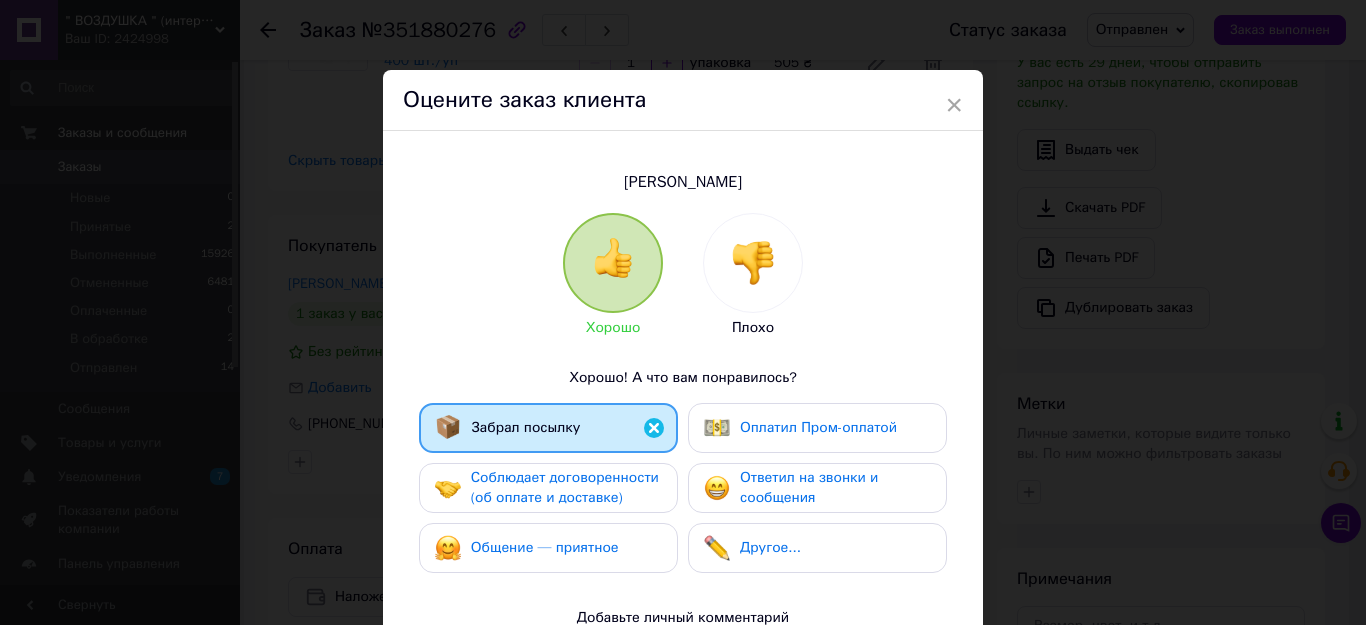 click on "Соблюдает договоренности (об оплате и доставке)" at bounding box center (565, 487) 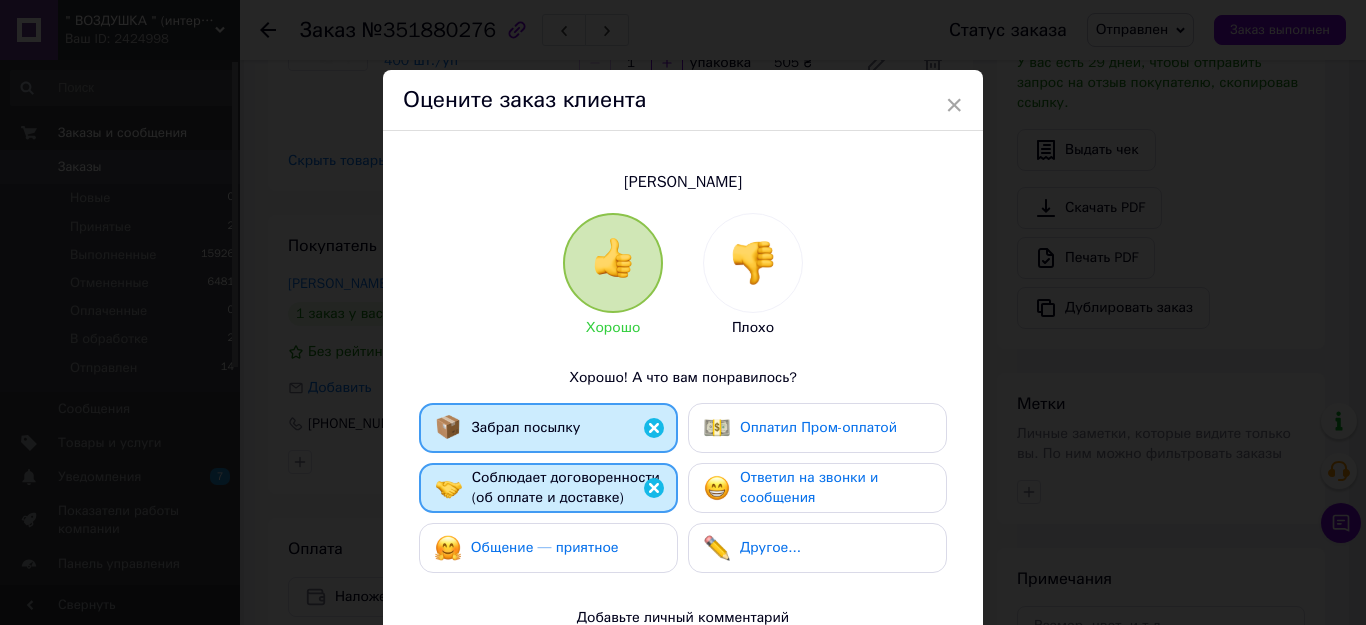 click on "Общение — приятное" at bounding box center [548, 548] 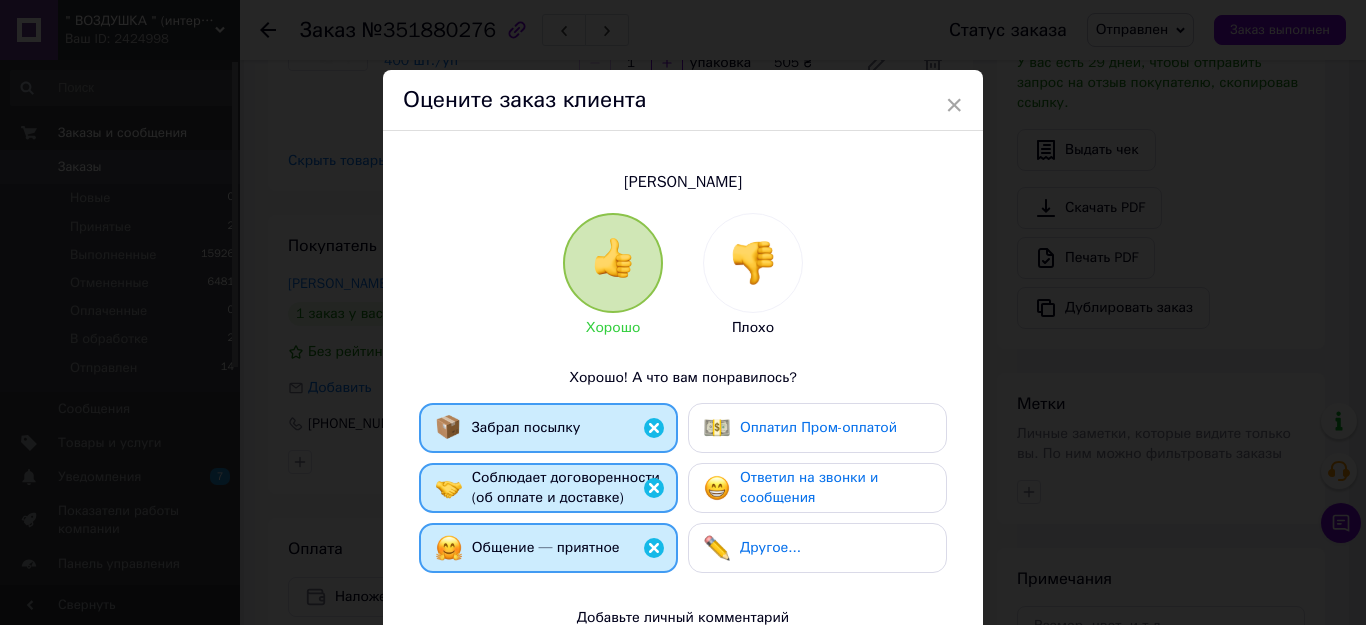 click on "Ответил на звонки и сообщения" at bounding box center [809, 487] 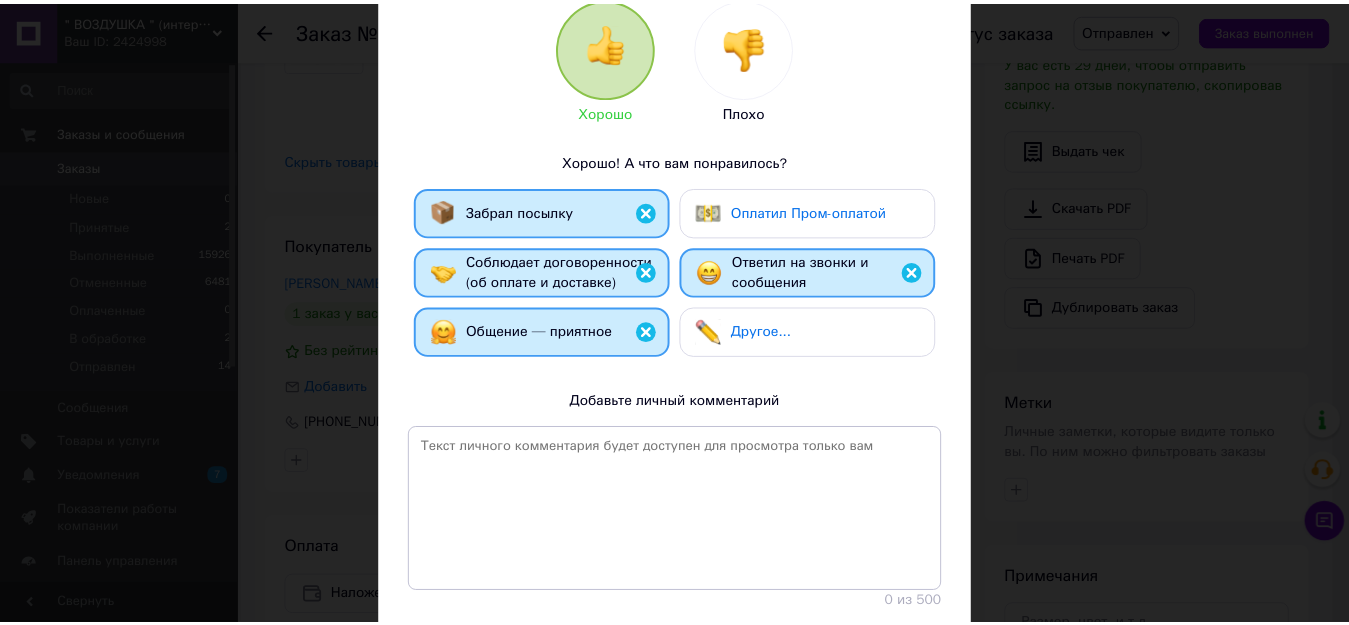scroll, scrollTop: 300, scrollLeft: 0, axis: vertical 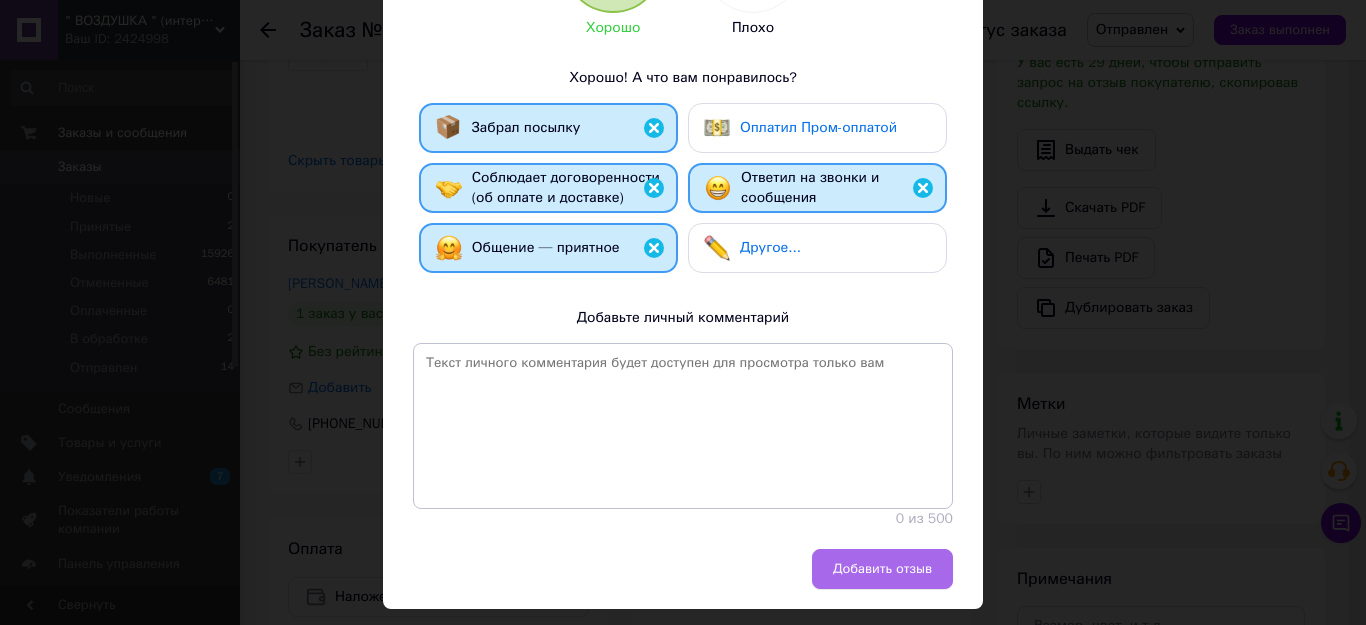click on "Добавить отзыв" at bounding box center (882, 569) 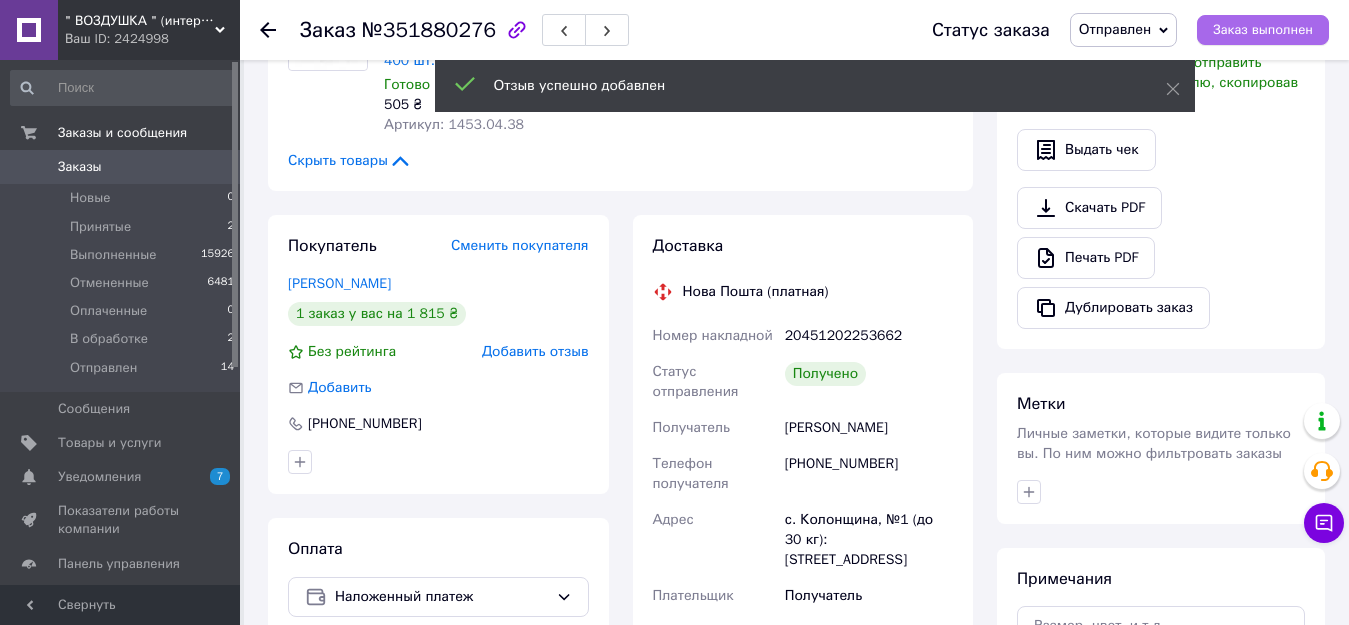 click on "Заказ выполнен" at bounding box center (1263, 30) 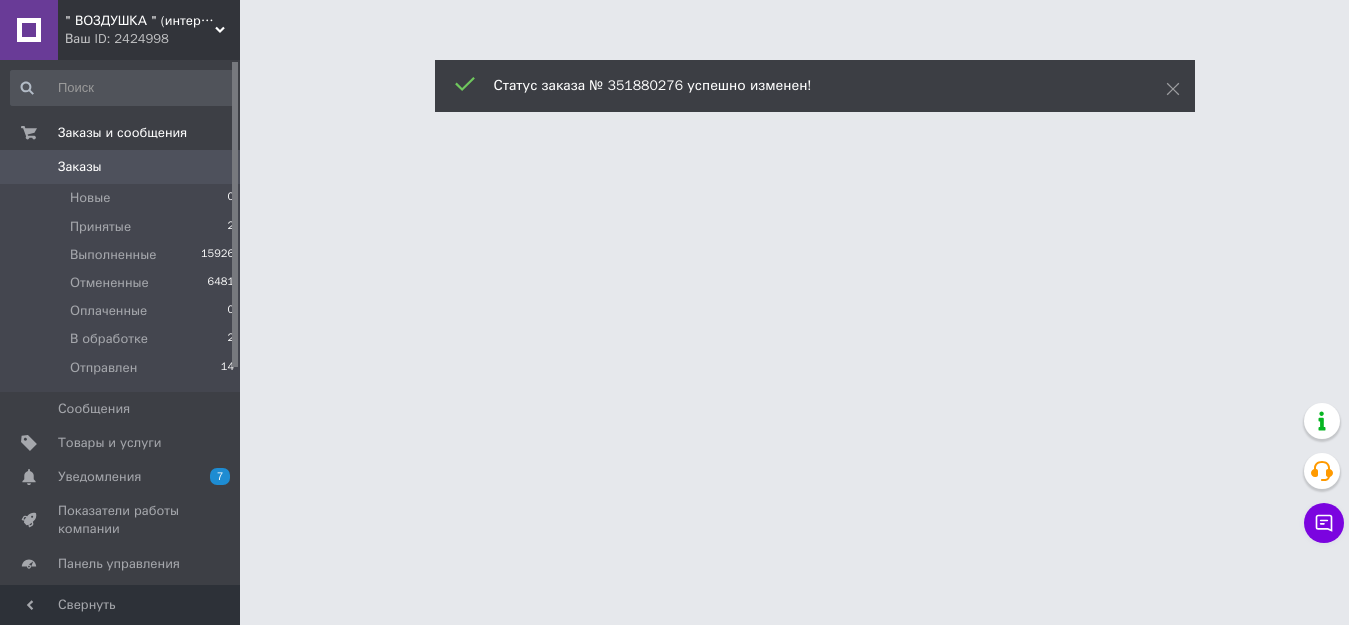 scroll, scrollTop: 0, scrollLeft: 0, axis: both 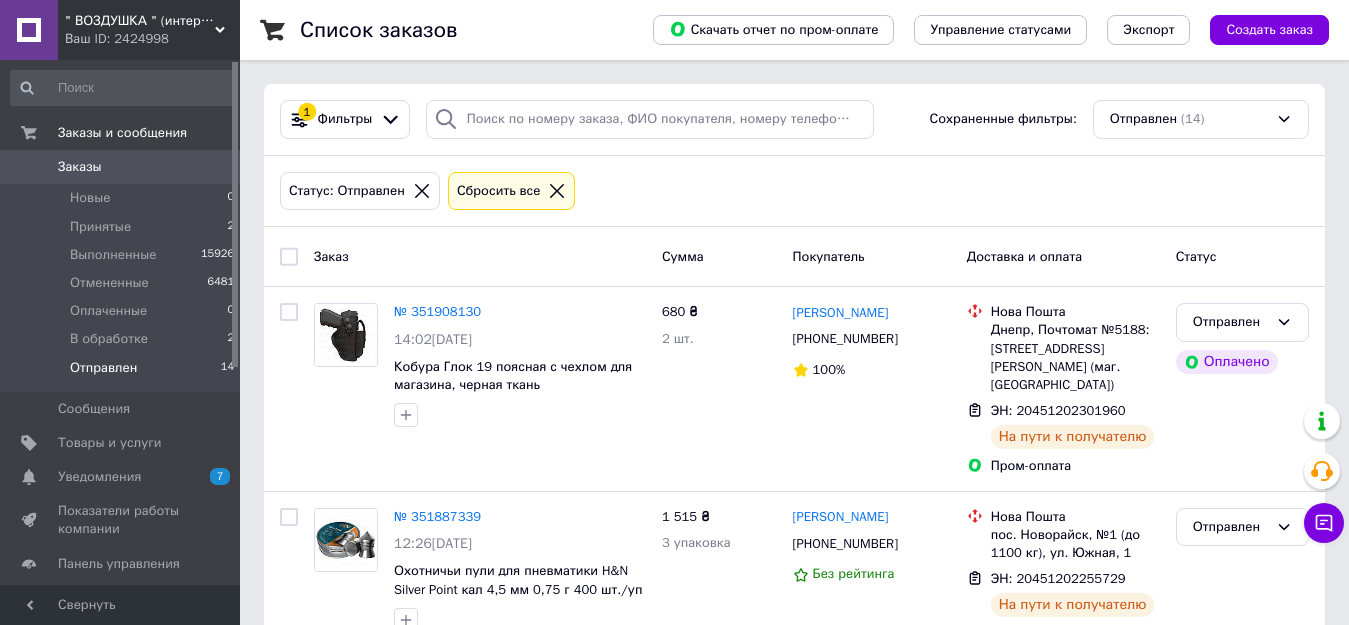 click on "Отправлен" at bounding box center (103, 368) 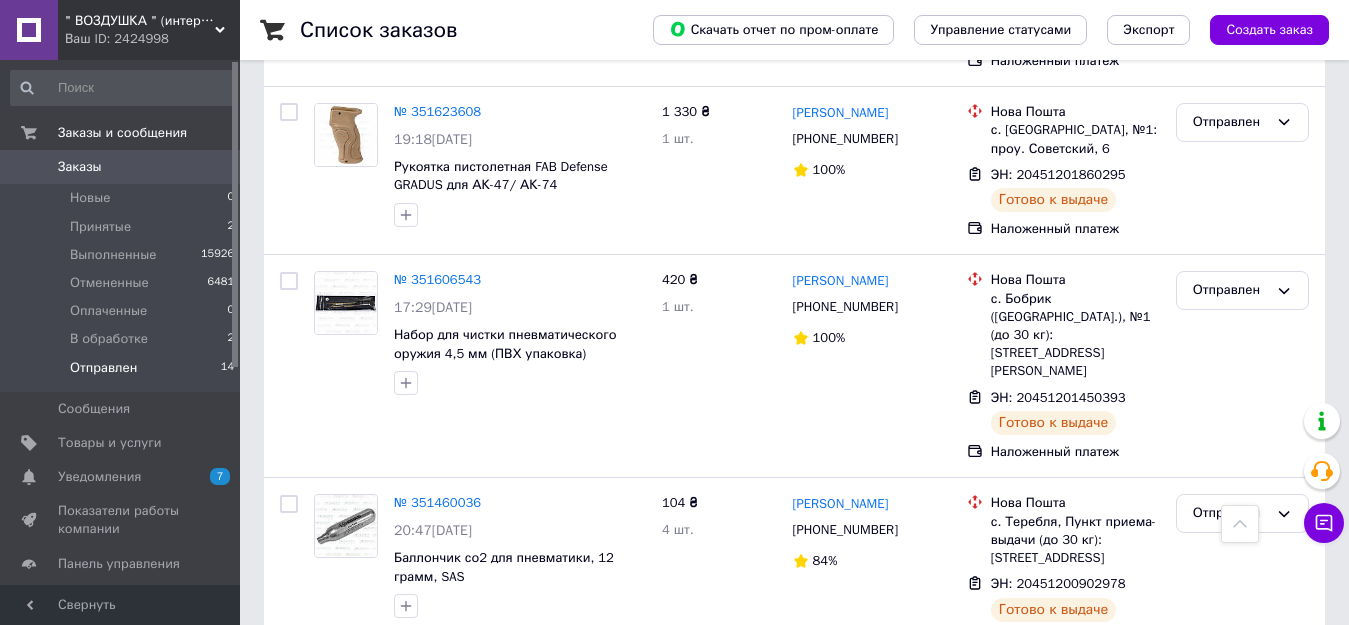 scroll, scrollTop: 2017, scrollLeft: 0, axis: vertical 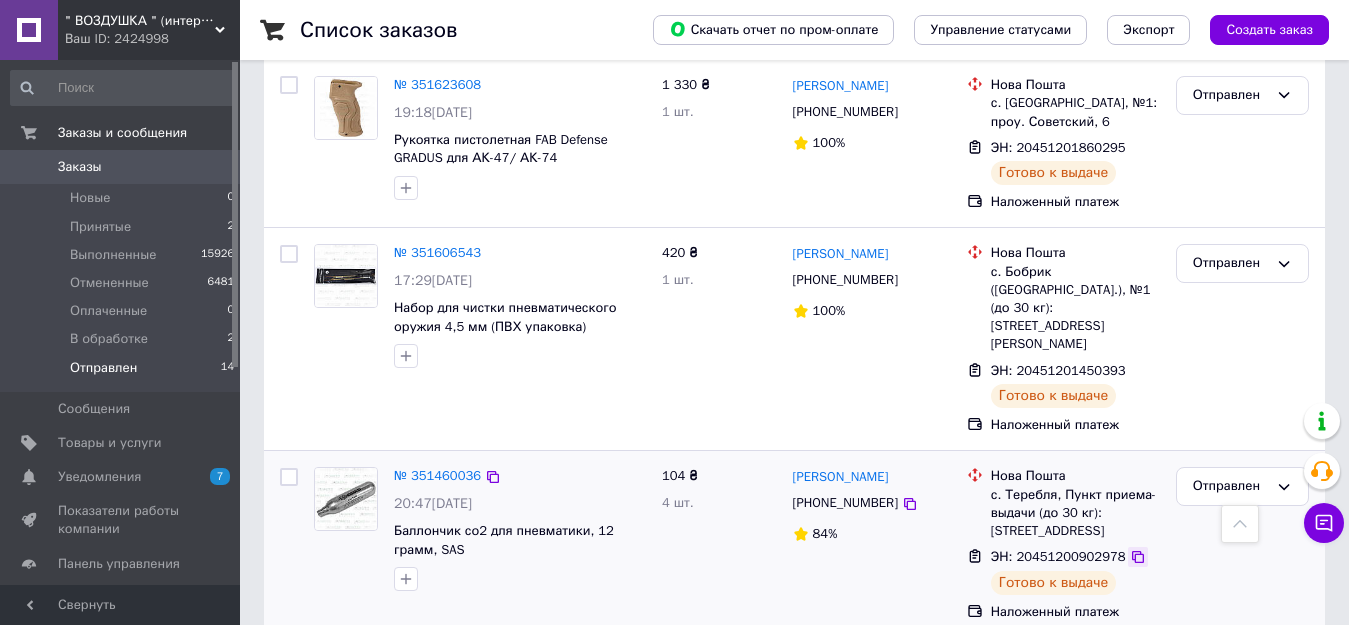 click 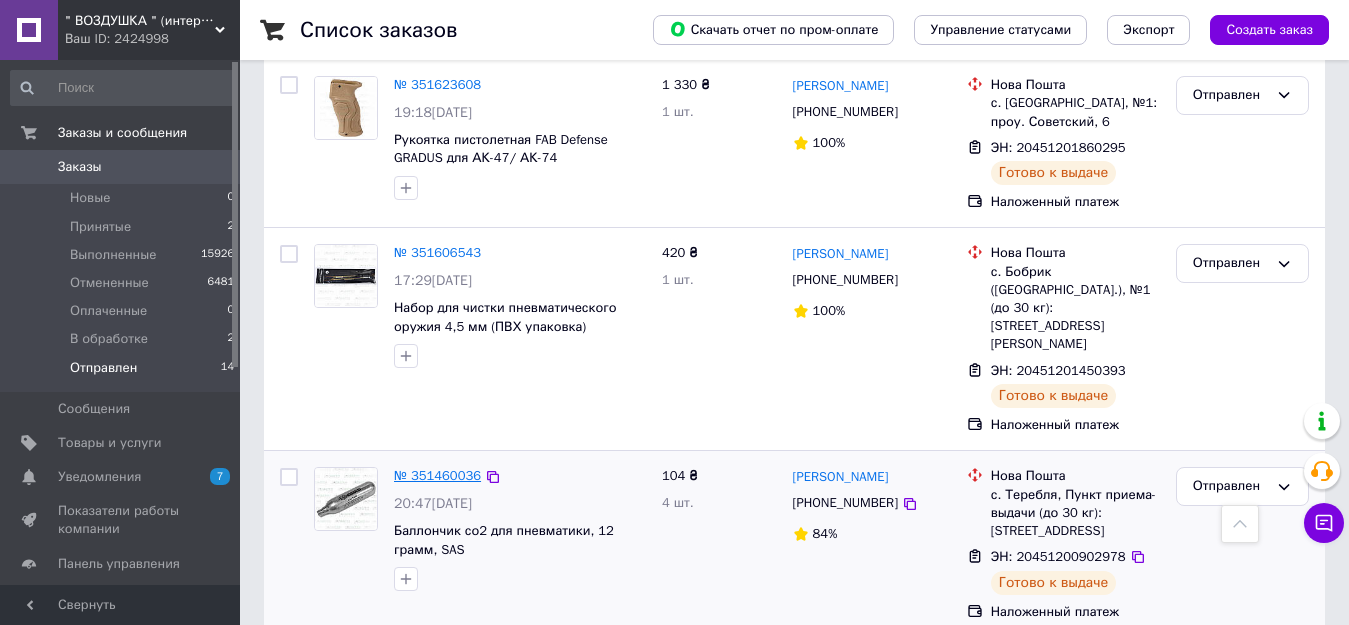 click on "№ 351460036" at bounding box center (437, 475) 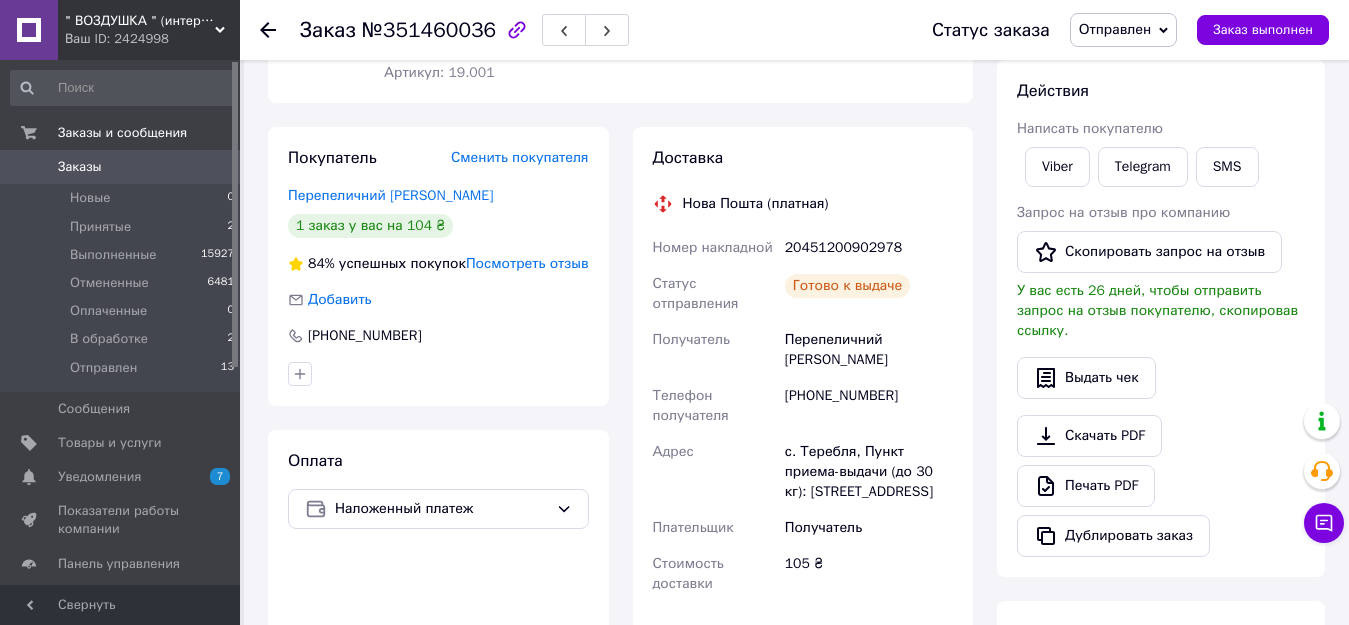 scroll, scrollTop: 192, scrollLeft: 0, axis: vertical 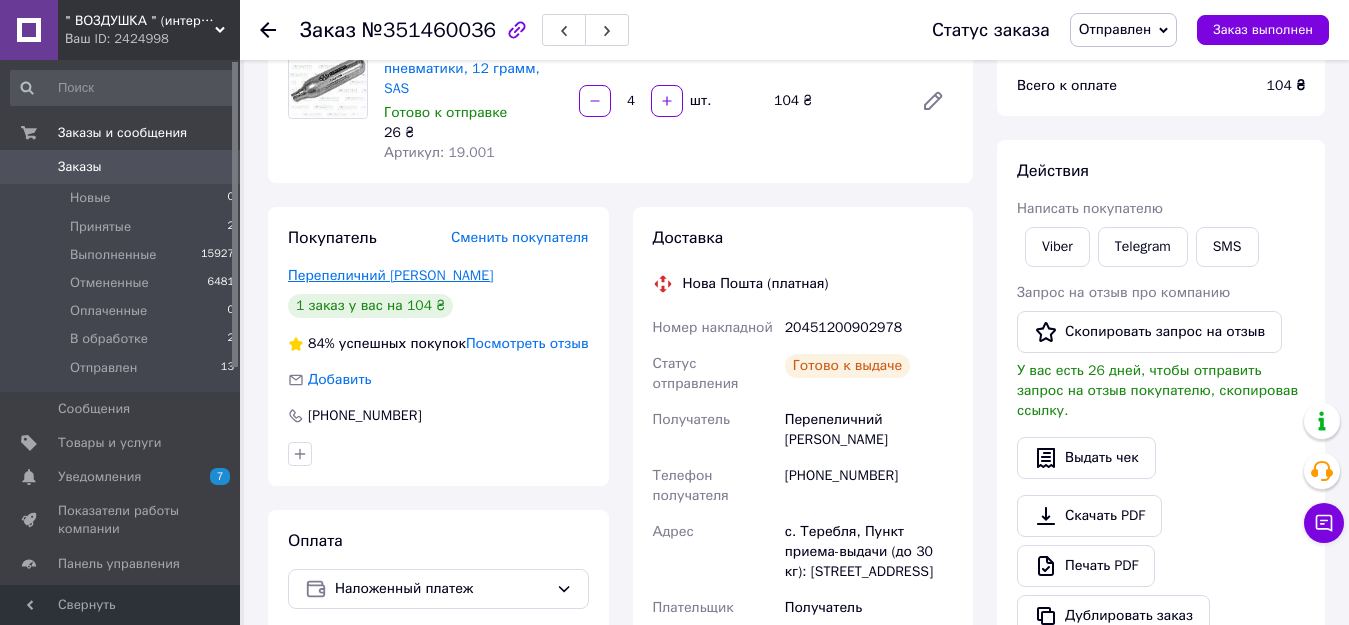click on "Перепеличний [PERSON_NAME]" at bounding box center [390, 275] 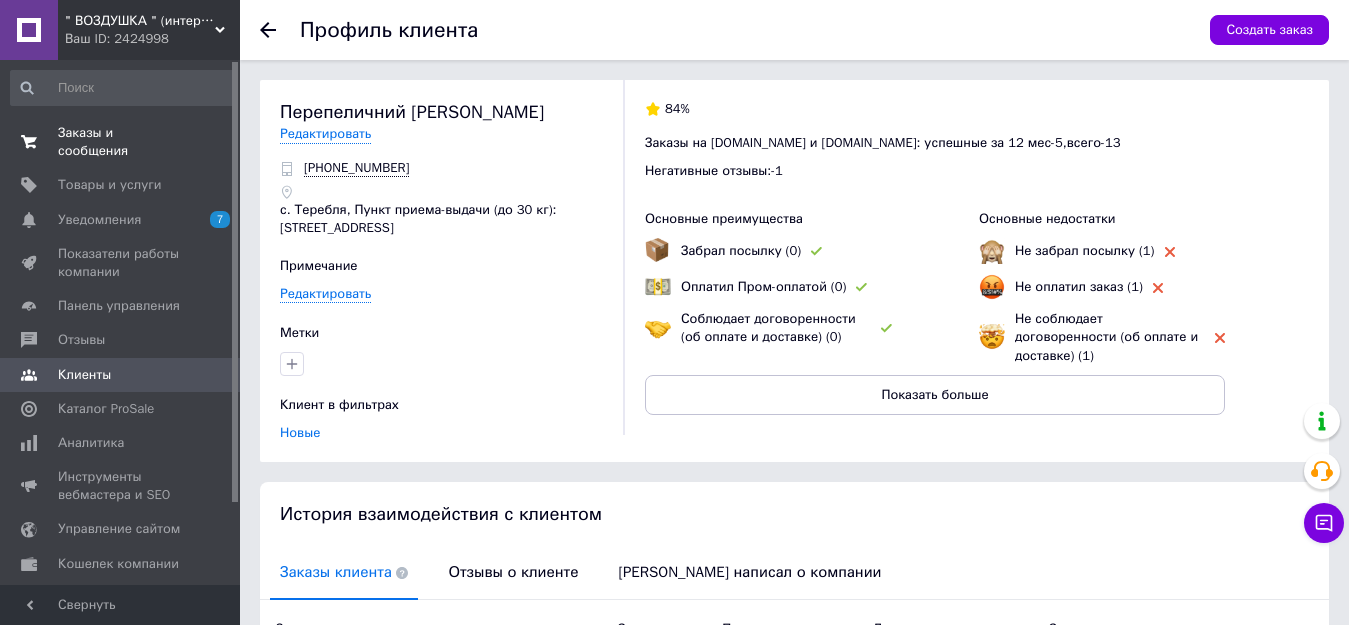 click on "Заказы и сообщения" at bounding box center [121, 142] 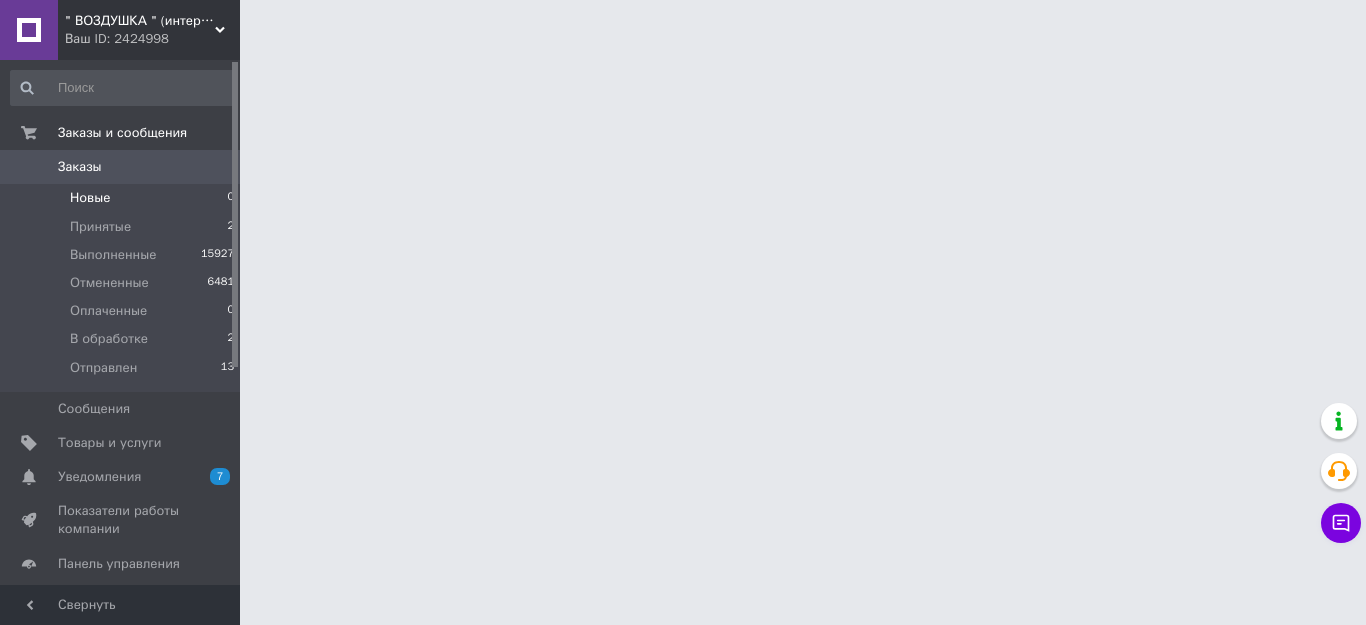 click on "Новые" at bounding box center [90, 198] 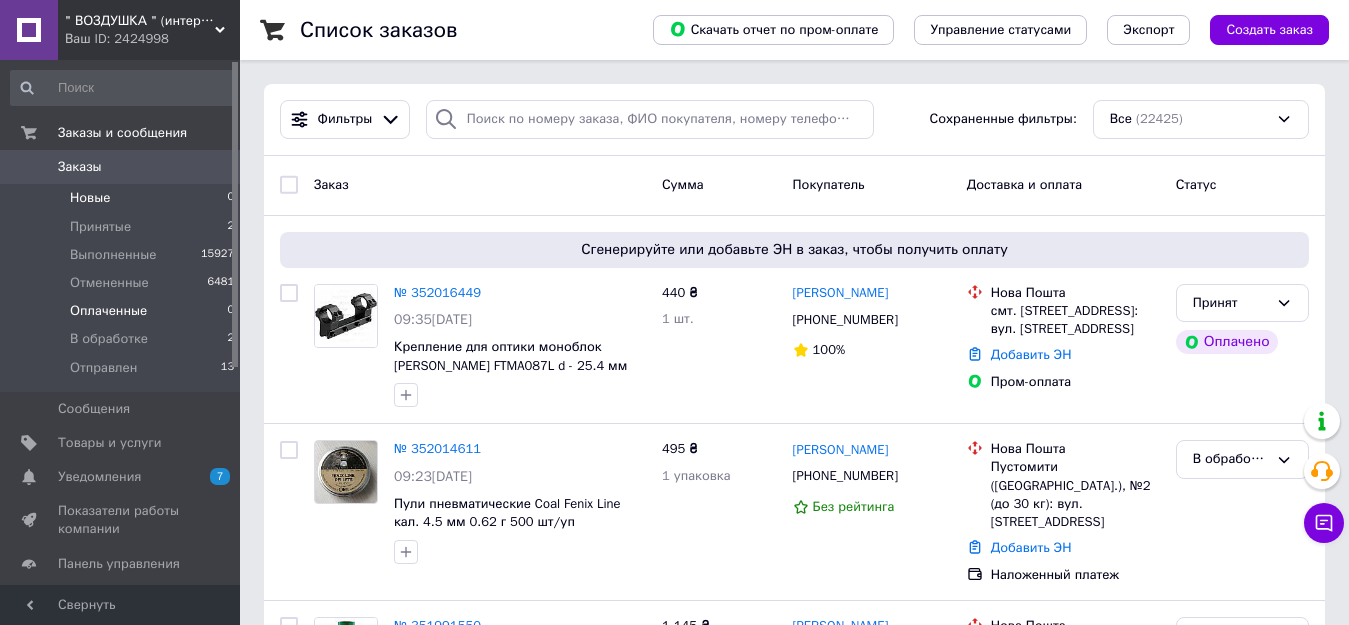 click on "Оплаченные" at bounding box center (108, 311) 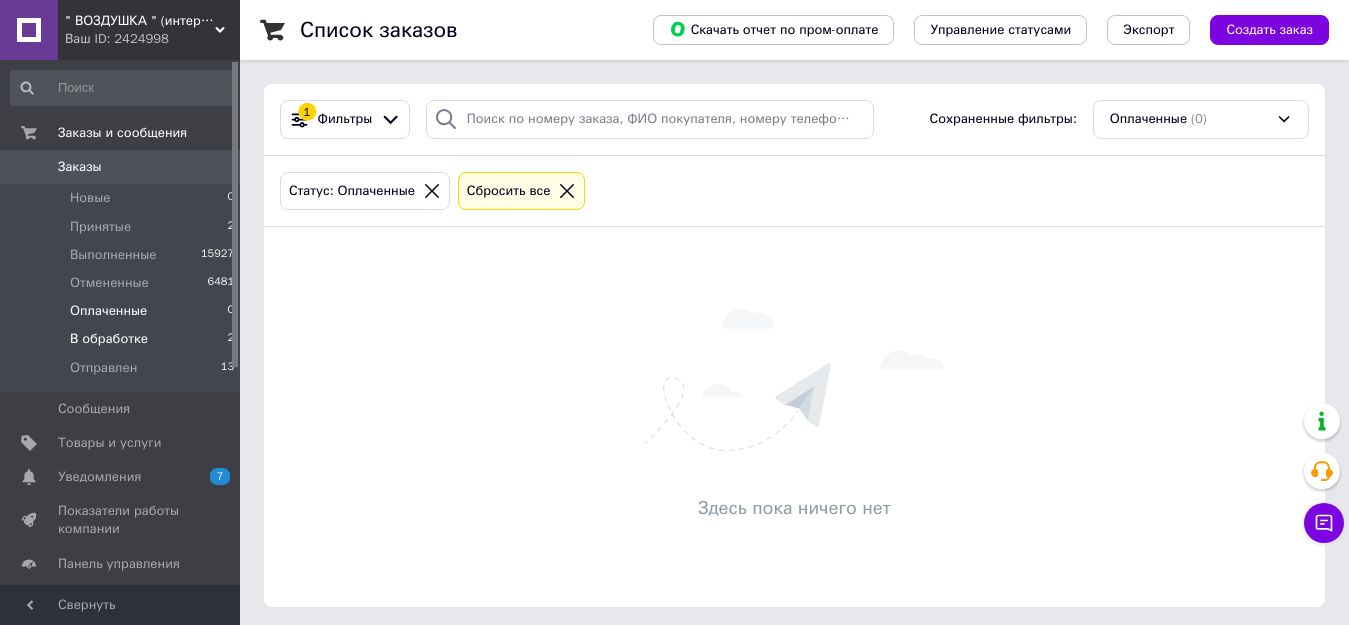 click on "В обработке" at bounding box center (109, 339) 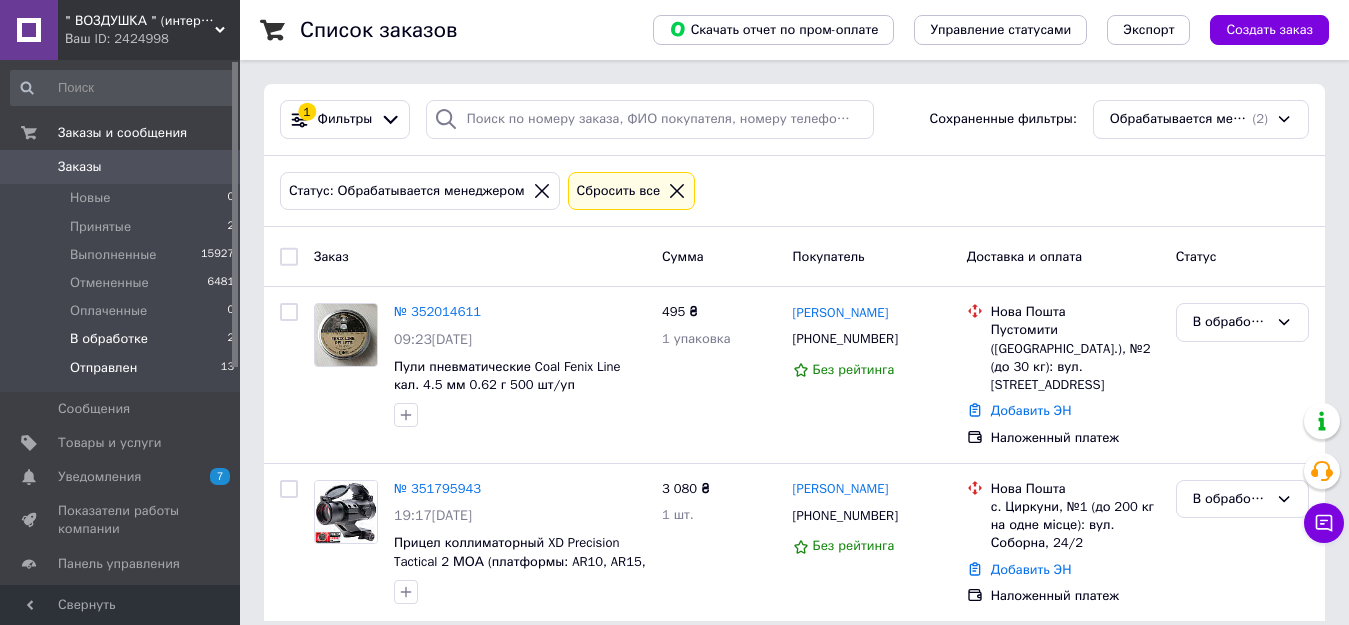 click on "Отправлен" at bounding box center (103, 368) 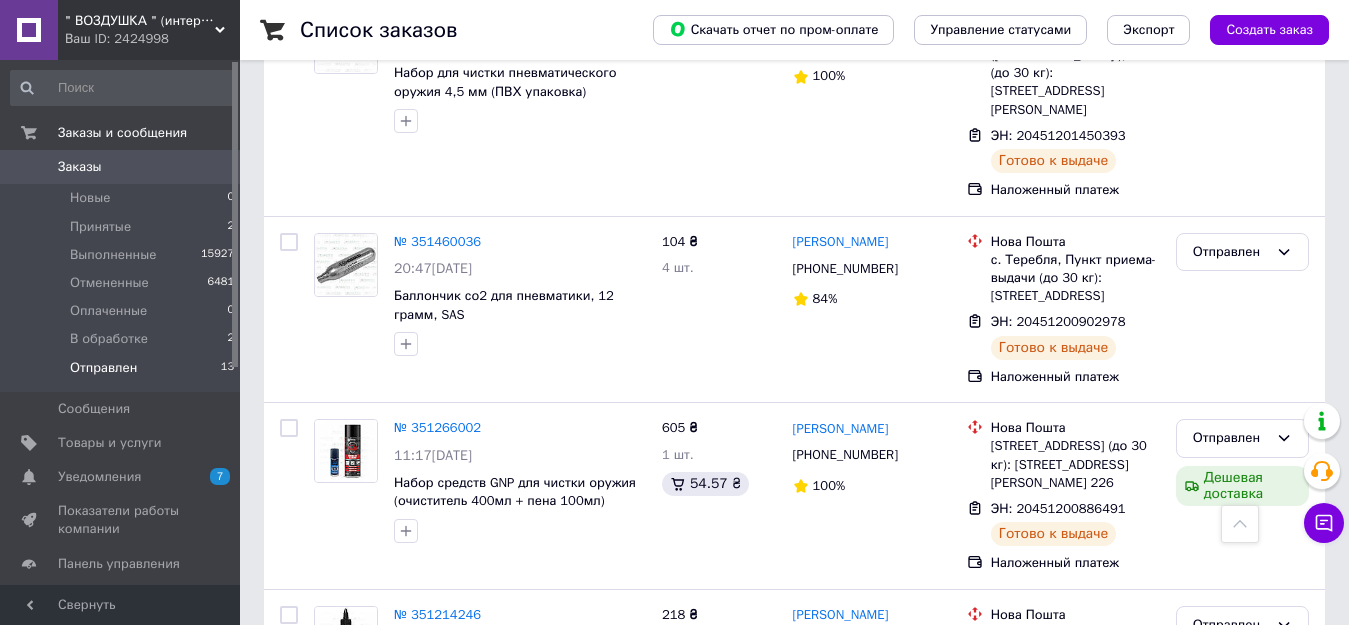scroll, scrollTop: 2128, scrollLeft: 0, axis: vertical 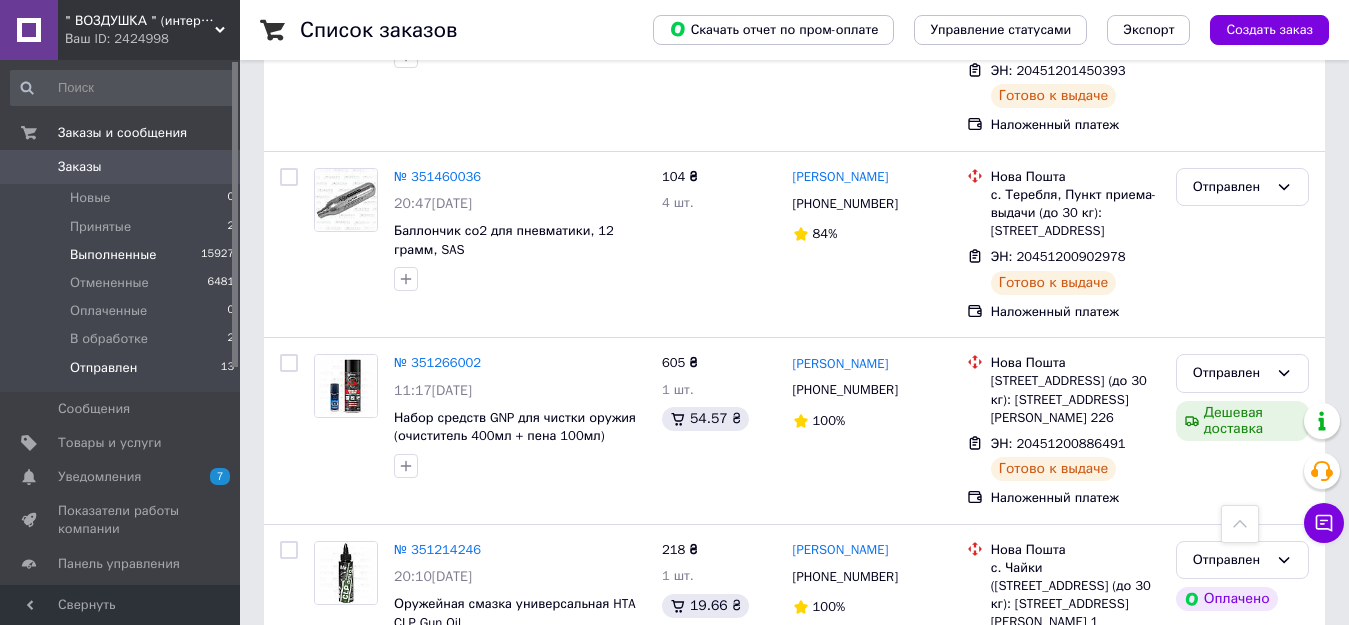 click on "Выполненные" at bounding box center [113, 255] 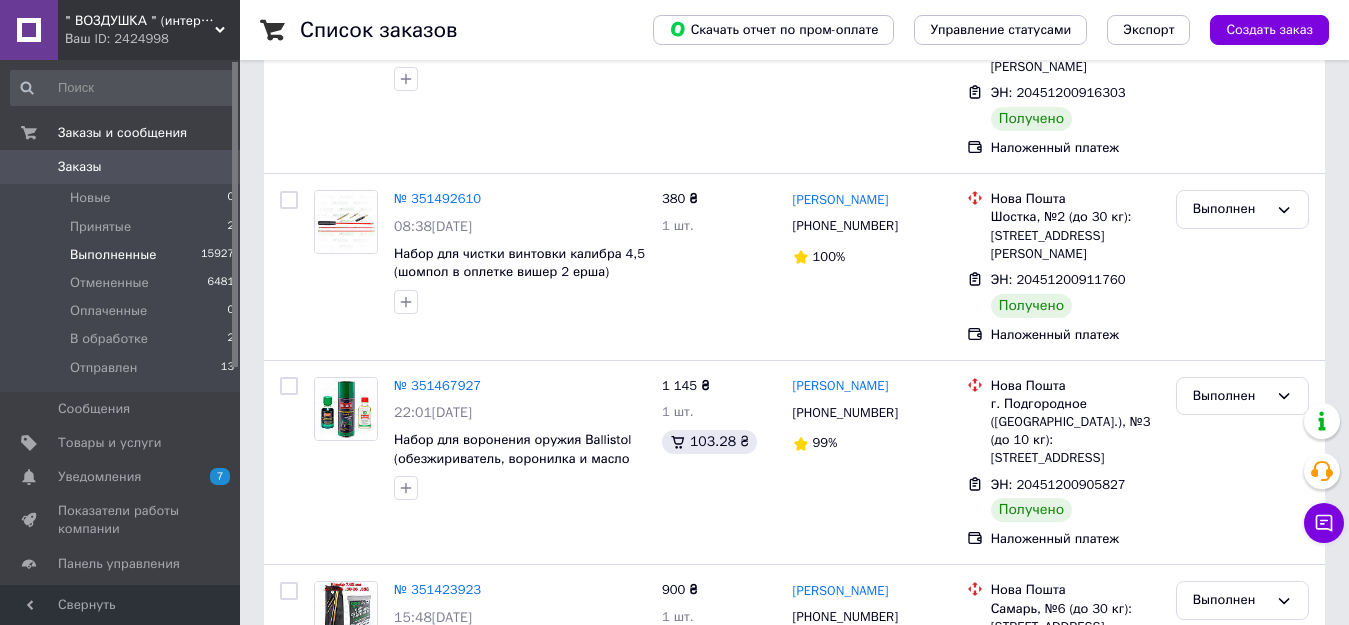 scroll, scrollTop: 0, scrollLeft: 0, axis: both 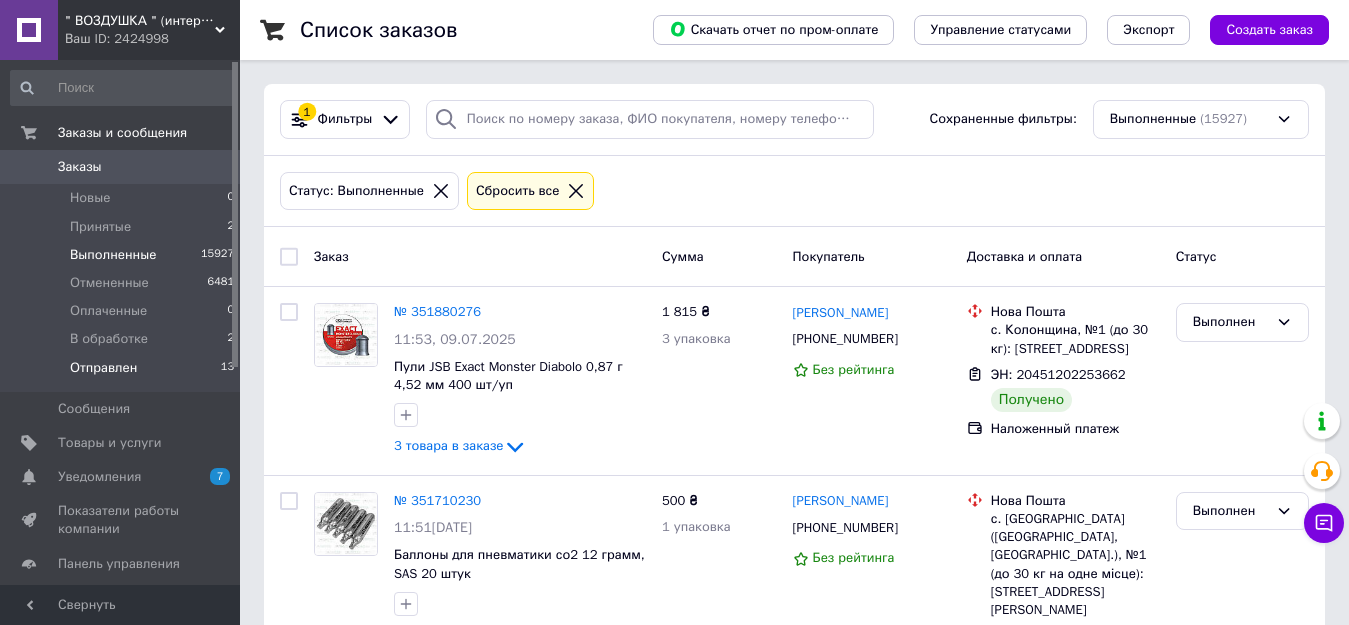 click on "Отправлен" at bounding box center [103, 368] 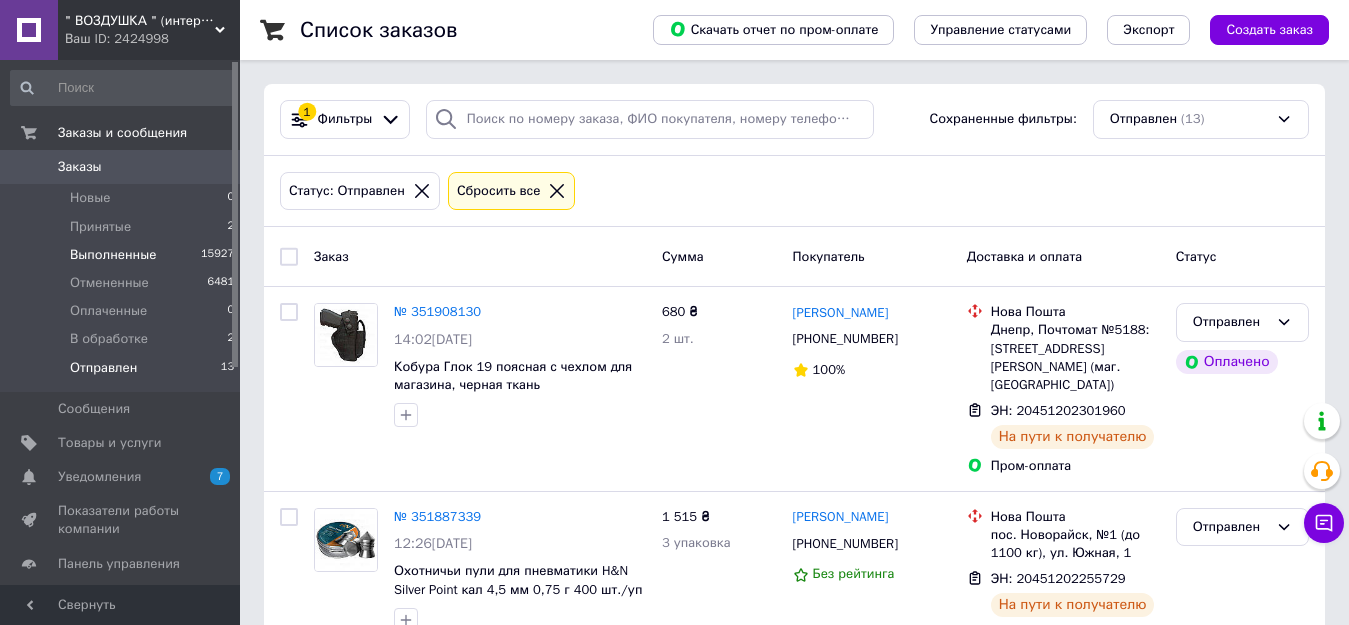 click on "Выполненные" at bounding box center (113, 255) 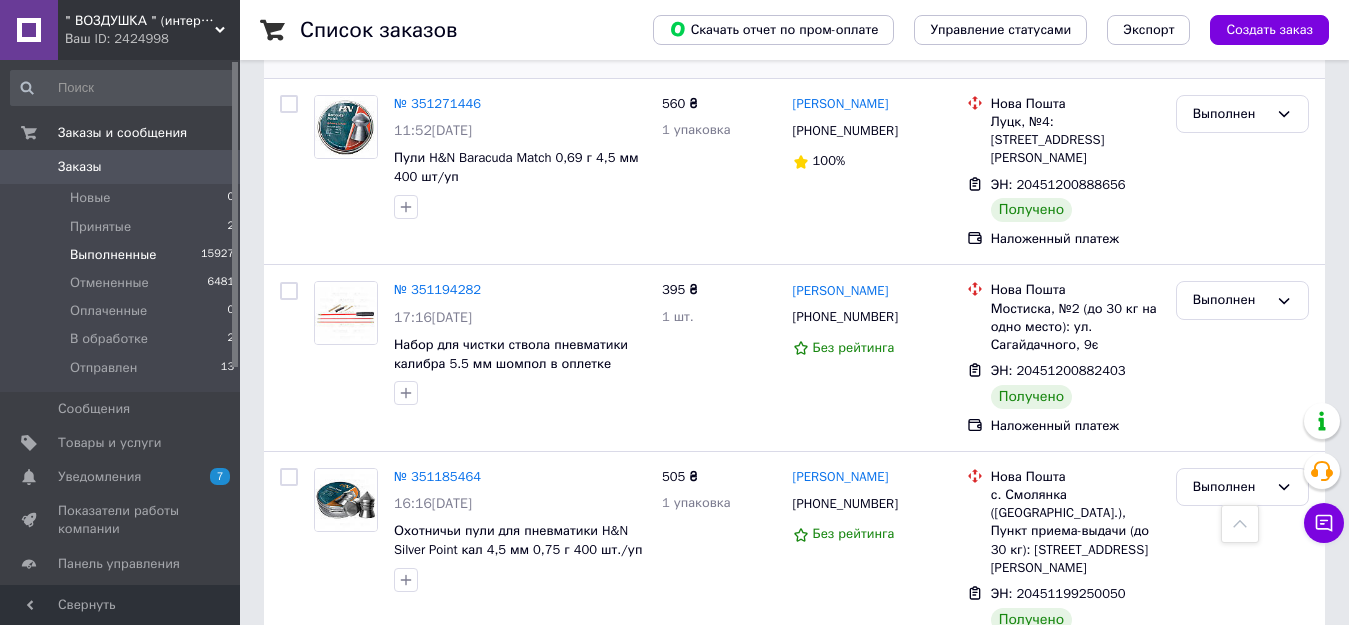 scroll, scrollTop: 3555, scrollLeft: 0, axis: vertical 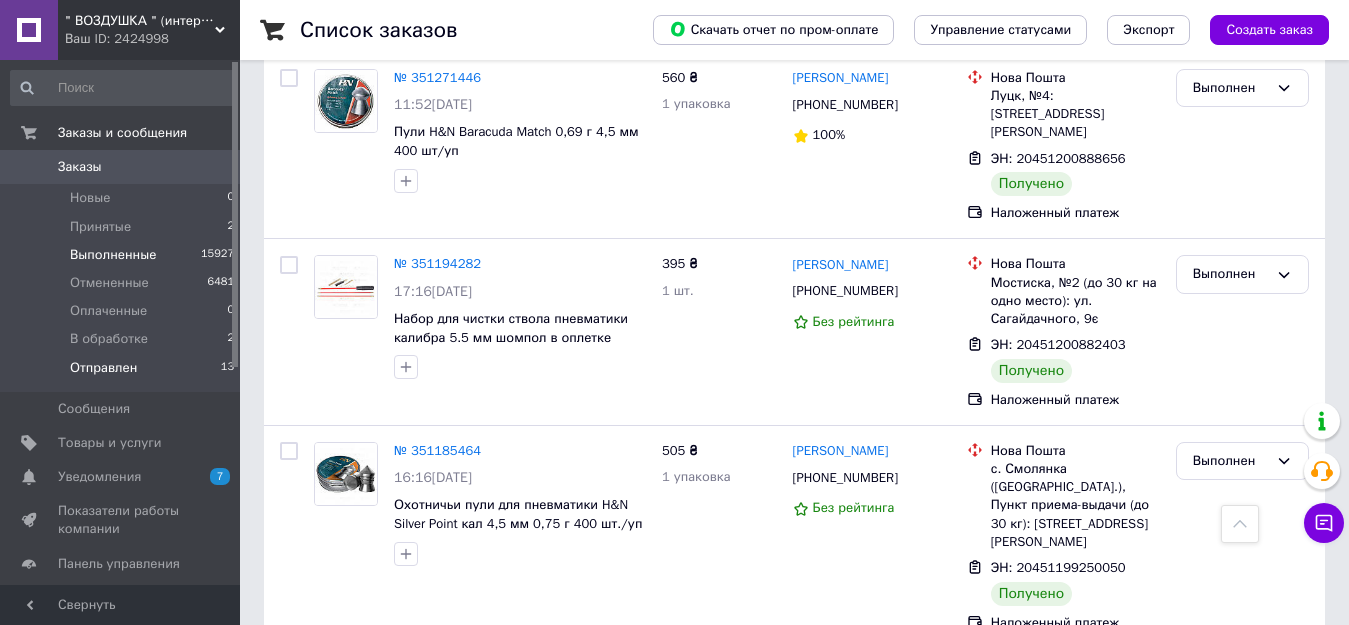 click on "Отправлен" at bounding box center (103, 368) 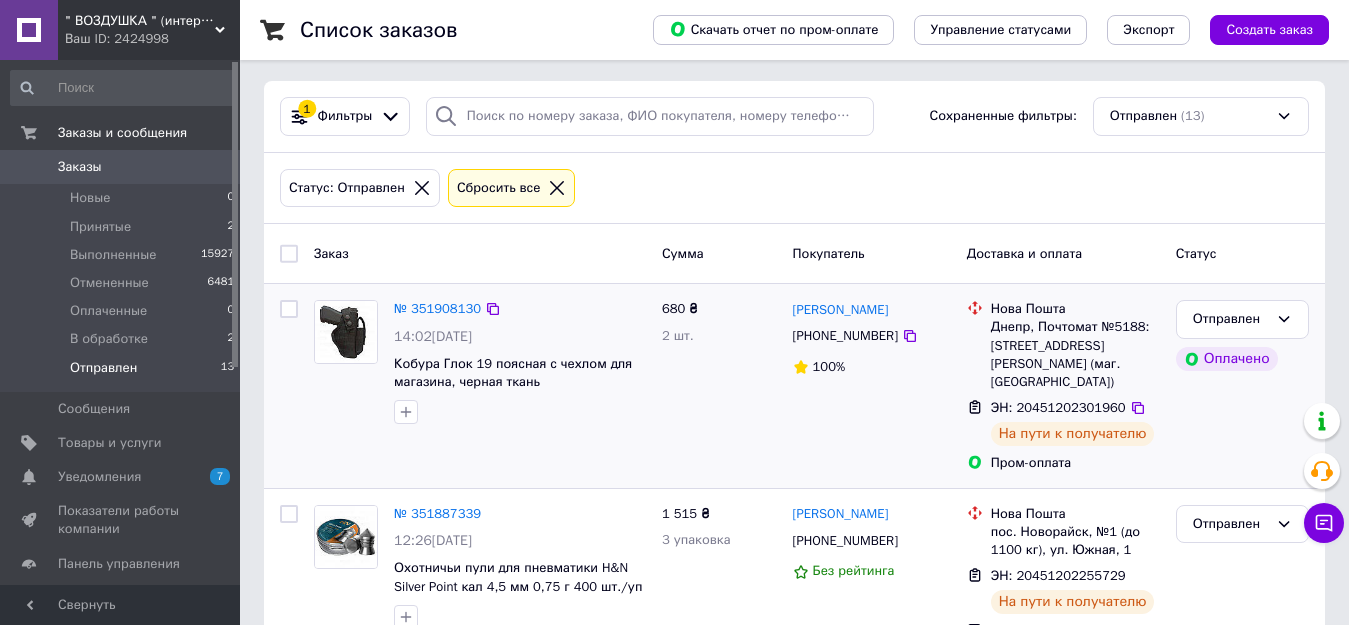 scroll, scrollTop: 0, scrollLeft: 0, axis: both 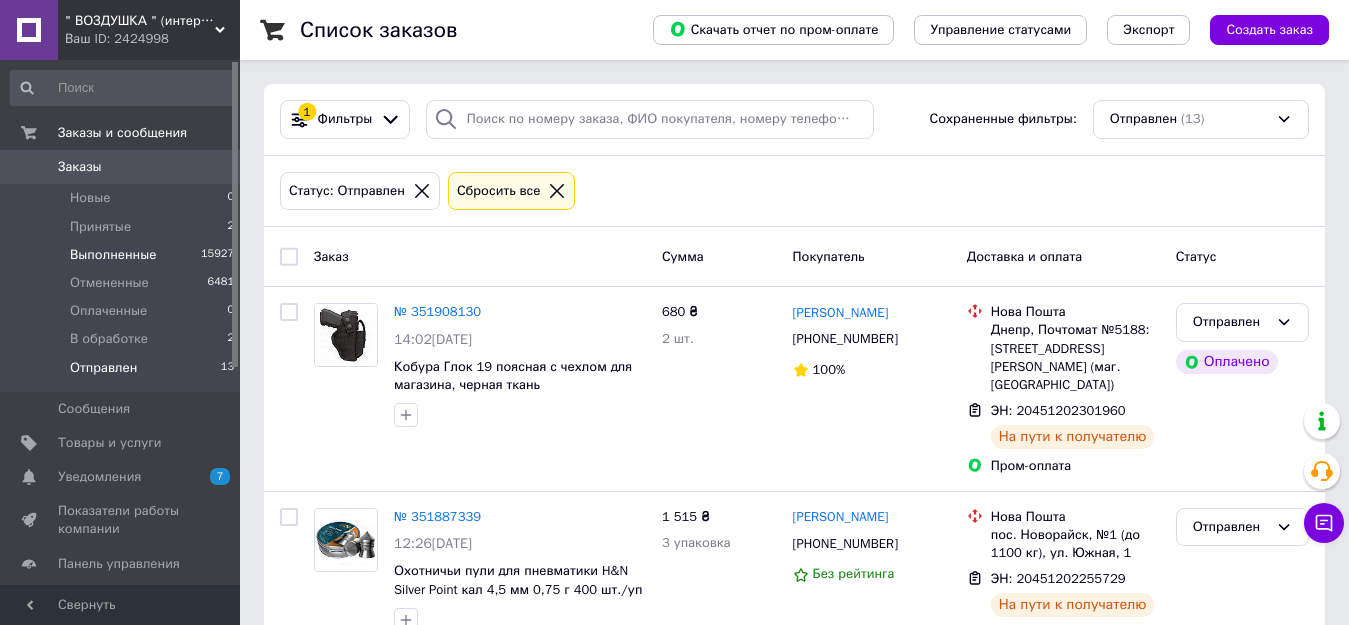 click on "Выполненные" at bounding box center (113, 255) 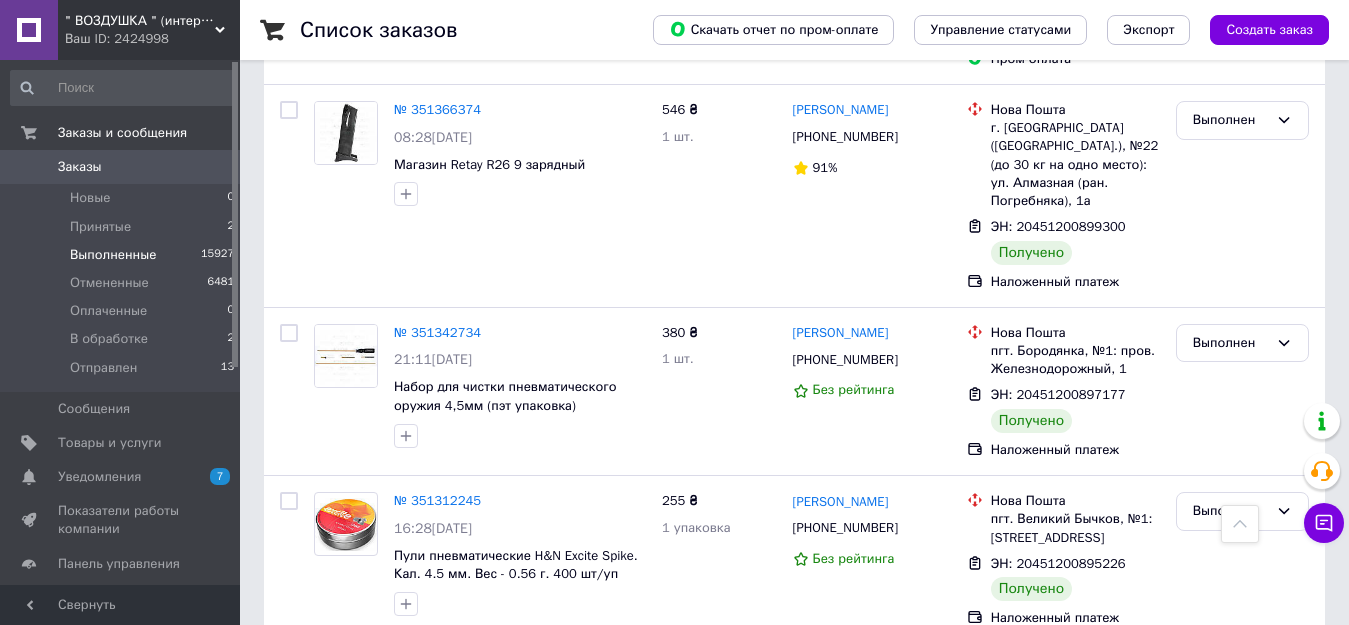scroll, scrollTop: 2800, scrollLeft: 0, axis: vertical 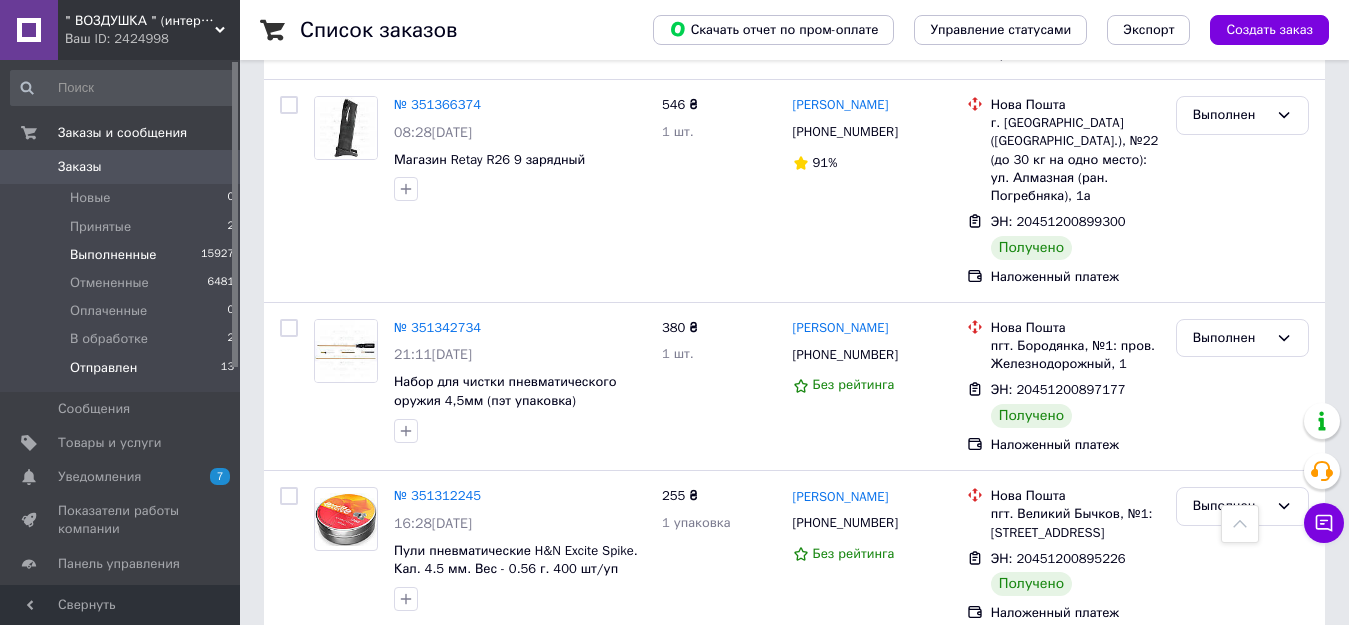 click on "Отправлен" at bounding box center (103, 368) 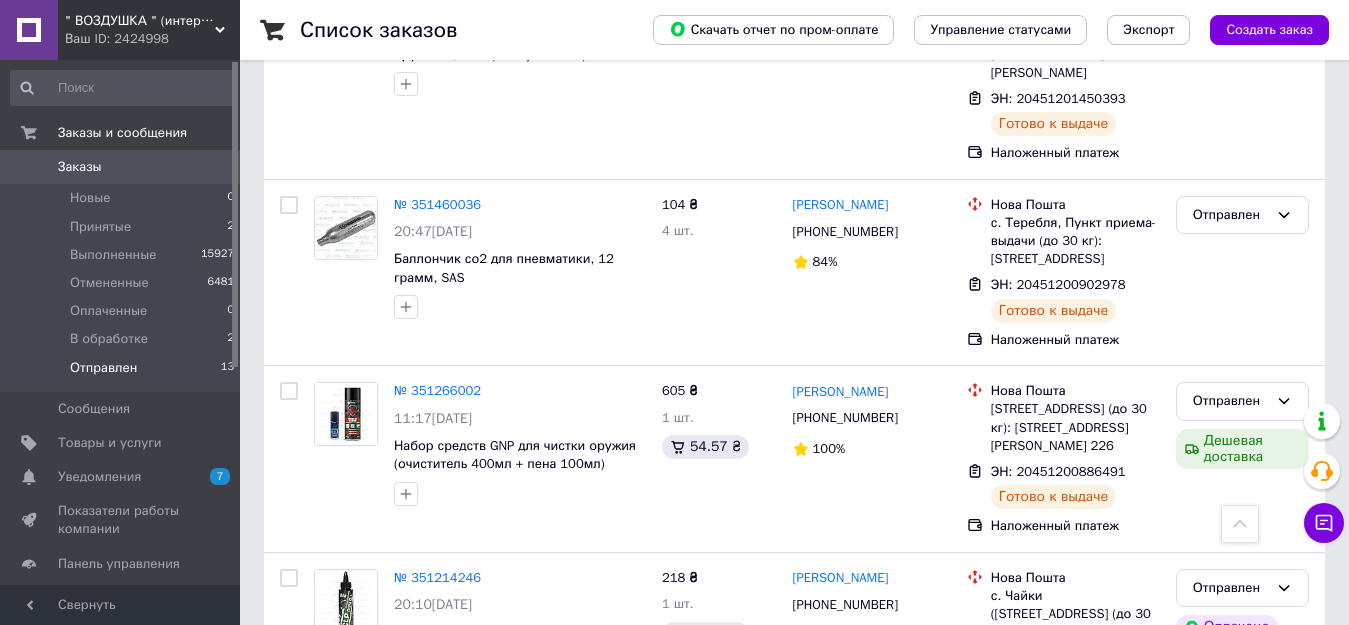 scroll, scrollTop: 2128, scrollLeft: 0, axis: vertical 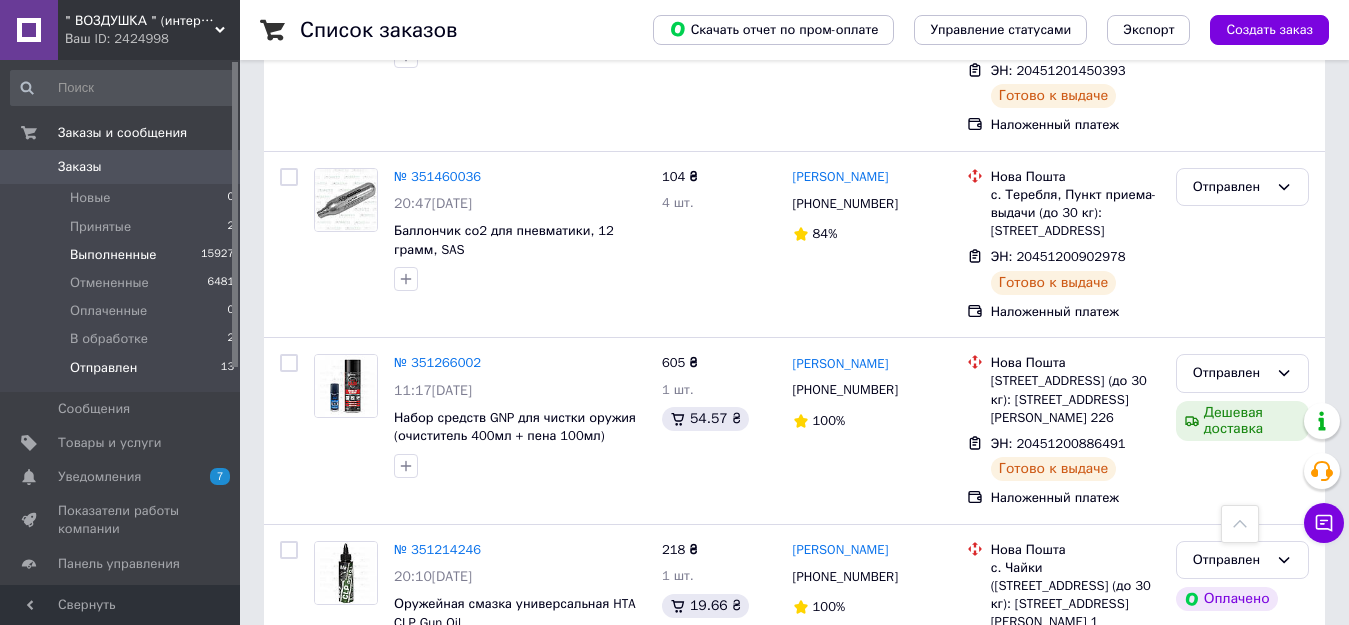 click on "Выполненные" at bounding box center (113, 255) 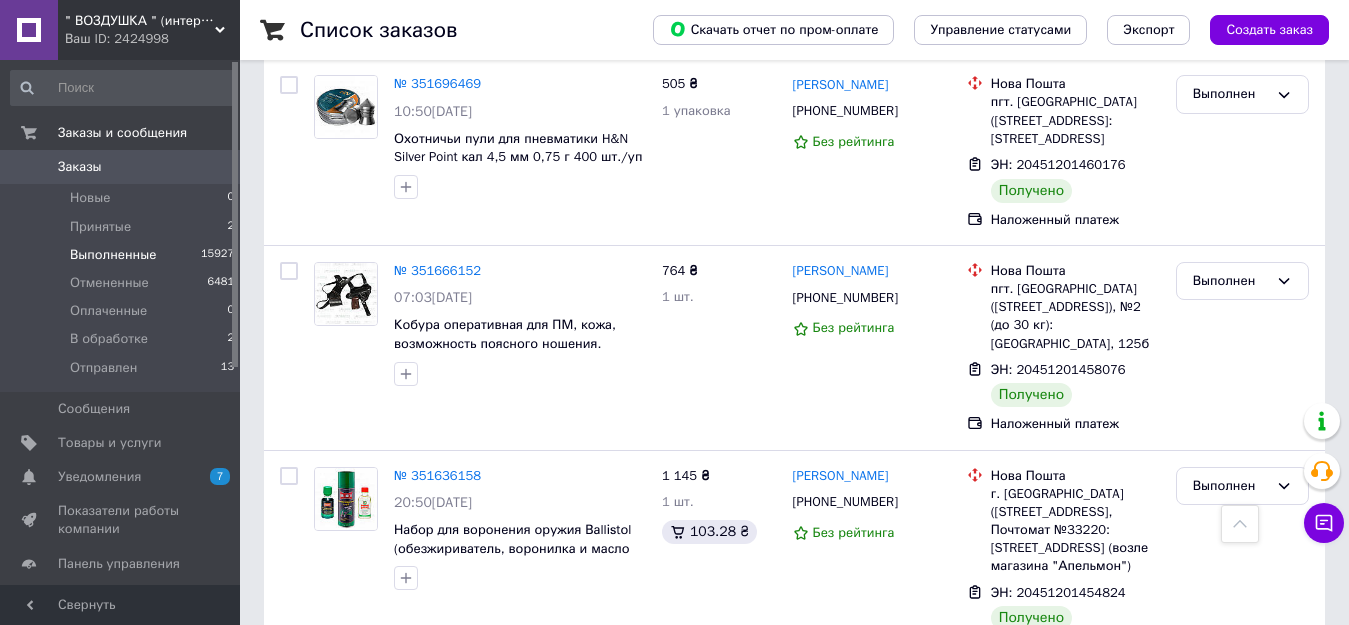 scroll, scrollTop: 900, scrollLeft: 0, axis: vertical 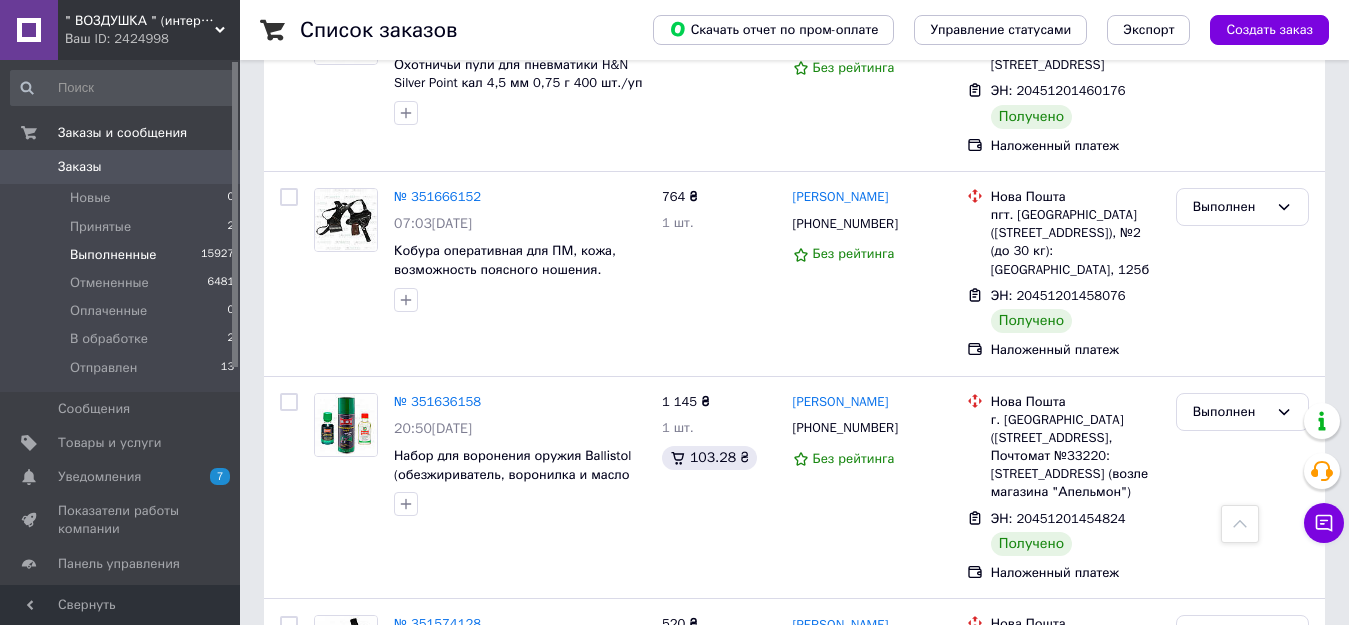 click on "Список заказов   Скачать отчет по пром-оплате Управление статусами Экспорт Создать заказ 1 Фильтры Сохраненные фильтры: Выполненные (15927) Статус: Выполненные Сбросить все Заказ Сумма Покупатель Доставка и оплата Статус № 351880276 11:53[DATE] Пули JSB Exact Monster Diabolo 0,87 г 4,52 мм 400 шт/уп 3 товара в заказе 1 815 ₴ 3 упаковка [PERSON_NAME] [PHONE_NUMBER] Без рейтинга Нова Пошта с. Колонщина, №1 (до 30 кг): [STREET_ADDRESS] ЭН: 20451202253662 Получено Наложенный платеж Выполнен № 351710230 11:51[DATE] Баллоны для пневматики со2 12 грамм, SAS 20 штук 500 ₴ 1 упаковка Маркіян Серафим [PHONE_NUMBER] Без рейтинга 340 ₴" at bounding box center (794, 1244) 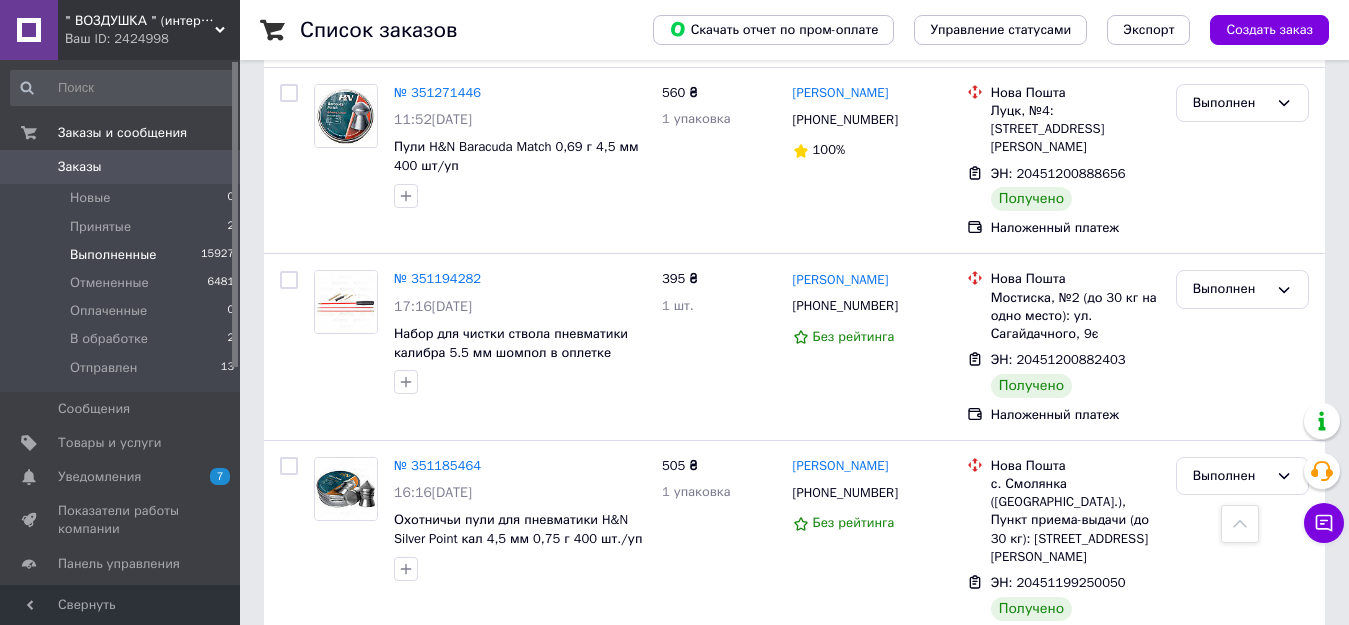 scroll, scrollTop: 3555, scrollLeft: 0, axis: vertical 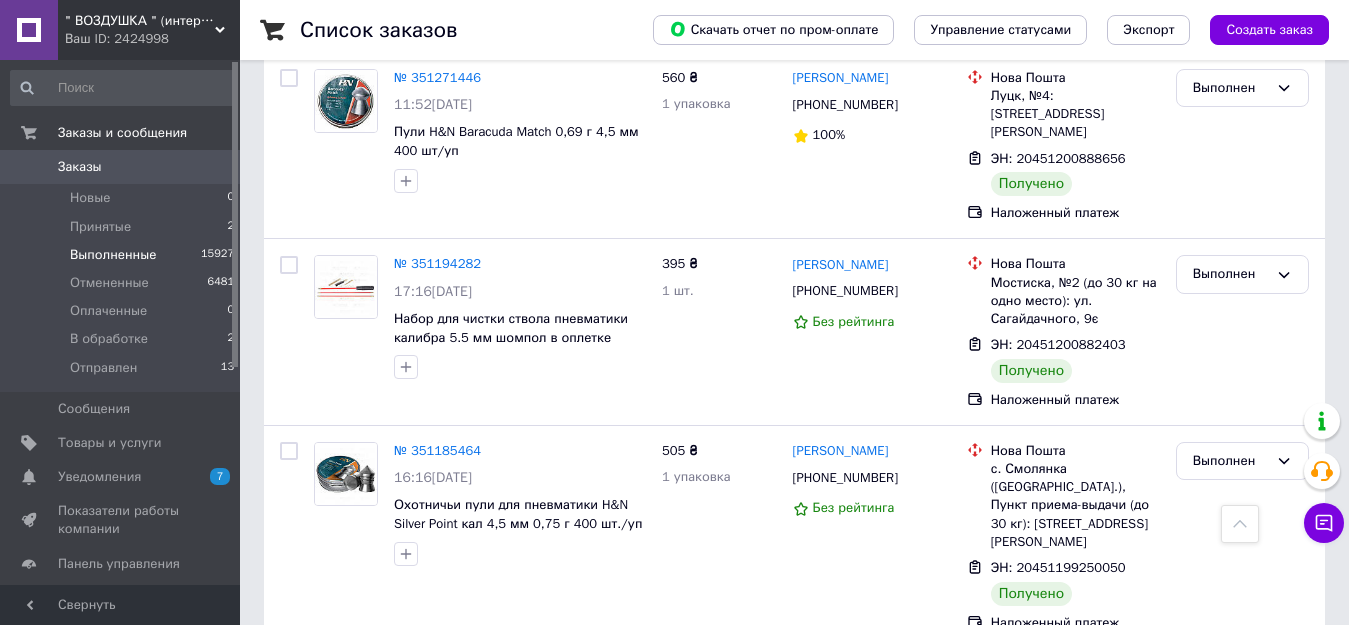 click on "2" at bounding box center (327, 693) 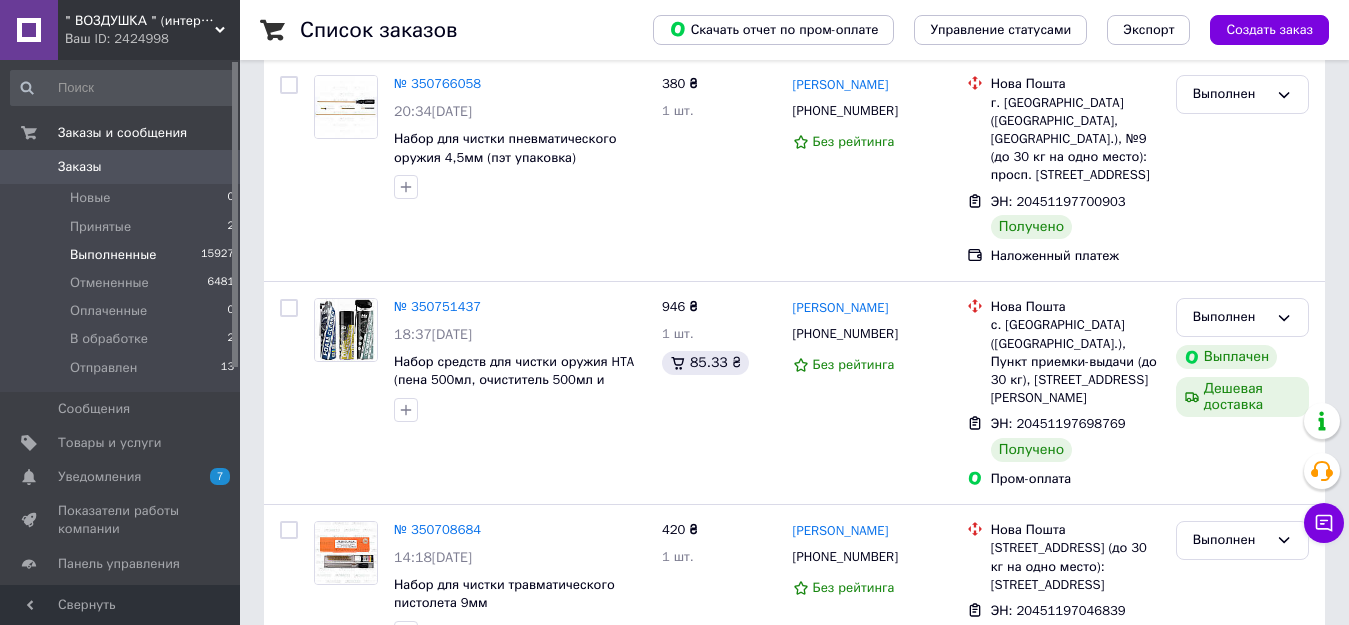 scroll, scrollTop: 0, scrollLeft: 0, axis: both 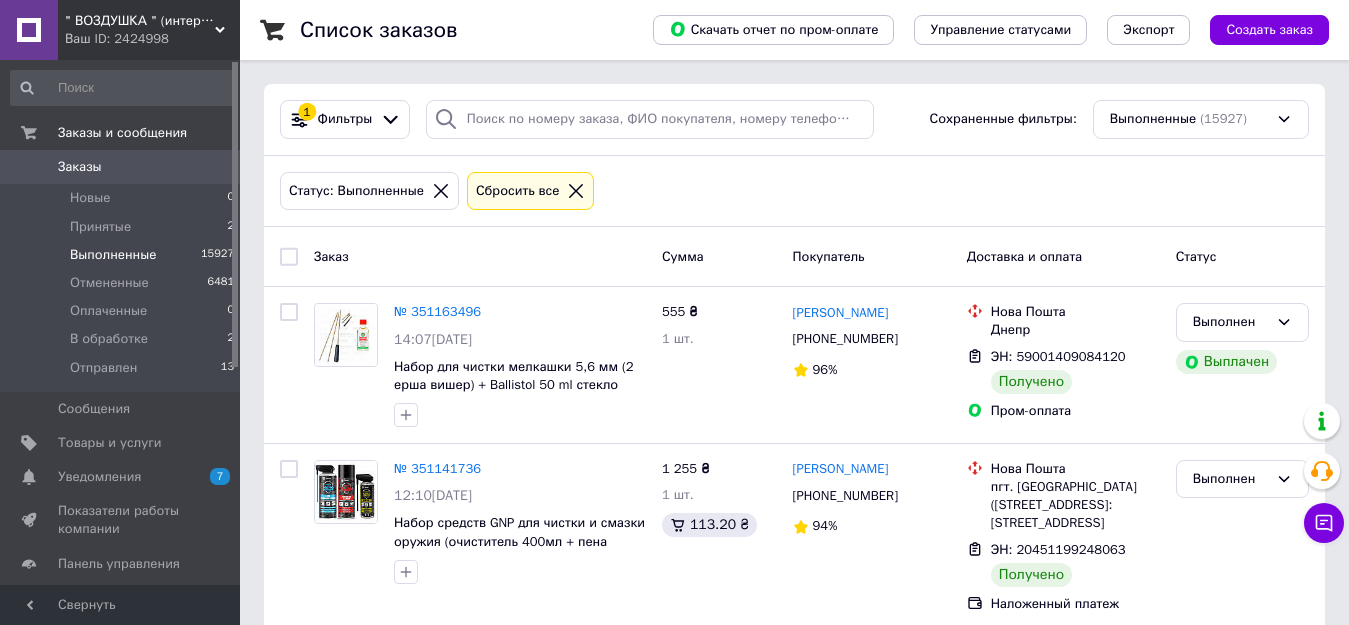 click on "Список заказов   Скачать отчет по пром-оплате Управление статусами Экспорт Создать заказ 1 Фильтры Сохраненные фильтры: Выполненные (15927) Статус: Выполненные Сбросить все Заказ Сумма Покупатель Доставка и оплата Статус № 351163496 14:07[DATE] Набор для чистки мелкашки 5,6 мм (2 ерша вишер) + Ballistol 50 ml стекло 555 ₴ 1 шт. [PERSON_NAME] [PHONE_NUMBER] 96% Нова Пошта Днепр ЭН: 59001409084120 Получено Пром-оплата Выполнен Выплачен № 351141736 12:10[DATE] Набор средств GNP для чистки и смазки оружия (очиститель 400мл + пена 400мл + масло 200мл) 1 255 ₴ 1 шт. 113.20 ₴ [PERSON_NAME] Шинькарчук [PHONE_NUMBER] 94% Нова Пошта 505 ₴ 1" at bounding box center (794, 2166) 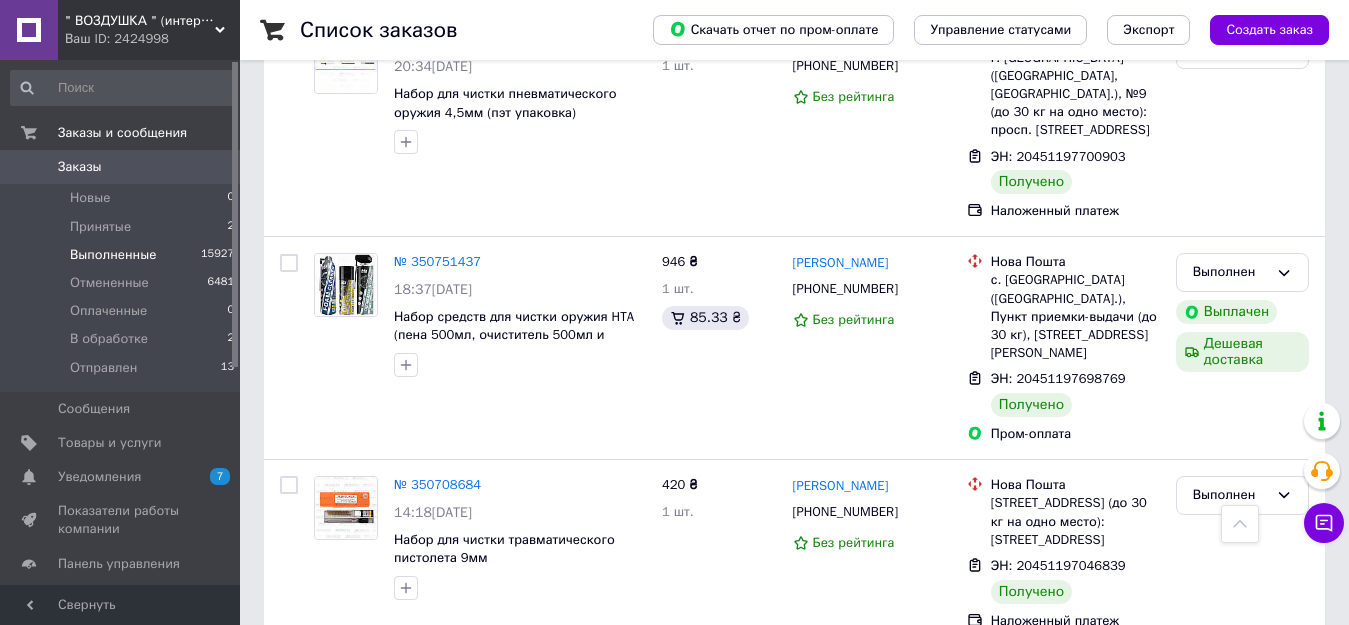 scroll, scrollTop: 3634, scrollLeft: 0, axis: vertical 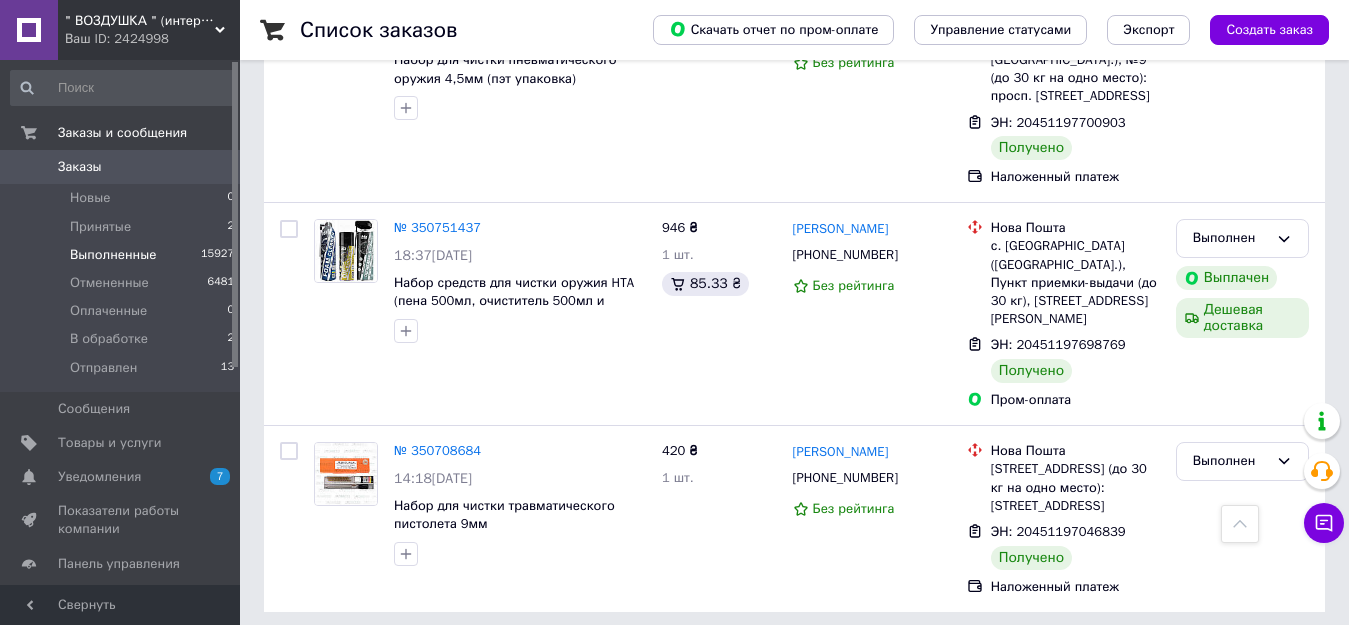 click on "3" at bounding box center (505, 657) 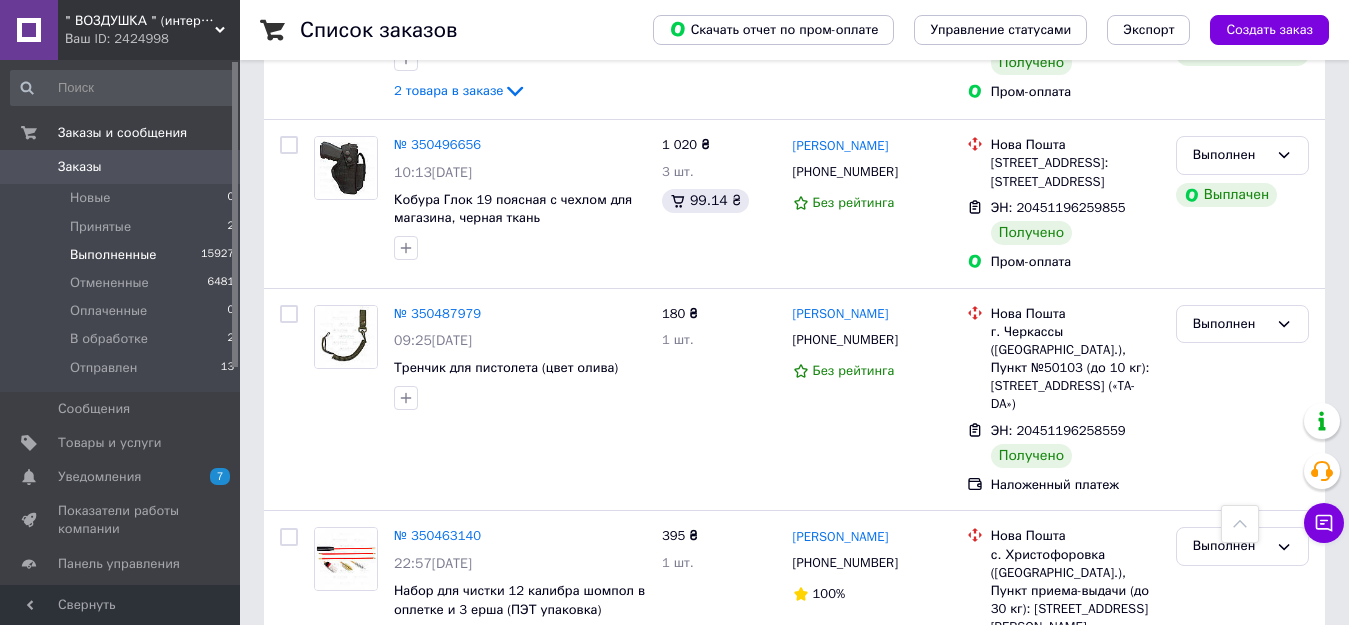 scroll, scrollTop: 2300, scrollLeft: 0, axis: vertical 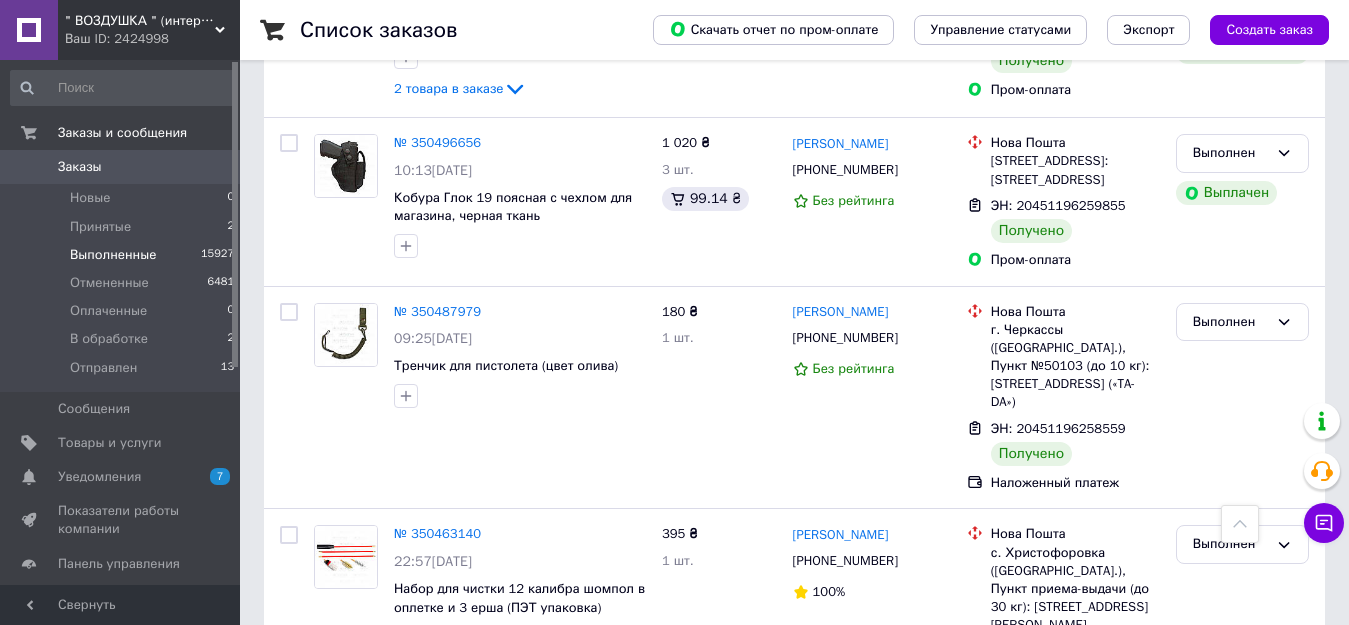 click on "Список заказов   Скачать отчет по пром-оплате Управление статусами Экспорт Создать заказ 1 Фильтры Сохраненные фильтры: Выполненные (15927) Статус: Выполненные Сбросить все Заказ Сумма Покупатель Доставка и оплата Статус № 350678337 11:43[DATE] Набор для чистки оружия кал 5.45 (стальной вороненый шомпол 2 ерша вишер в чехле) + Ballistol 200 ml spray 3 товара в заказе 1 534 ₴ 3 шт. [PERSON_NAME] [PHONE_NUMBER] Без рейтинга Нова Пошта г. Лебедин ([GEOGRAPHIC_DATA].), №1: [GEOGRAPHIC_DATA], 20 ЭН: 20451197037930 Получено Наложенный платеж Выполнен № 350677365 11:39[DATE] Пули H&N Baracuda Match 0,69 г 4,5 мм 400 шт/уп 940 ₴ 1 шт. 87%" at bounding box center (794, -163) 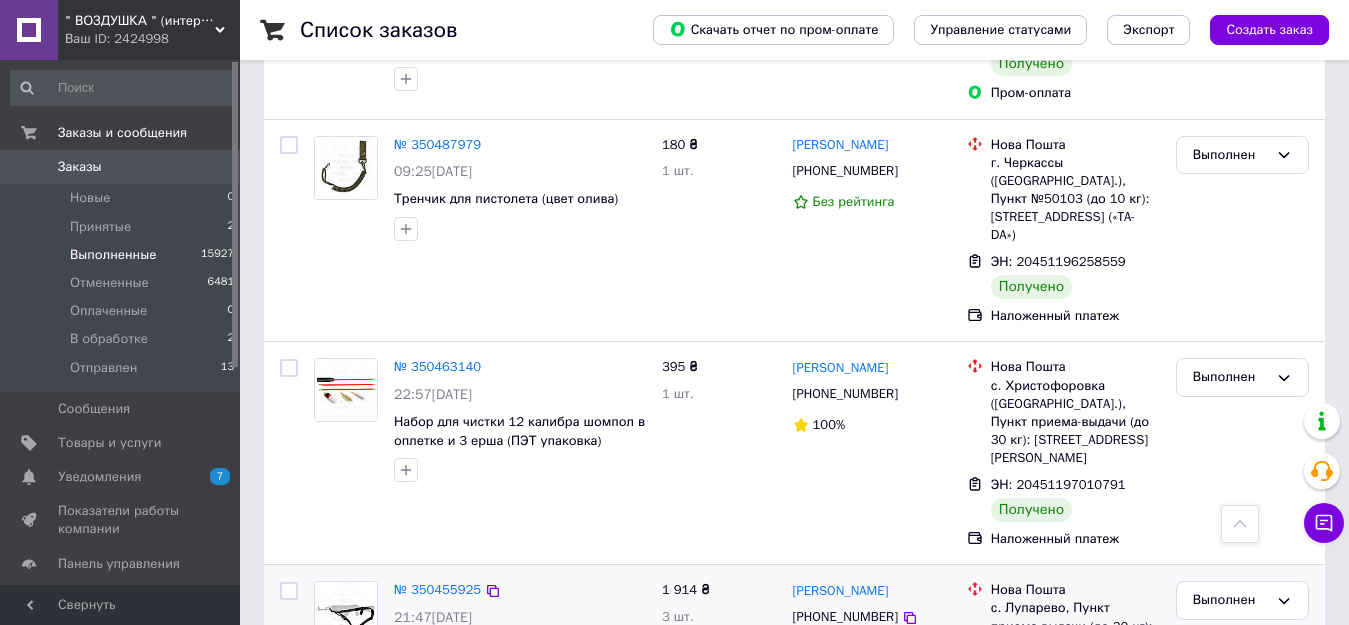 scroll, scrollTop: 2500, scrollLeft: 0, axis: vertical 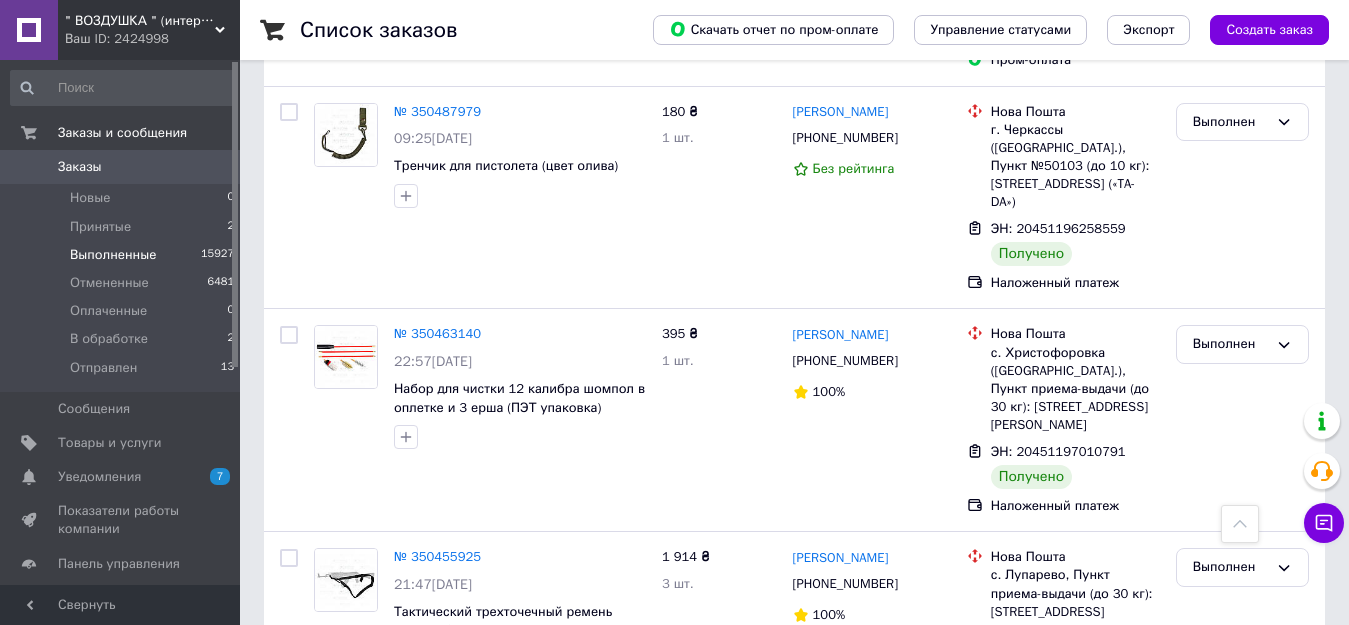click on "Список заказов   Скачать отчет по пром-оплате Управление статусами Экспорт Создать заказ 1 Фильтры Сохраненные фильтры: Выполненные (15927) Статус: Выполненные Сбросить все Заказ Сумма Покупатель Доставка и оплата Статус № 350678337 11:43[DATE] Набор для чистки оружия кал 5.45 (стальной вороненый шомпол 2 ерша вишер в чехле) + Ballistol 200 ml spray 3 товара в заказе 1 534 ₴ 3 шт. [PERSON_NAME] [PHONE_NUMBER] Без рейтинга Нова Пошта г. Лебедин ([GEOGRAPHIC_DATA].), №1: [GEOGRAPHIC_DATA], 20 ЭН: 20451197037930 Получено Наложенный платеж Выполнен № 350677365 11:39[DATE] Пули H&N Baracuda Match 0,69 г 4,5 мм 400 шт/уп 940 ₴ 1 шт. 87%" at bounding box center [794, -363] 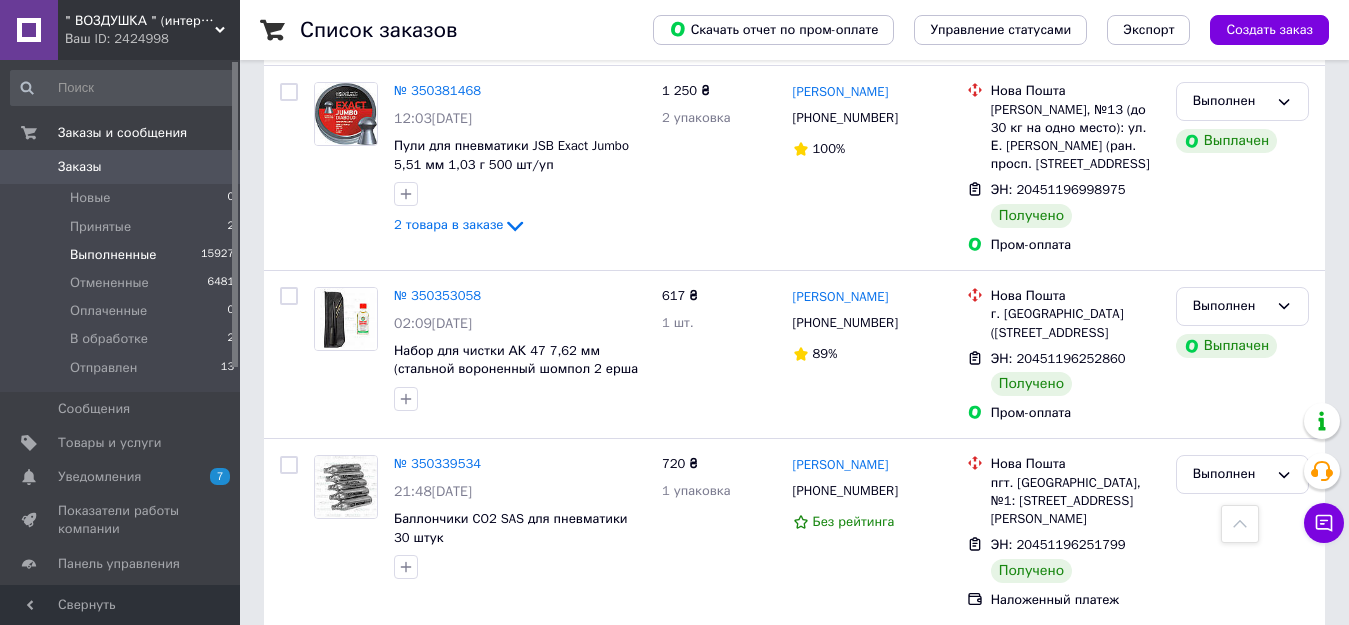 scroll, scrollTop: 3598, scrollLeft: 0, axis: vertical 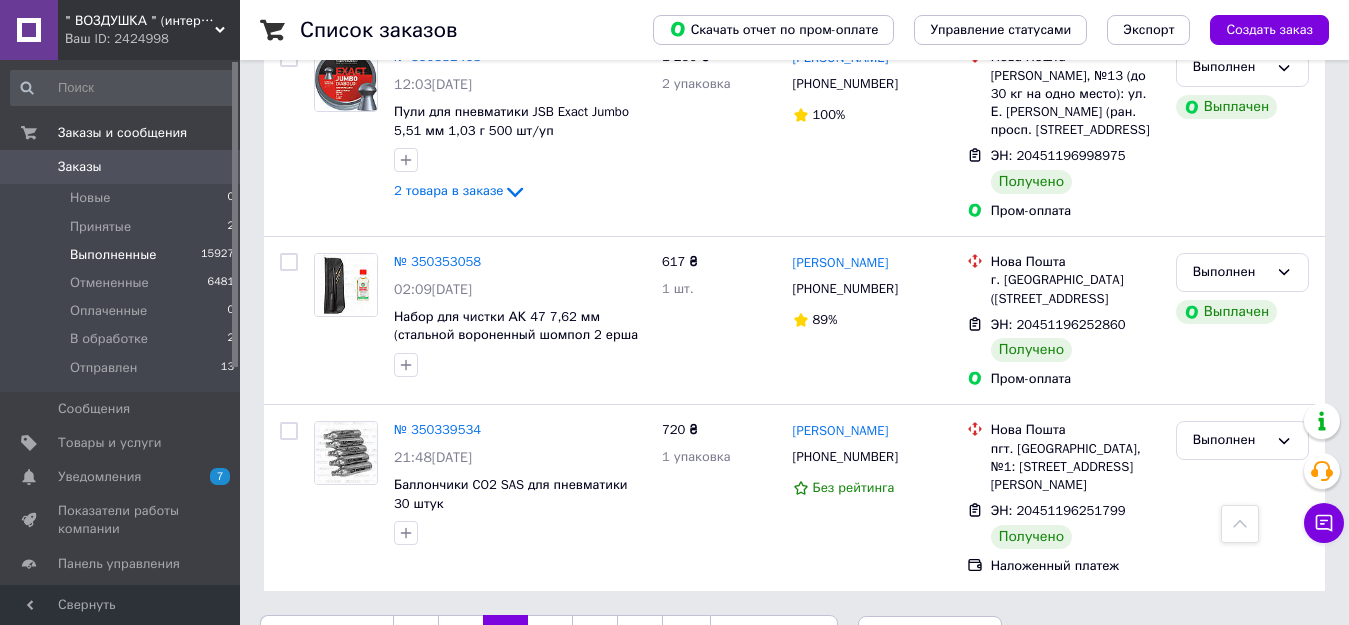 click on "4" at bounding box center (550, 636) 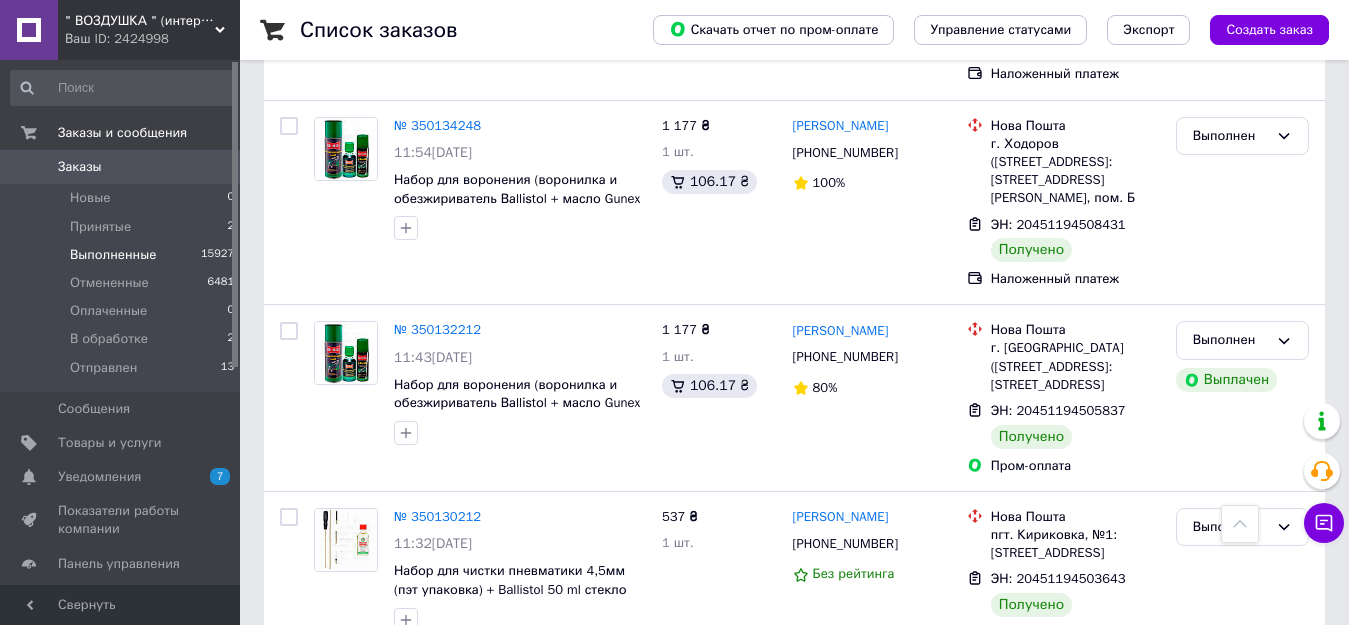 scroll, scrollTop: 3416, scrollLeft: 0, axis: vertical 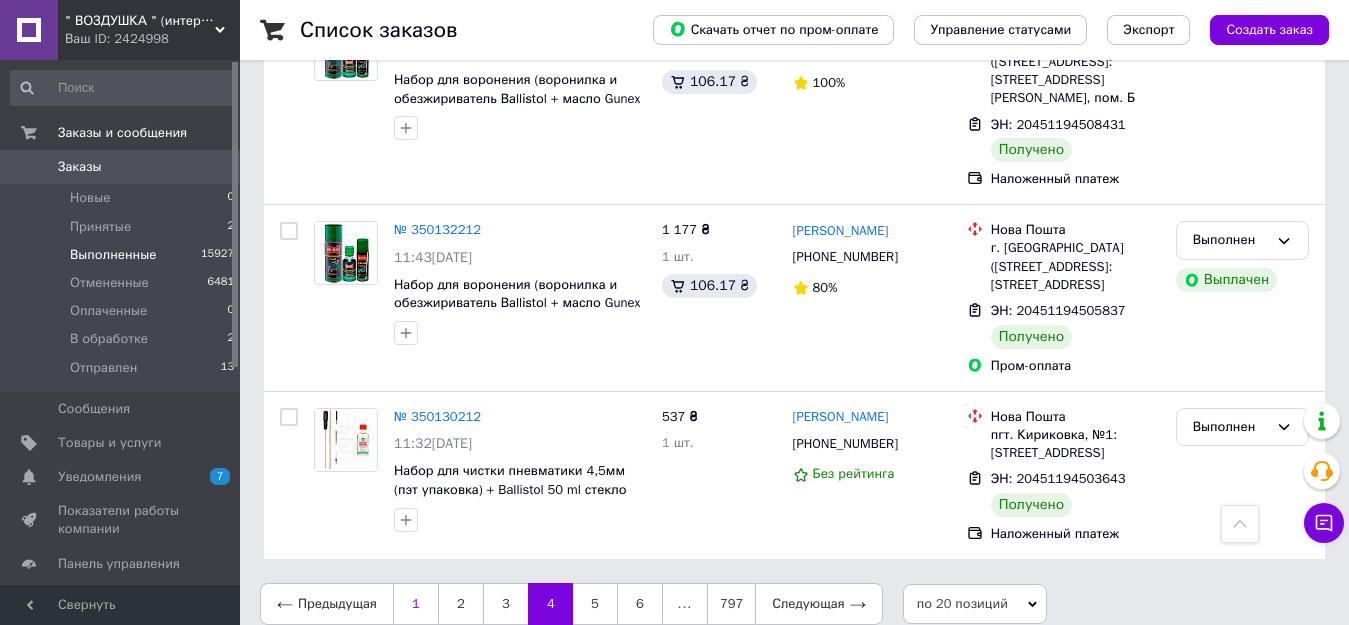 click on "1" at bounding box center (415, 604) 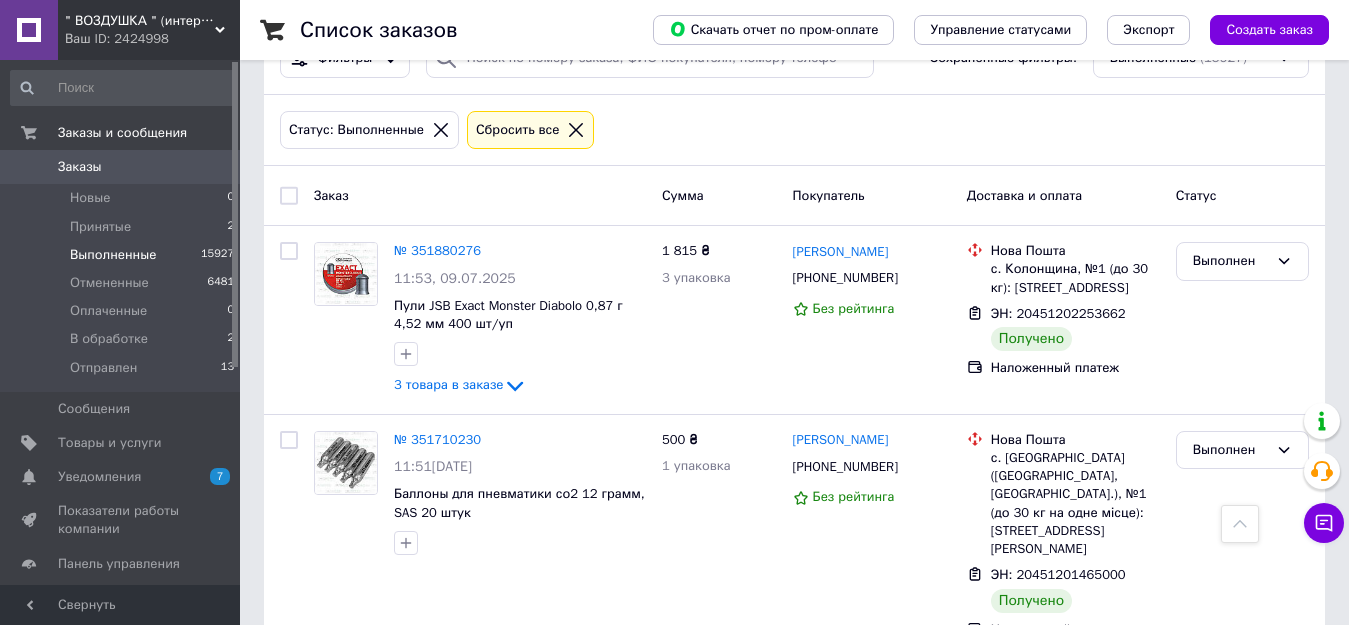 scroll, scrollTop: 0, scrollLeft: 0, axis: both 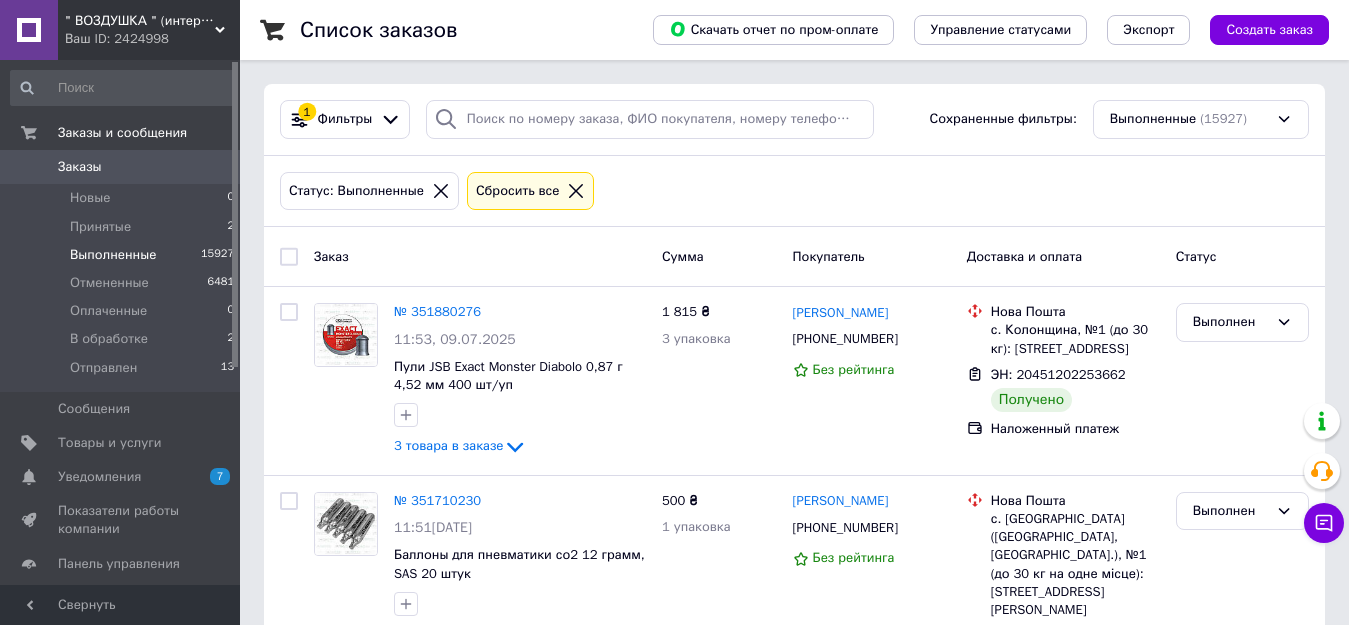 click on "Список заказов   Скачать отчет по пром-оплате Управление статусами Экспорт Создать заказ 1 Фильтры Сохраненные фильтры: Выполненные (15927) Статус: Выполненные Сбросить все Заказ Сумма Покупатель Доставка и оплата Статус № 351880276 11:53[DATE] Пули JSB Exact Monster Diabolo 0,87 г 4,52 мм 400 шт/уп 3 товара в заказе 1 815 ₴ 3 упаковка [PERSON_NAME] [PHONE_NUMBER] Без рейтинга Нова Пошта с. Колонщина, №1 (до 30 кг): [STREET_ADDRESS] ЭН: 20451202253662 Получено Наложенный платеж Выполнен № 351710230 11:51[DATE] Баллоны для пневматики со2 12 грамм, SAS 20 штук 500 ₴ 1 упаковка Маркіян Серафим [PHONE_NUMBER] Без рейтинга 340 ₴" at bounding box center [794, 2144] 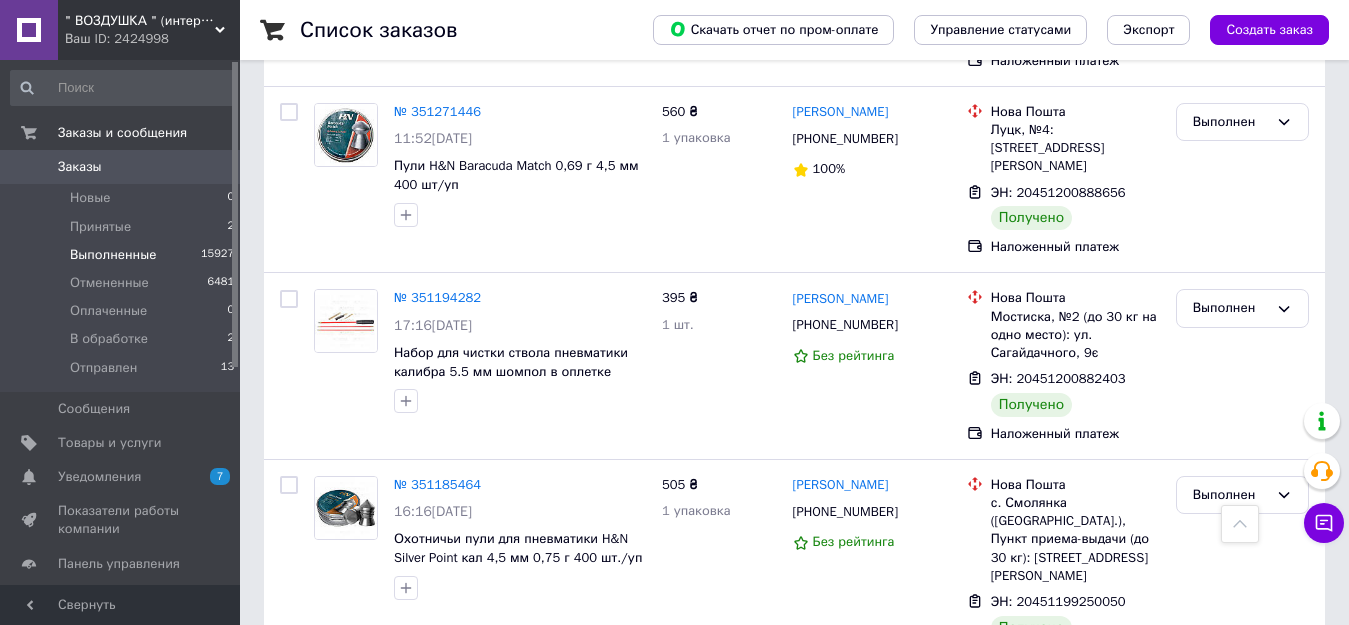 scroll, scrollTop: 3555, scrollLeft: 0, axis: vertical 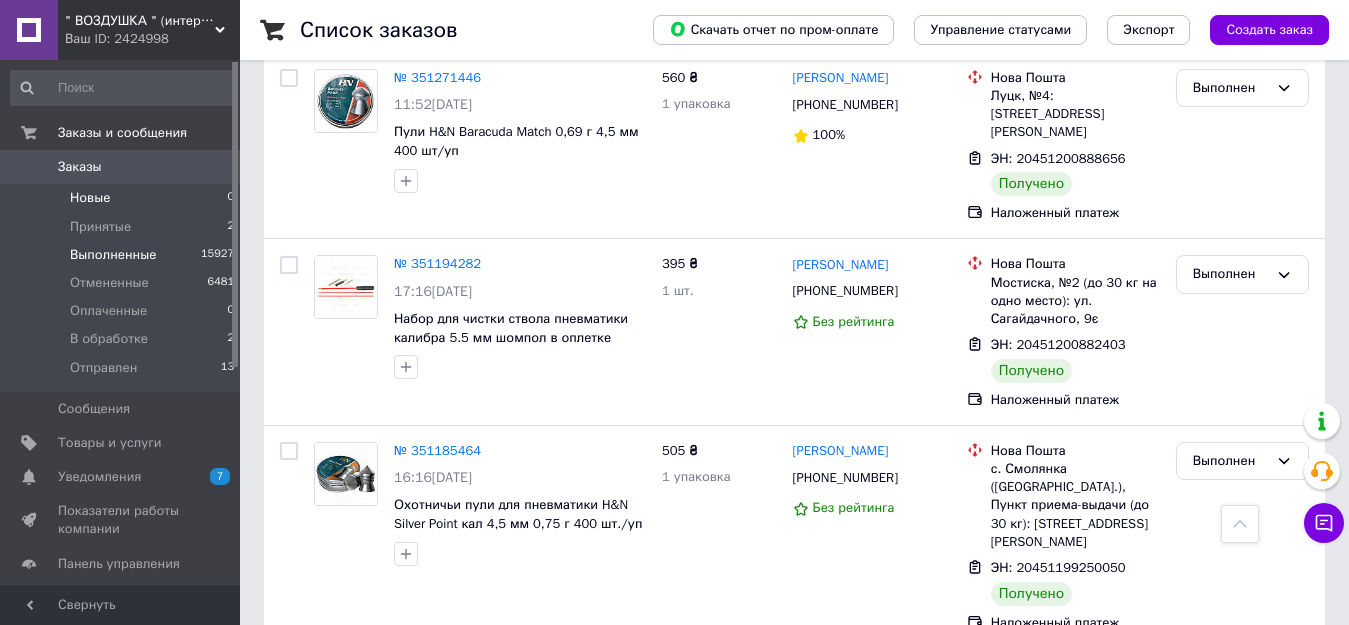 click on "Новые" at bounding box center [90, 198] 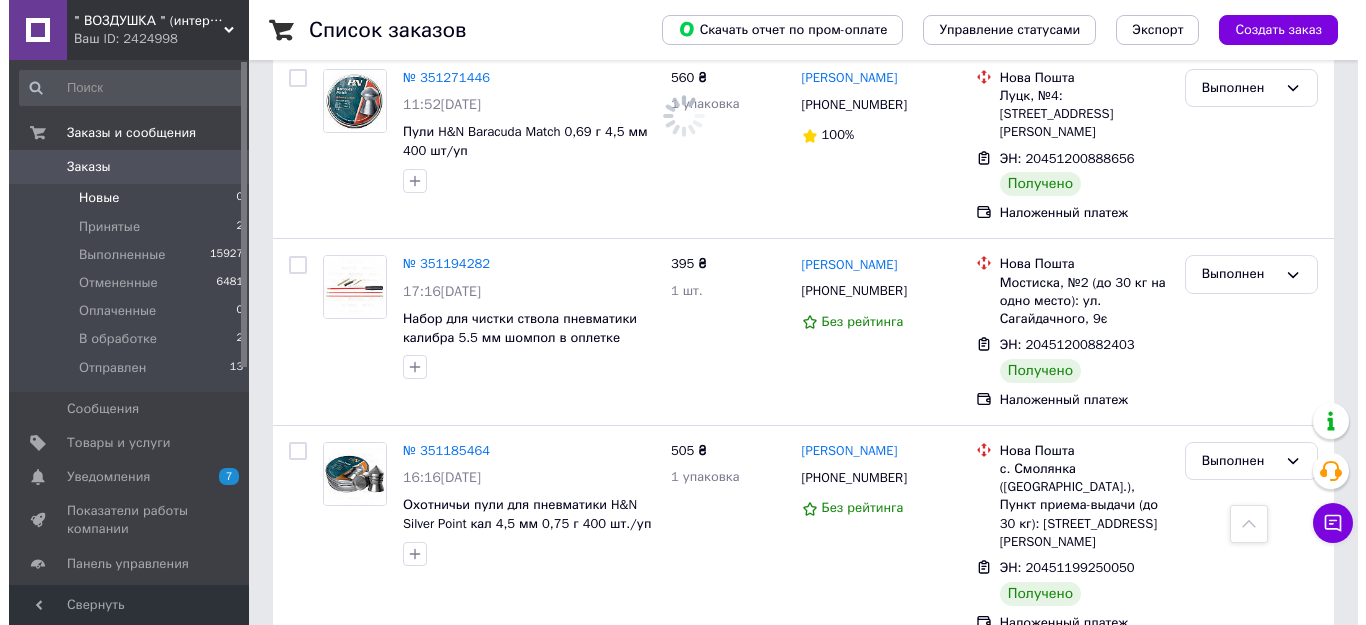 scroll, scrollTop: 0, scrollLeft: 0, axis: both 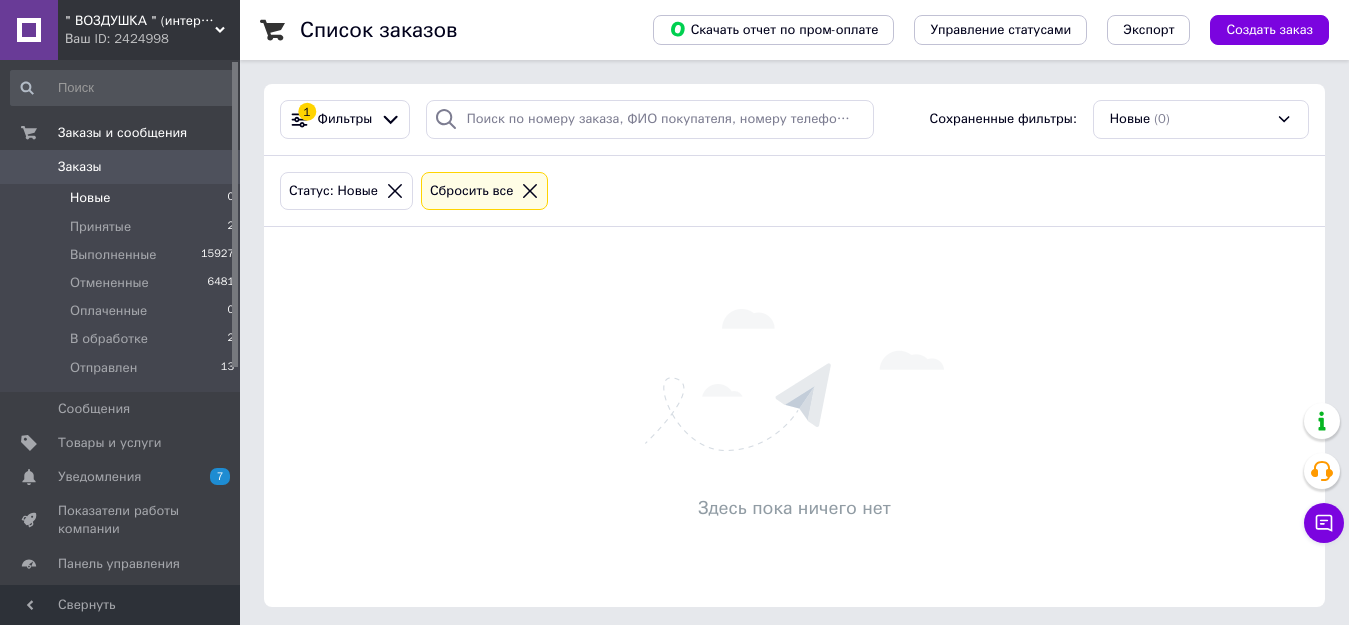 click on "Новые" at bounding box center [90, 198] 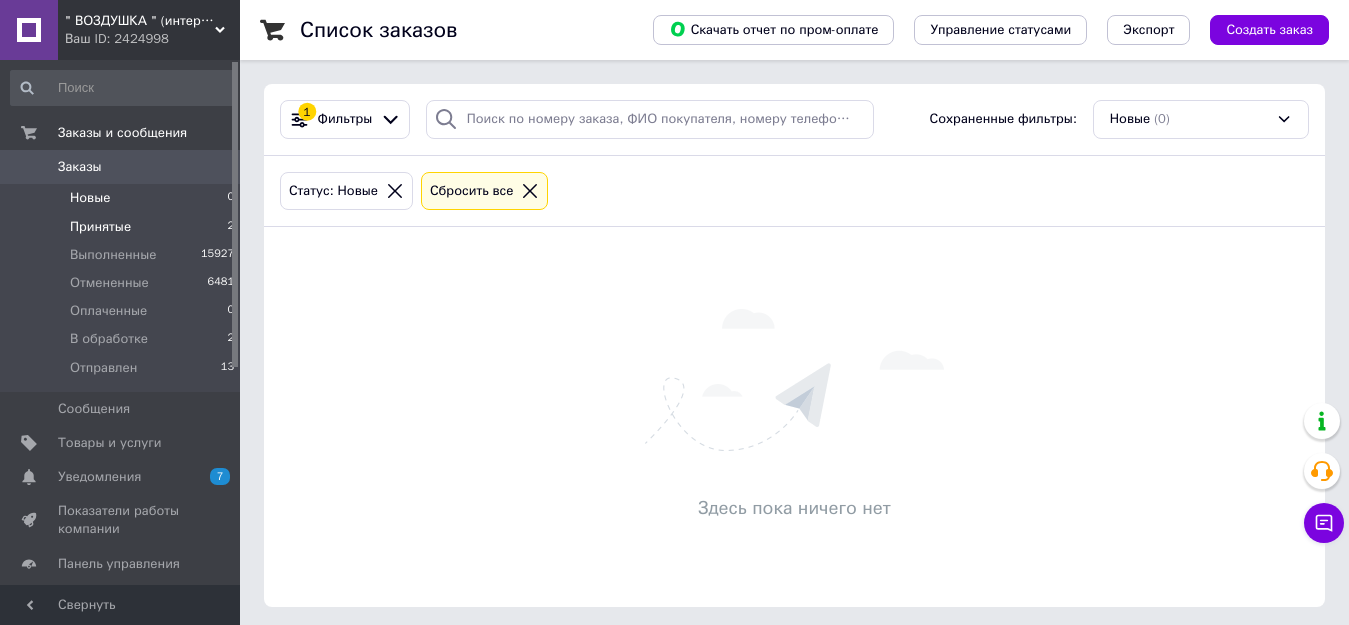 click on "Принятые" at bounding box center (100, 227) 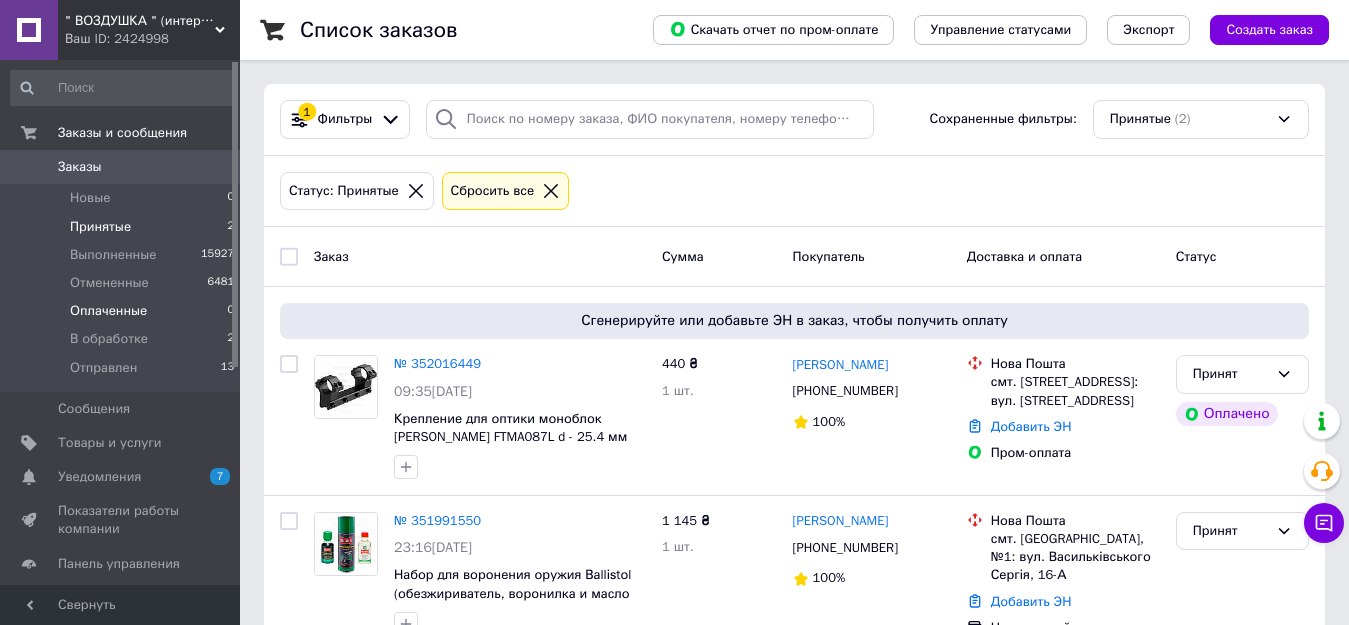 click on "Оплаченные" at bounding box center [108, 311] 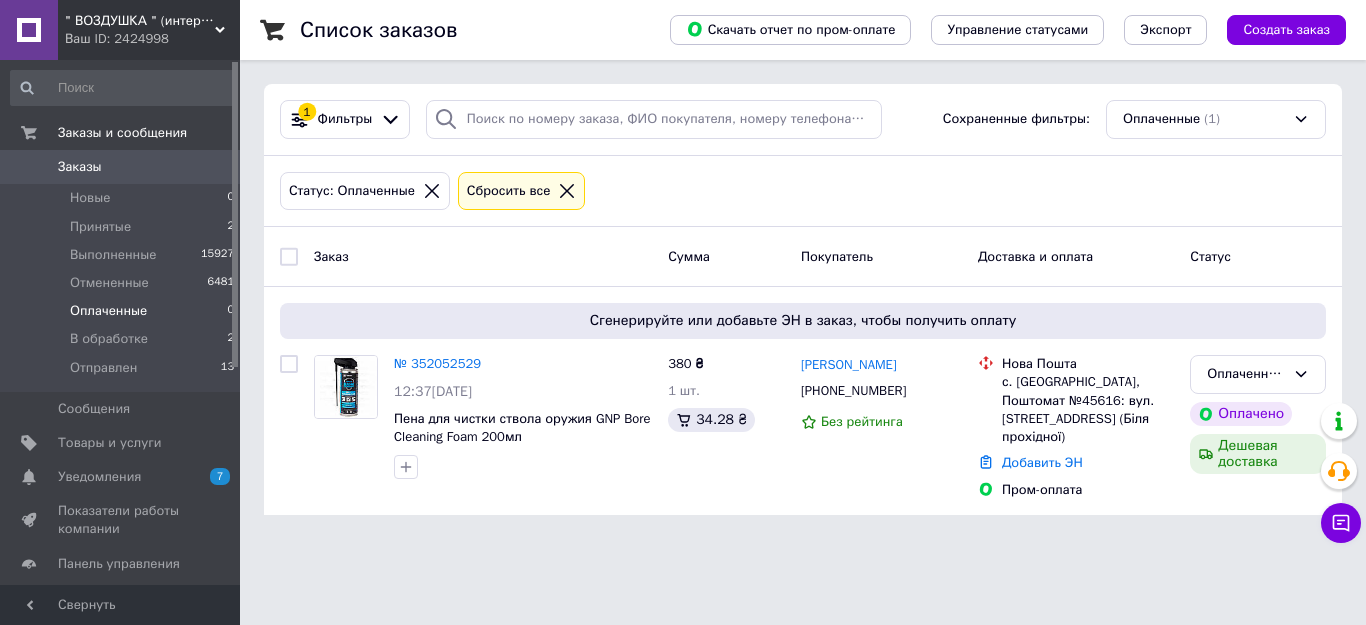click on "Оплаченные" at bounding box center (108, 311) 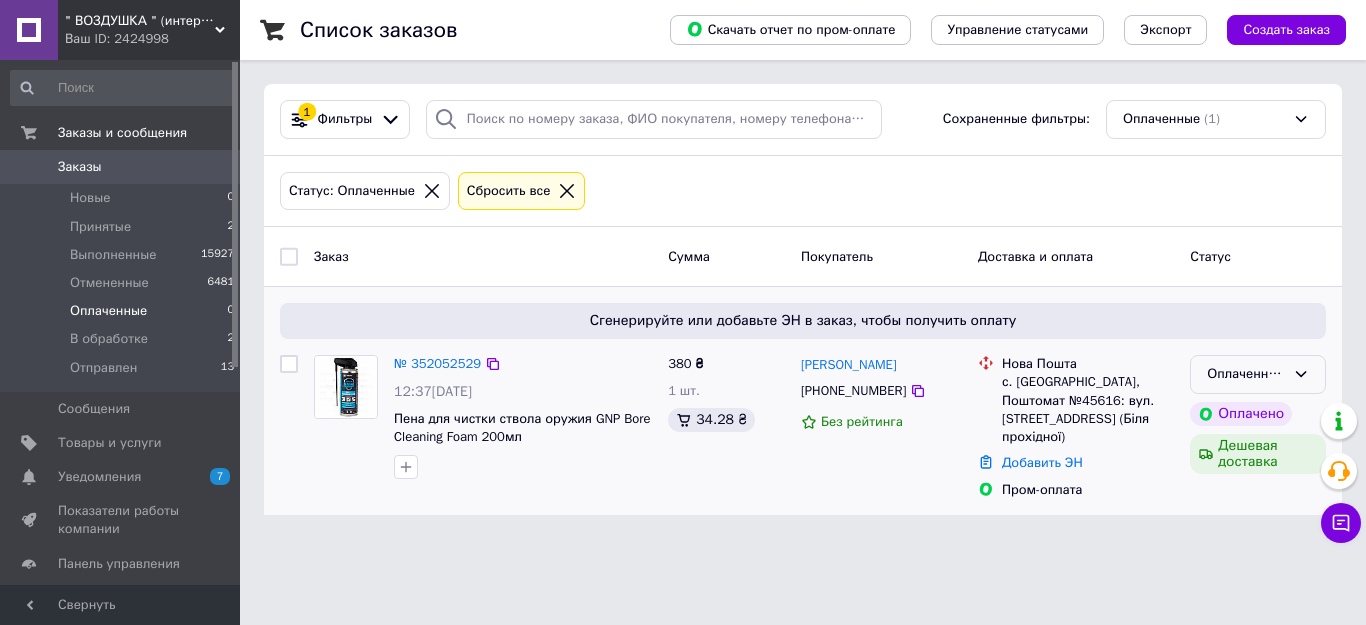 click 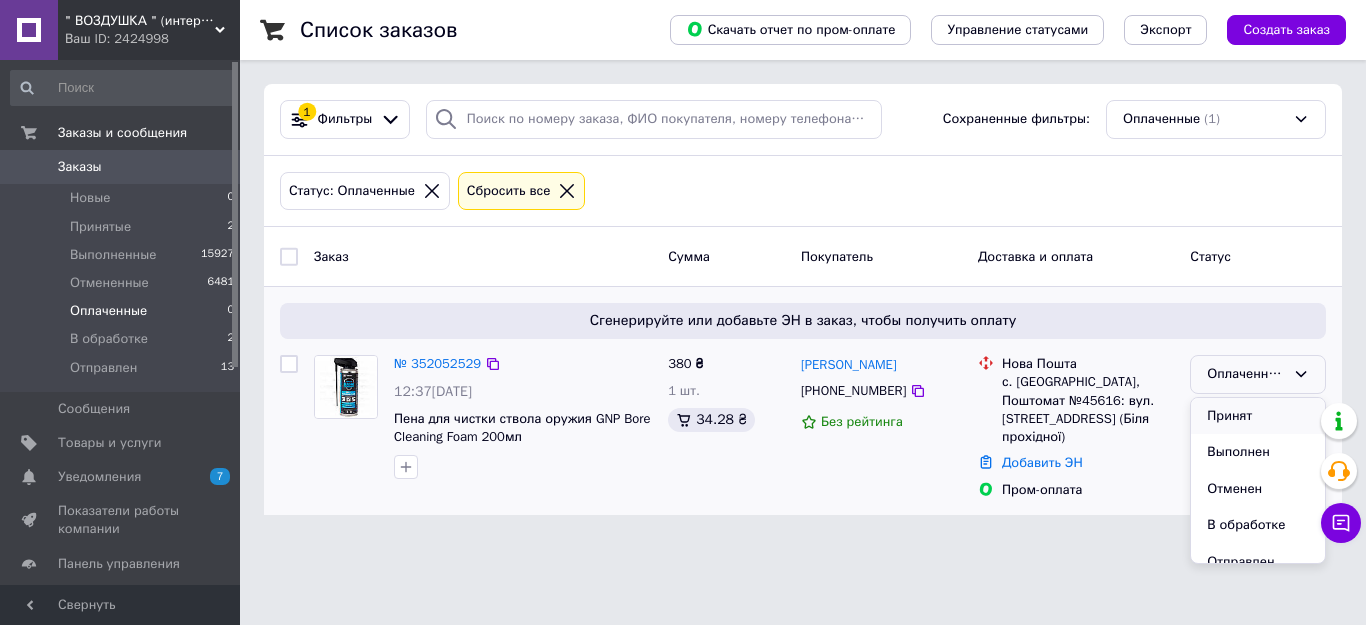 click on "Принят" at bounding box center [1258, 416] 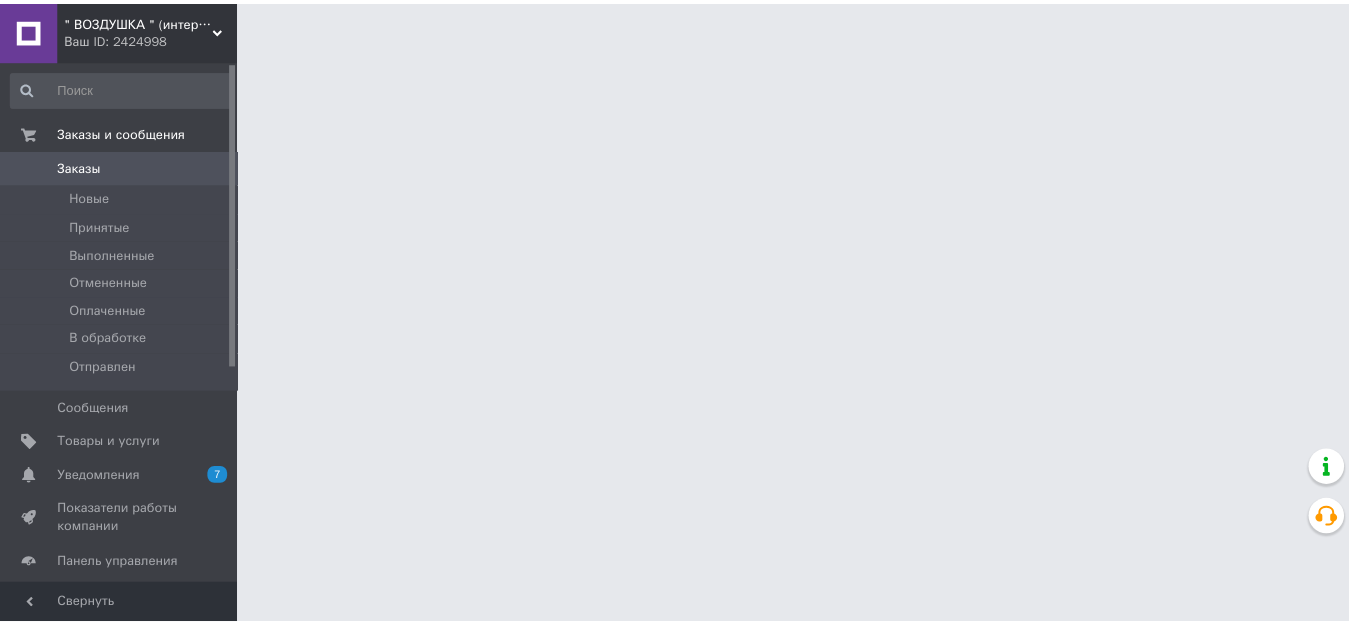 scroll, scrollTop: 0, scrollLeft: 0, axis: both 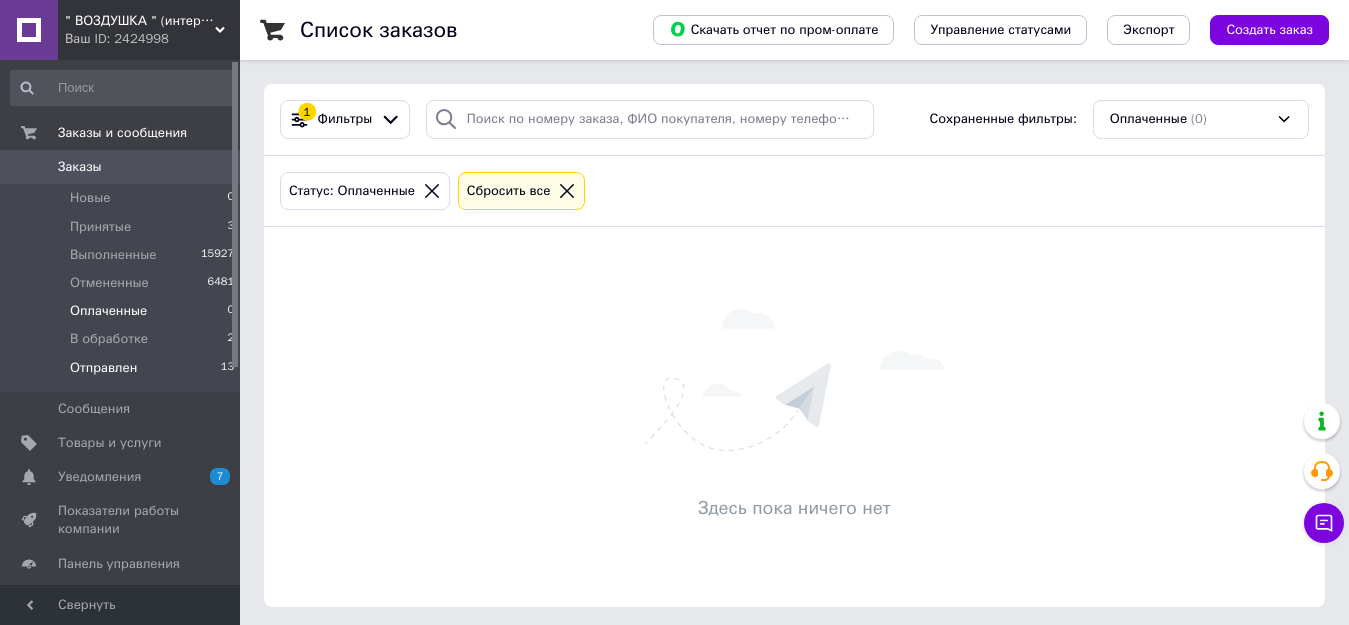 click on "Отправлен" at bounding box center [103, 368] 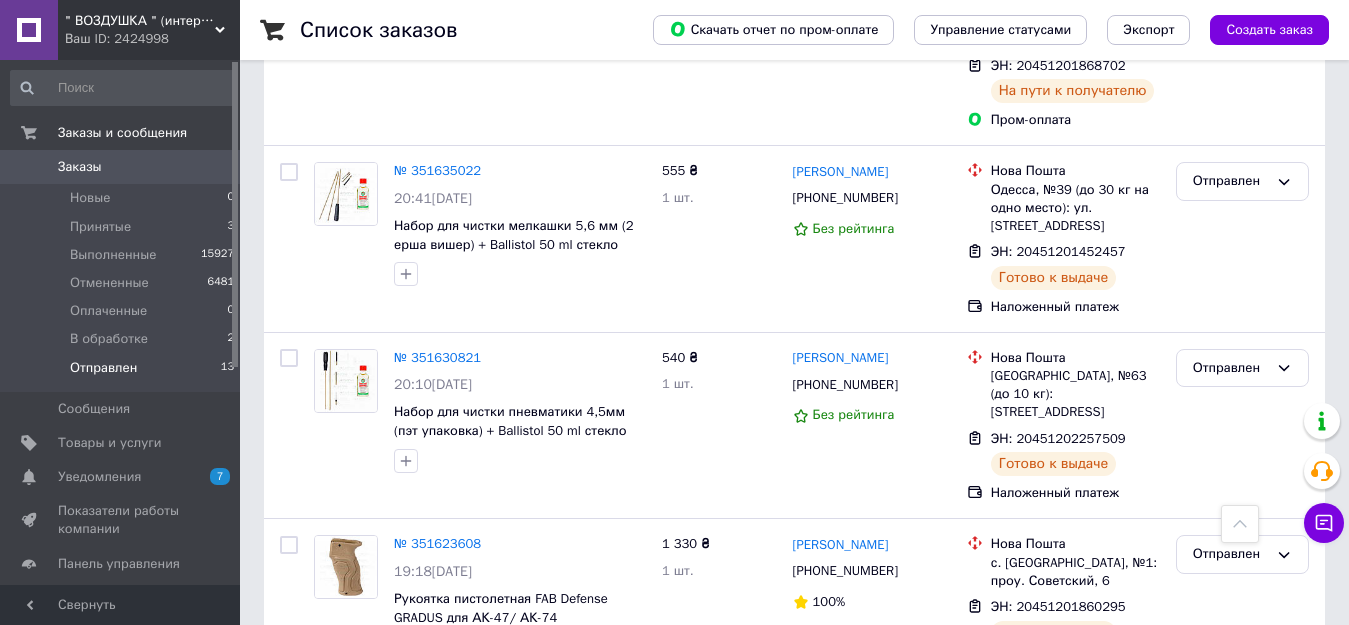 scroll, scrollTop: 1500, scrollLeft: 0, axis: vertical 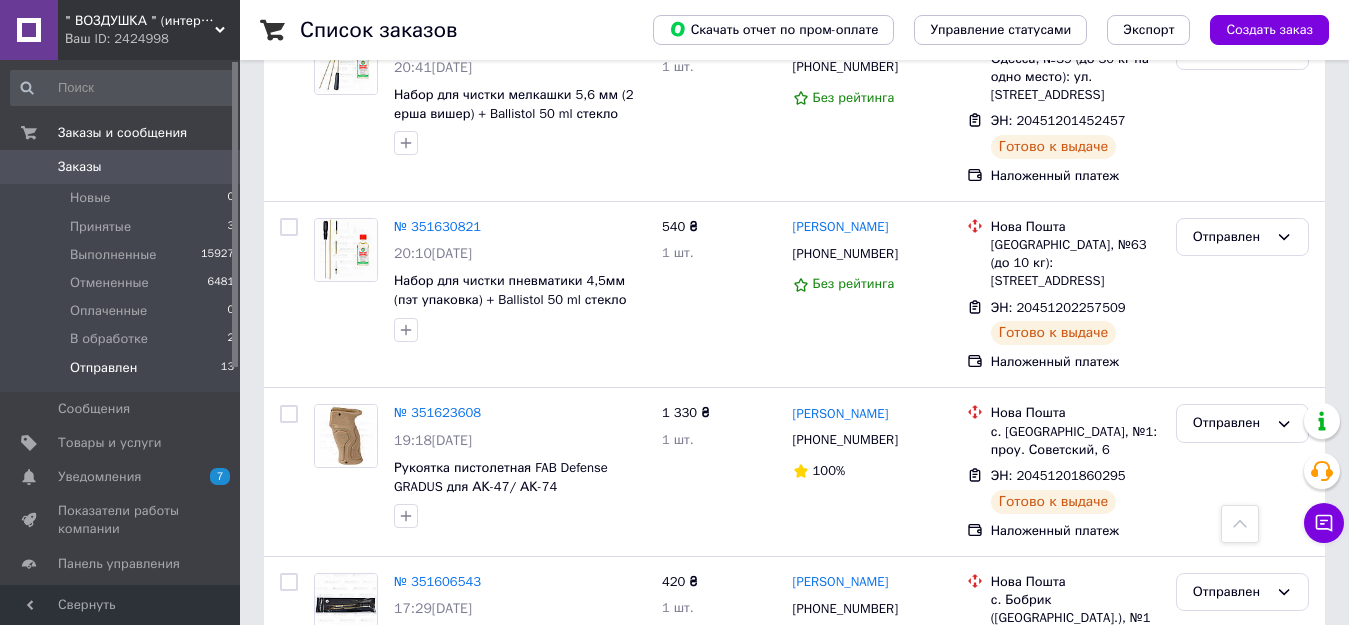 click on "Список заказов   Скачать отчет по пром-оплате Управление статусами Экспорт Создать заказ 1 Фильтры Сохраненные фильтры: Отправлен (13) Статус: Отправлен Сбросить все Заказ Сумма Покупатель Доставка и оплата Статус № 351908130 14:02, 09.07.2025 Кобура Глок 19 поясная с чехлом для магазина, черная ткань Оксфорд 680 ₴ 2 шт. Володимир Сулхаєв +380508075456 100% Нова Пошта Днепр, Почтомат №5188: ул. Академика Чекмарева, 3 (маг. АТБ) ЭН: 20451202301960 На пути к получателю Пром-оплата Отправлен Оплачено № 351887339 12:26, 09.07.2025 Охотничьи пули для пневматики H&N Silver Point кал 4,5 мм 0,75 г 400 шт./уп 1 515 ₴ 3 упаковка" at bounding box center [794, -33] 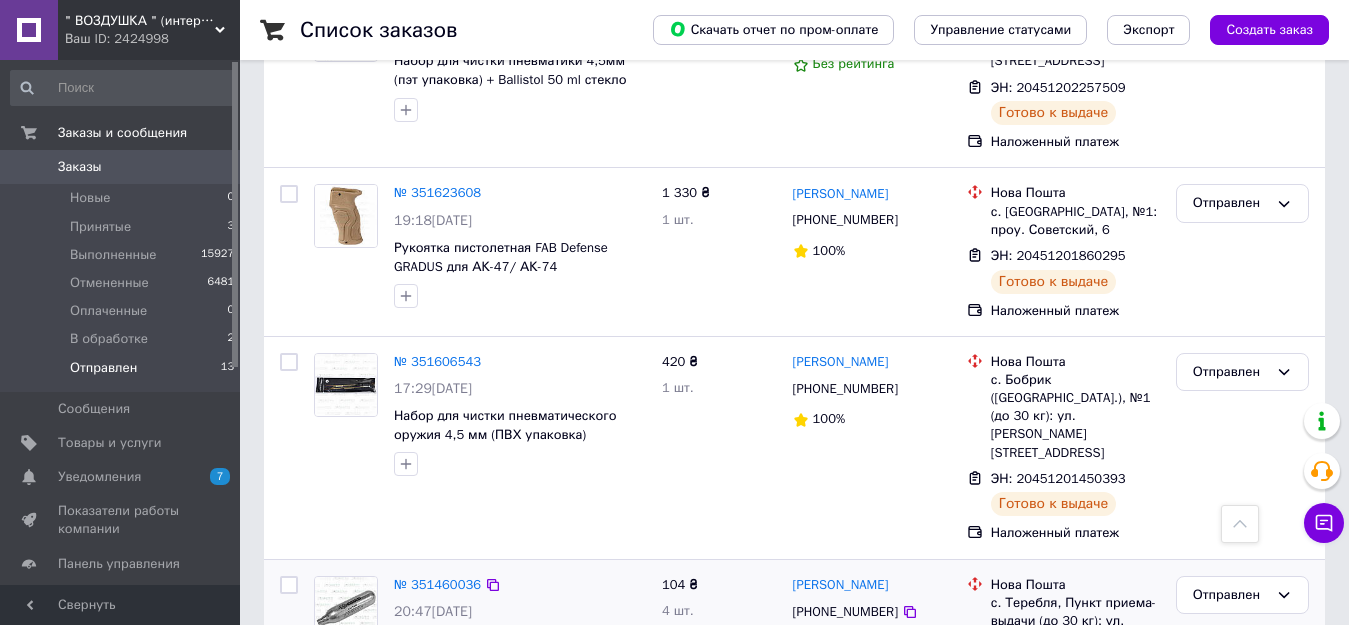 scroll, scrollTop: 1828, scrollLeft: 0, axis: vertical 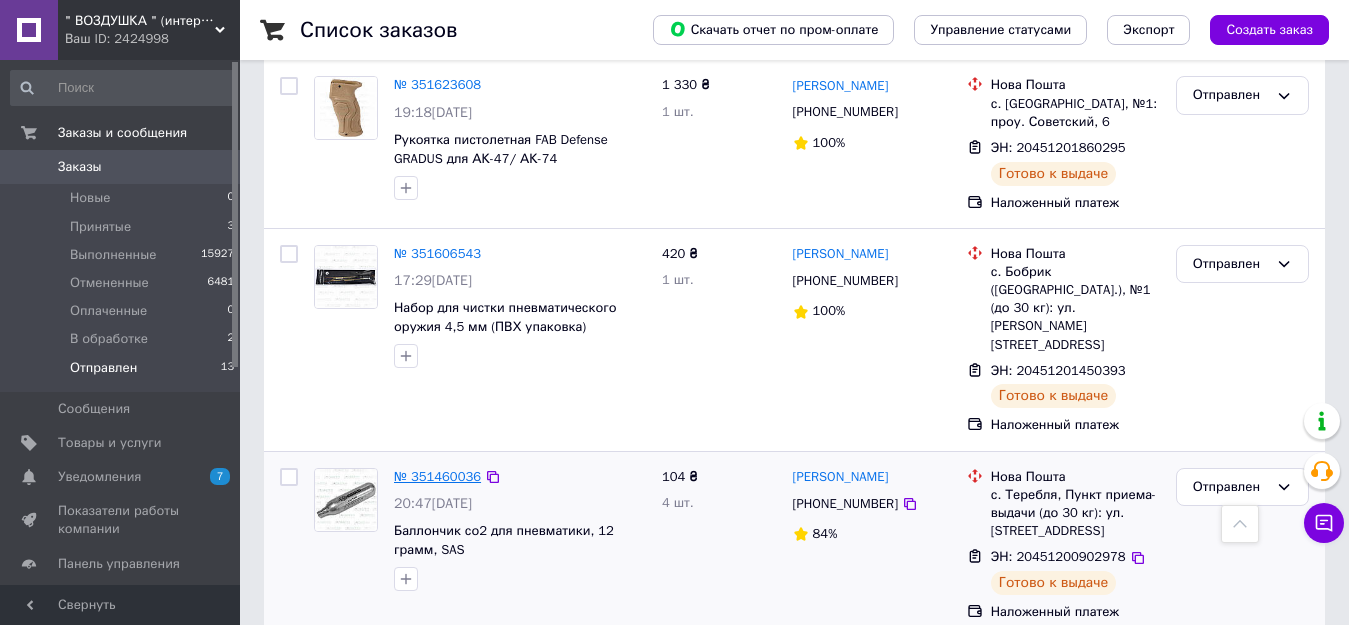 click on "№ 351460036" at bounding box center [437, 476] 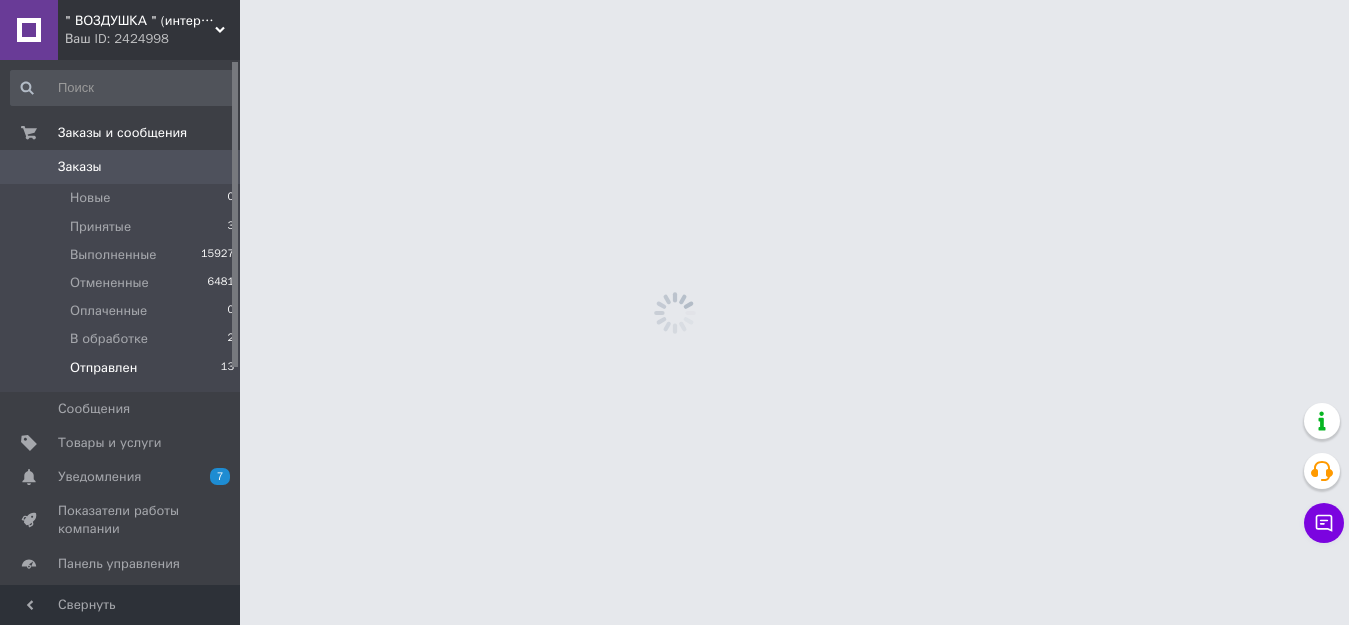 scroll, scrollTop: 0, scrollLeft: 0, axis: both 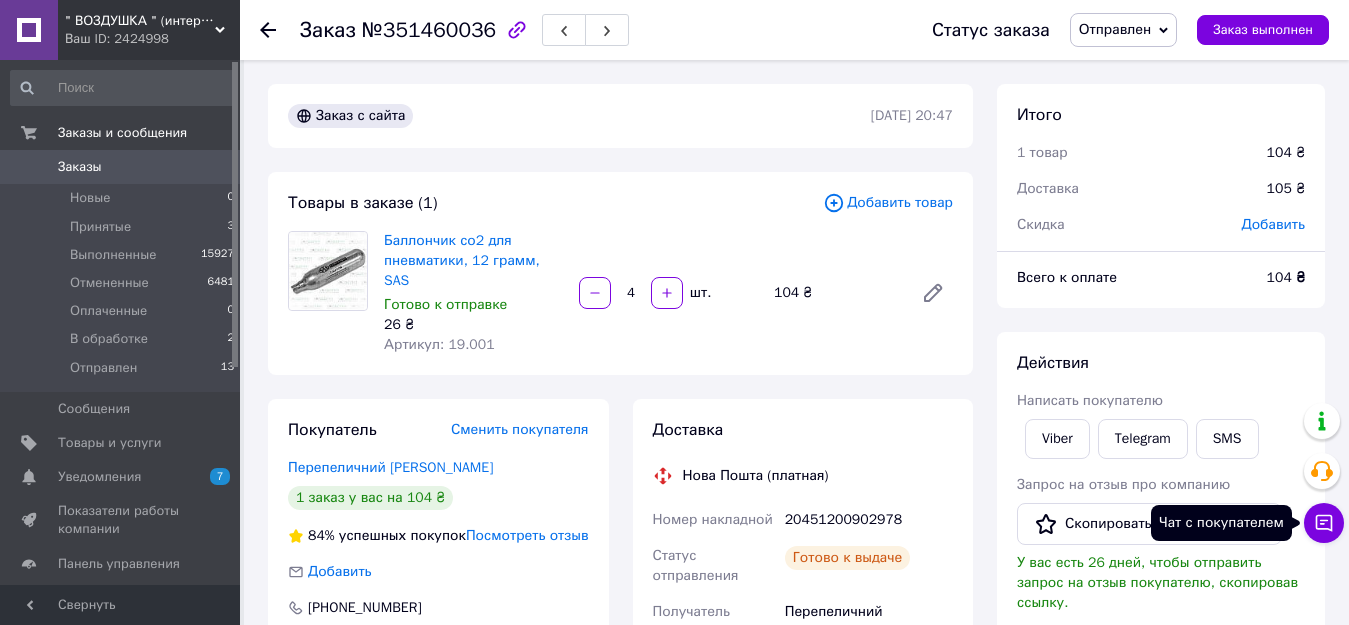 click 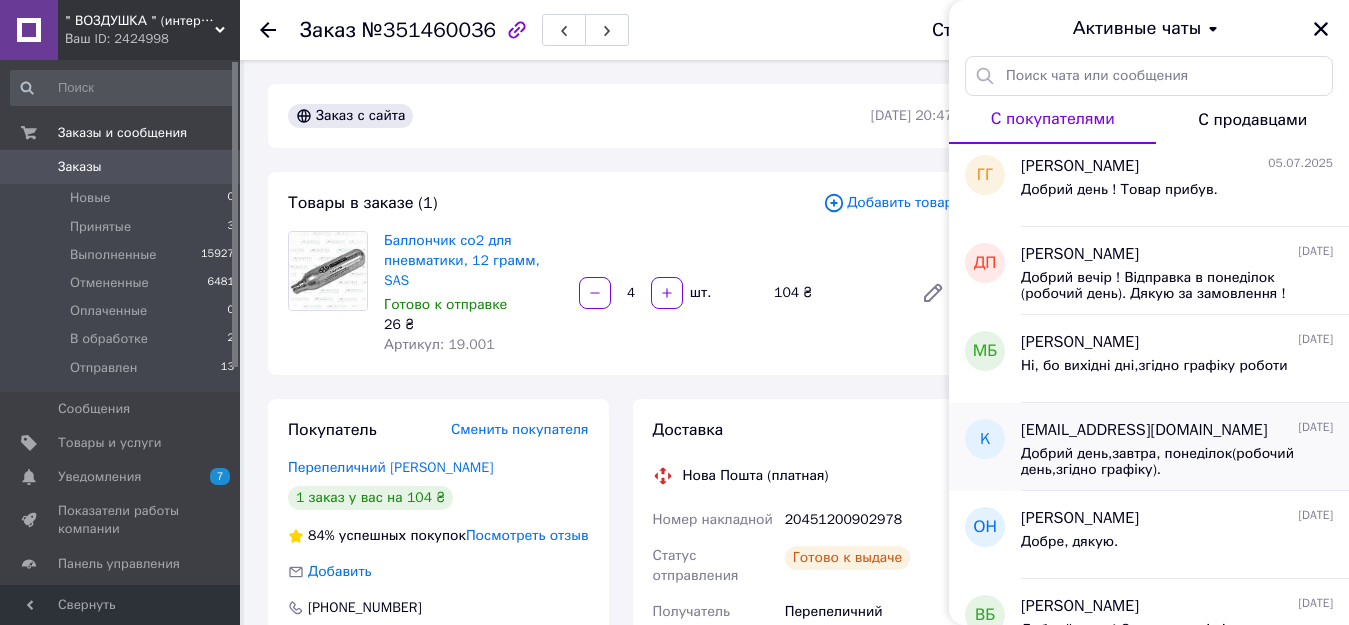 scroll, scrollTop: 0, scrollLeft: 0, axis: both 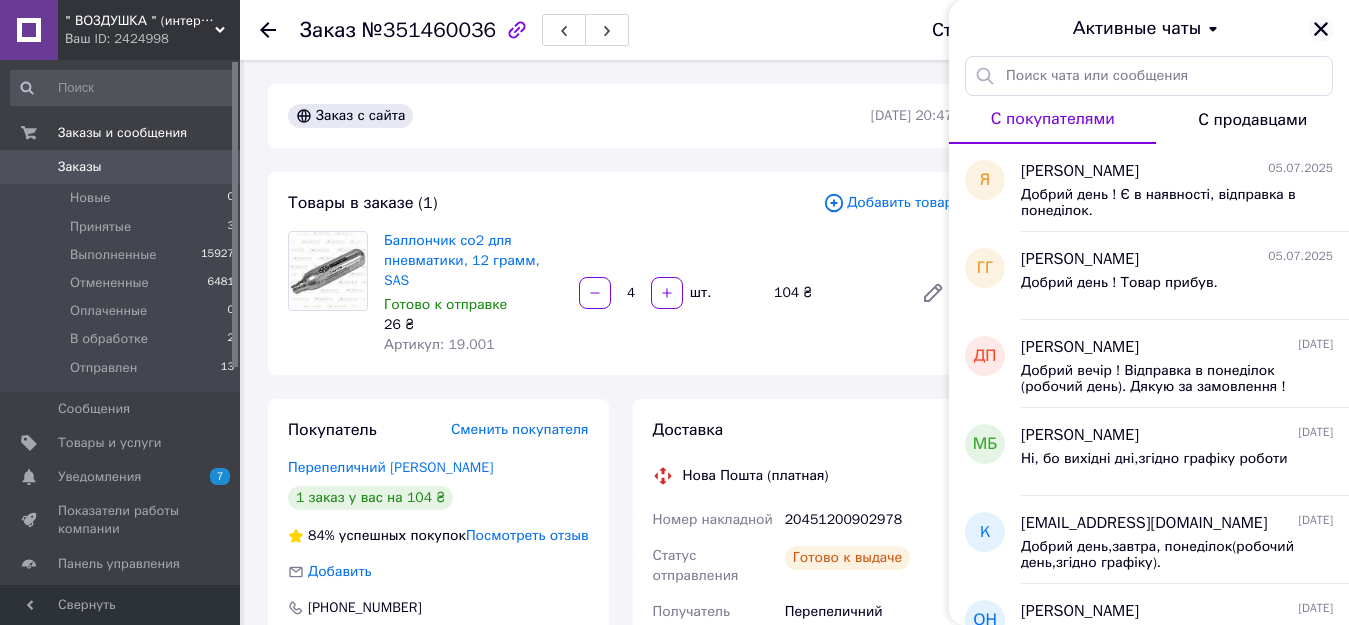 click 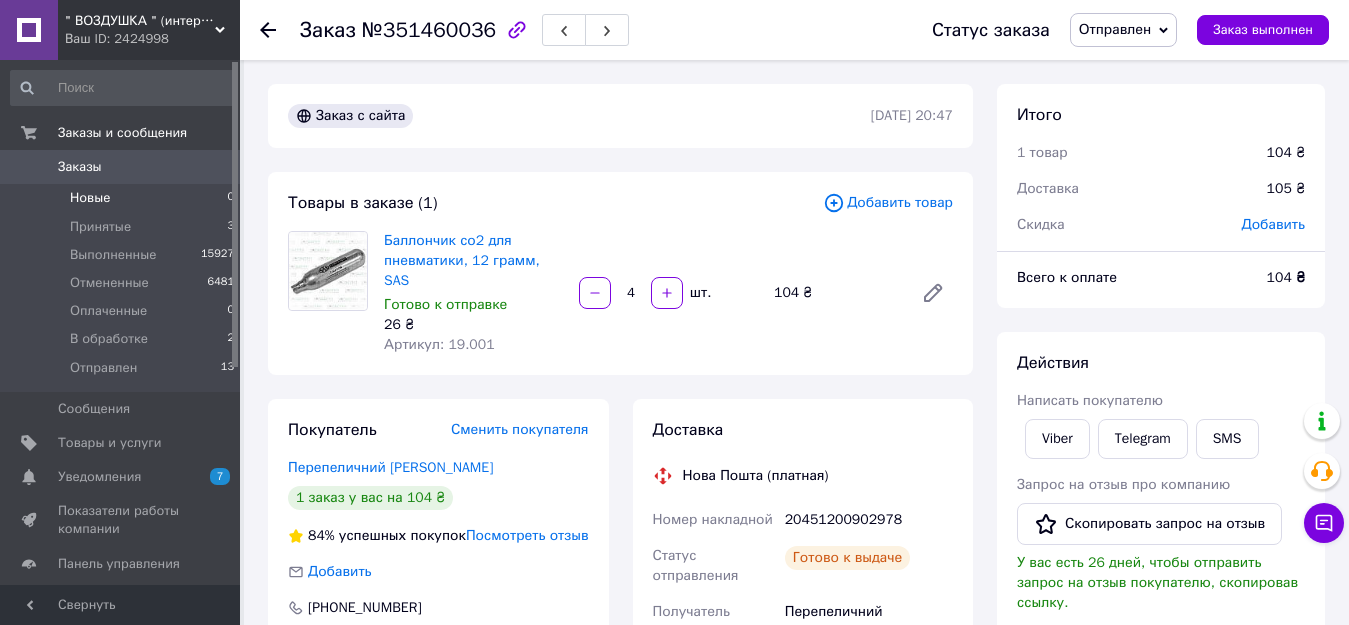 click on "Новые" at bounding box center (90, 198) 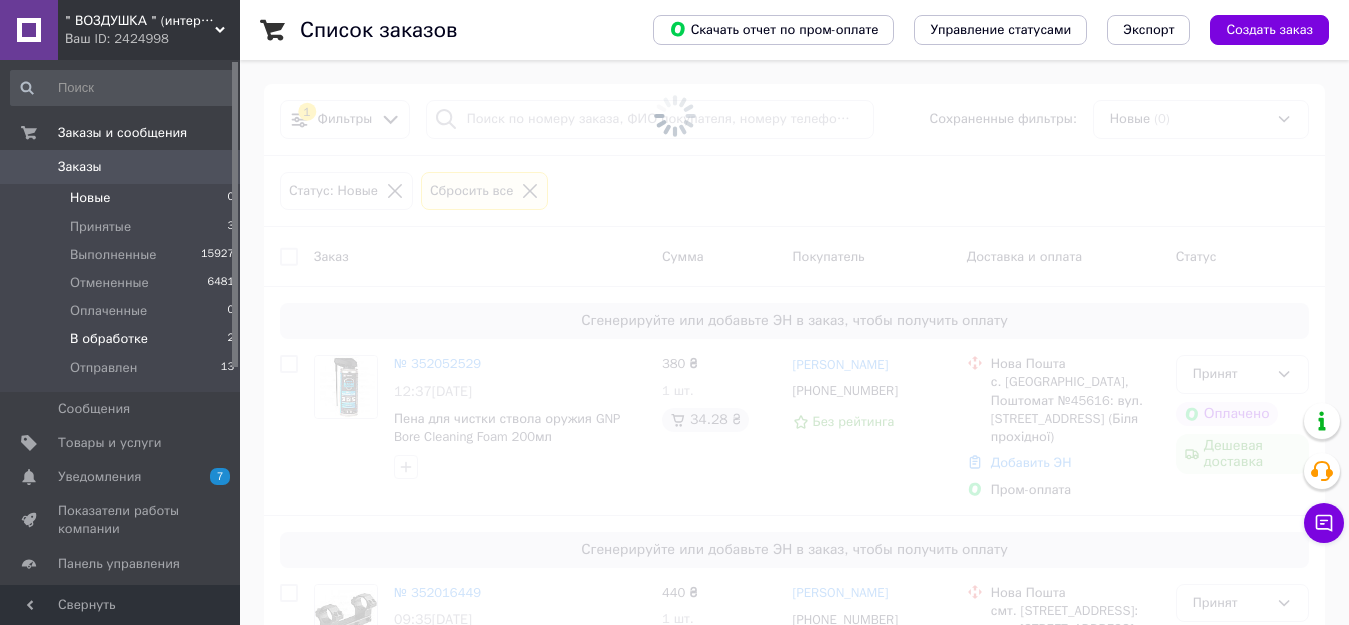 click on "В обработке" at bounding box center (109, 339) 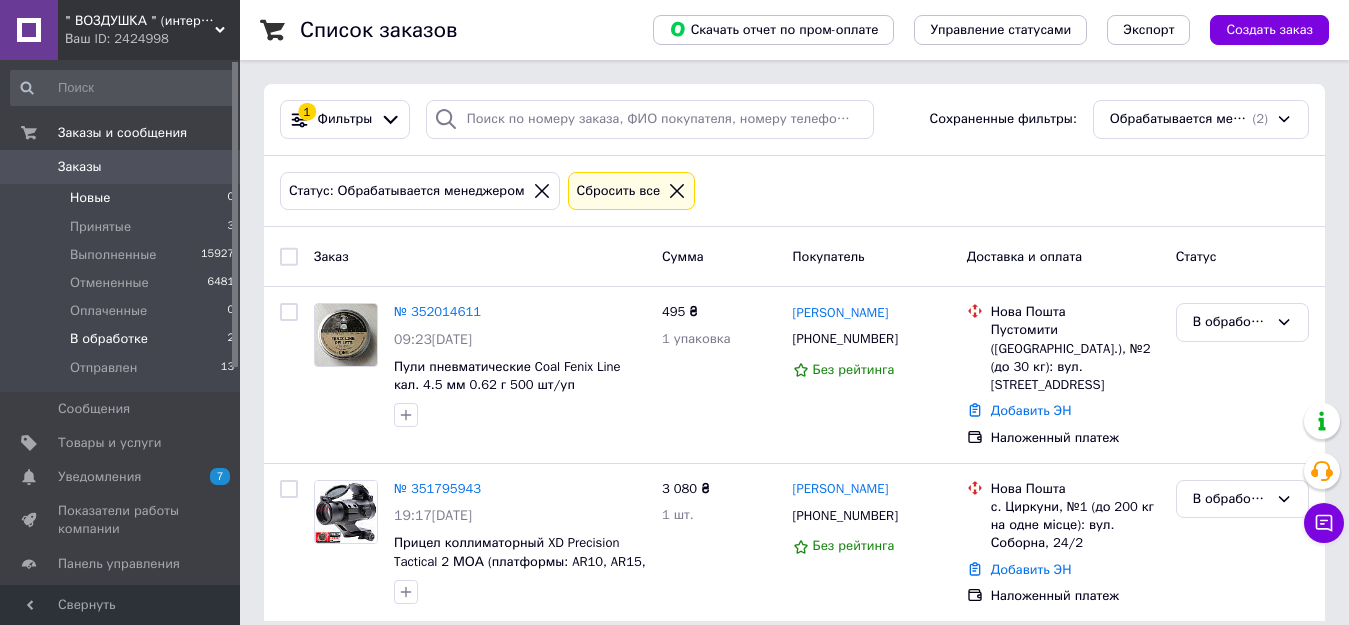 click on "Новые 0" at bounding box center [123, 198] 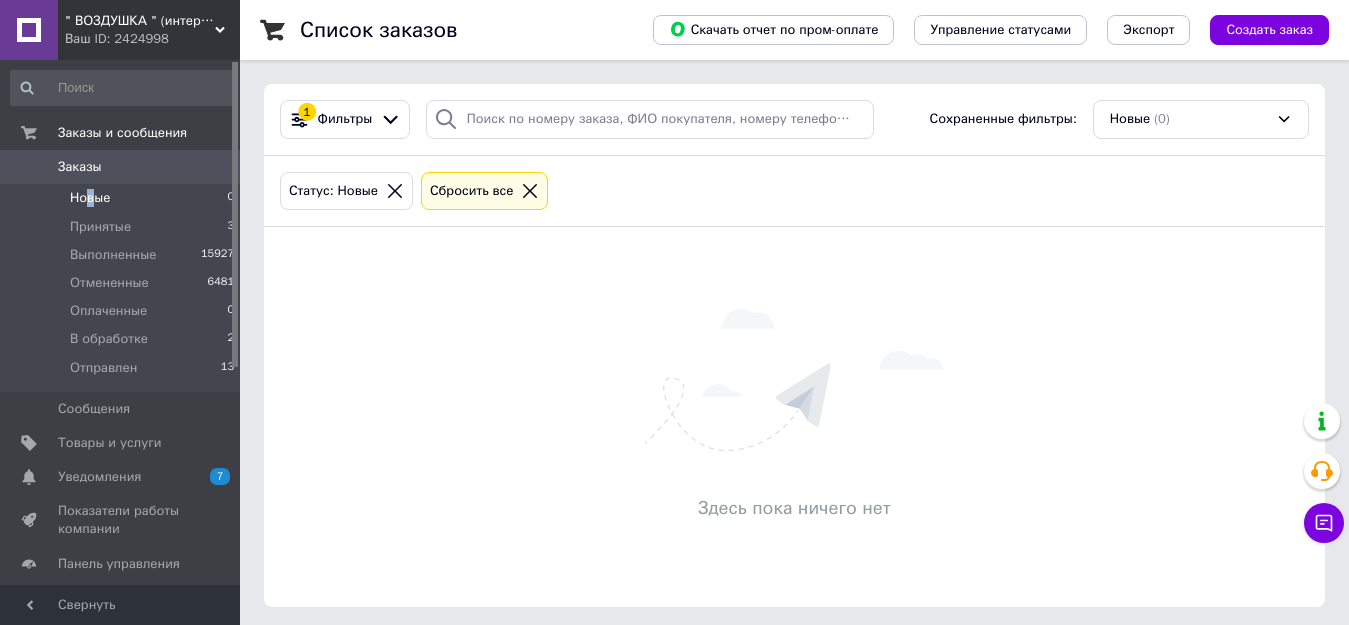 click on "Новые" at bounding box center [90, 198] 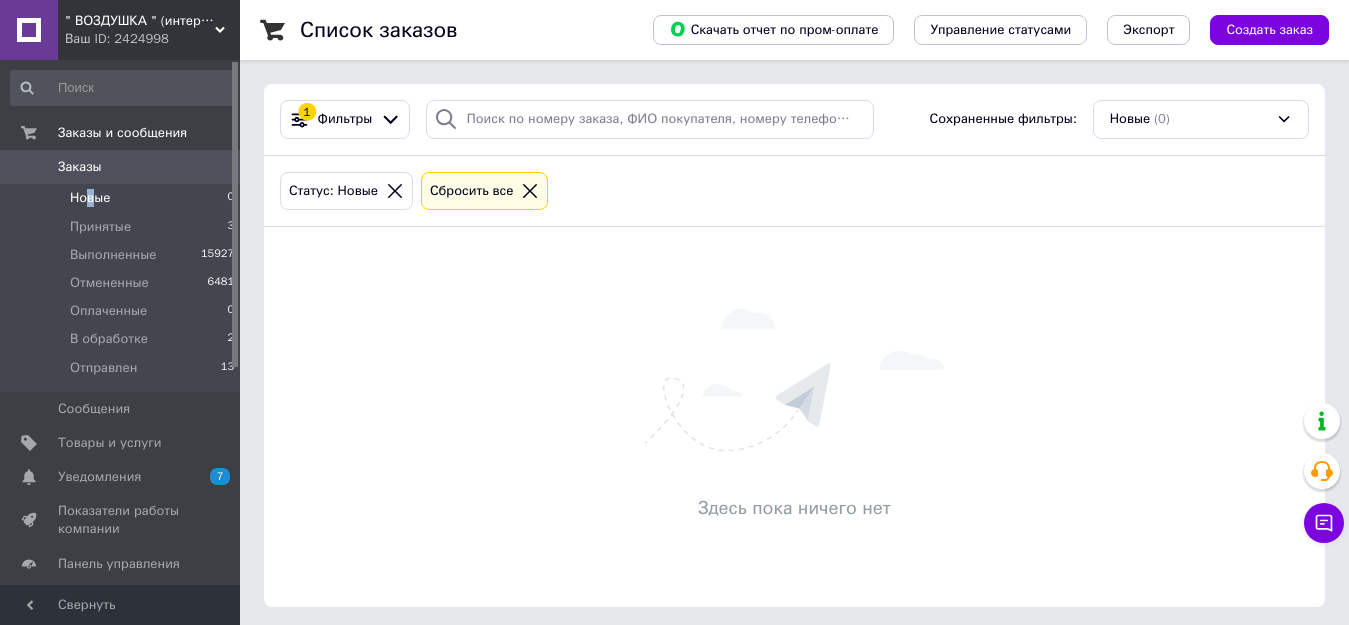 click on "Новые" at bounding box center [90, 198] 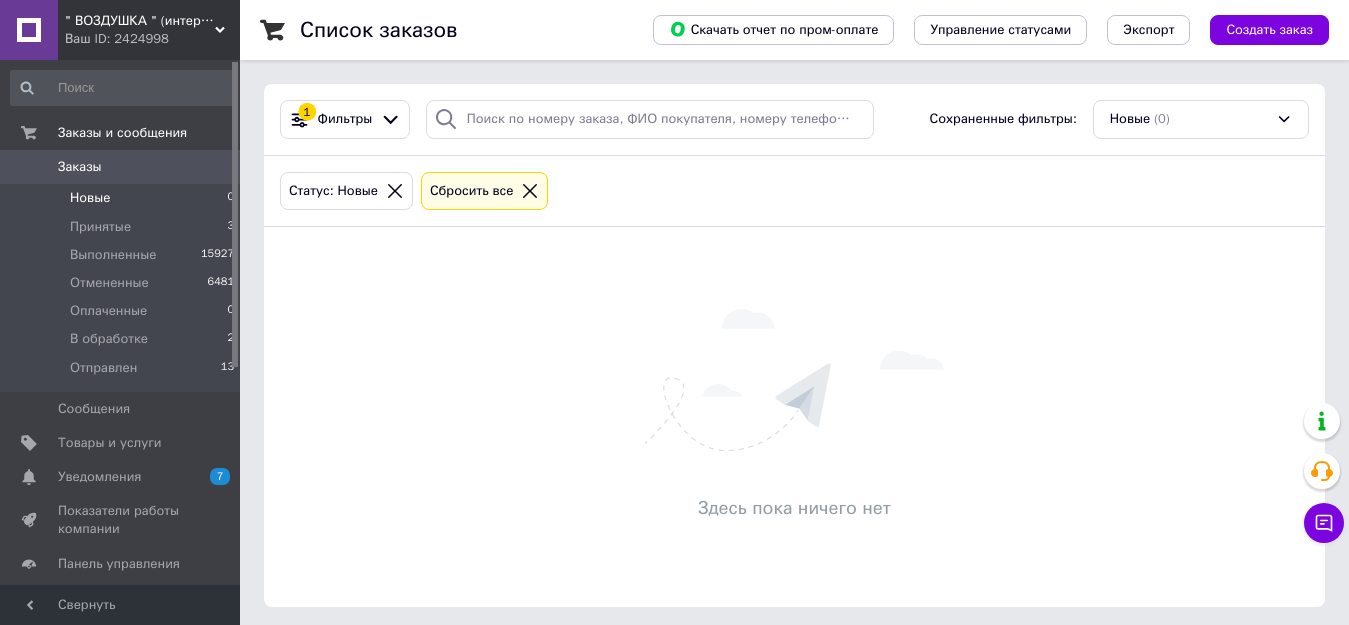 click on "Новые" at bounding box center [90, 198] 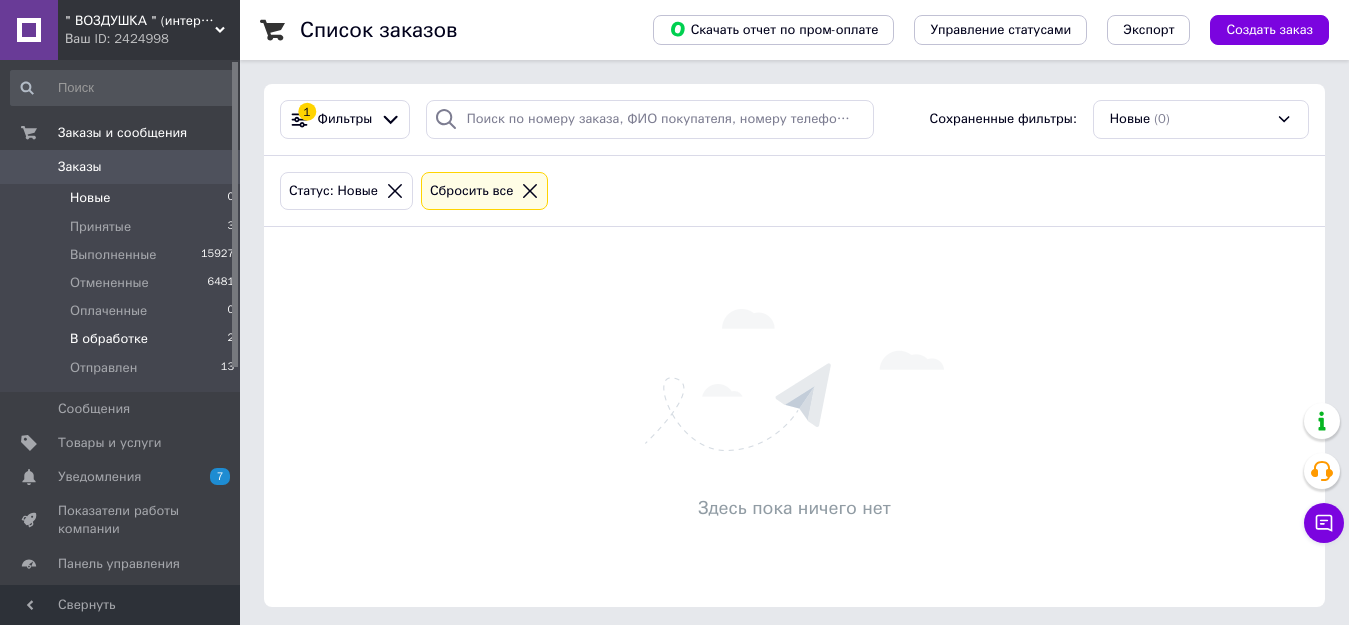 click on "В обработке" at bounding box center [109, 339] 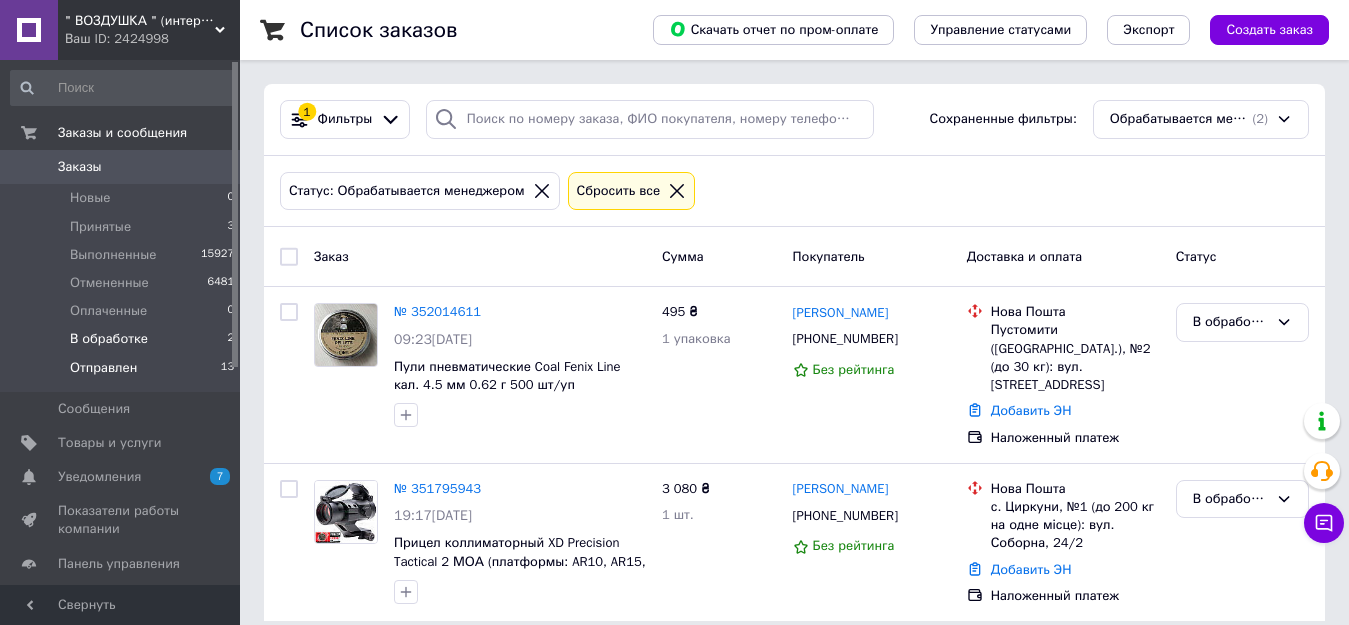 click on "Отправлен" at bounding box center [103, 368] 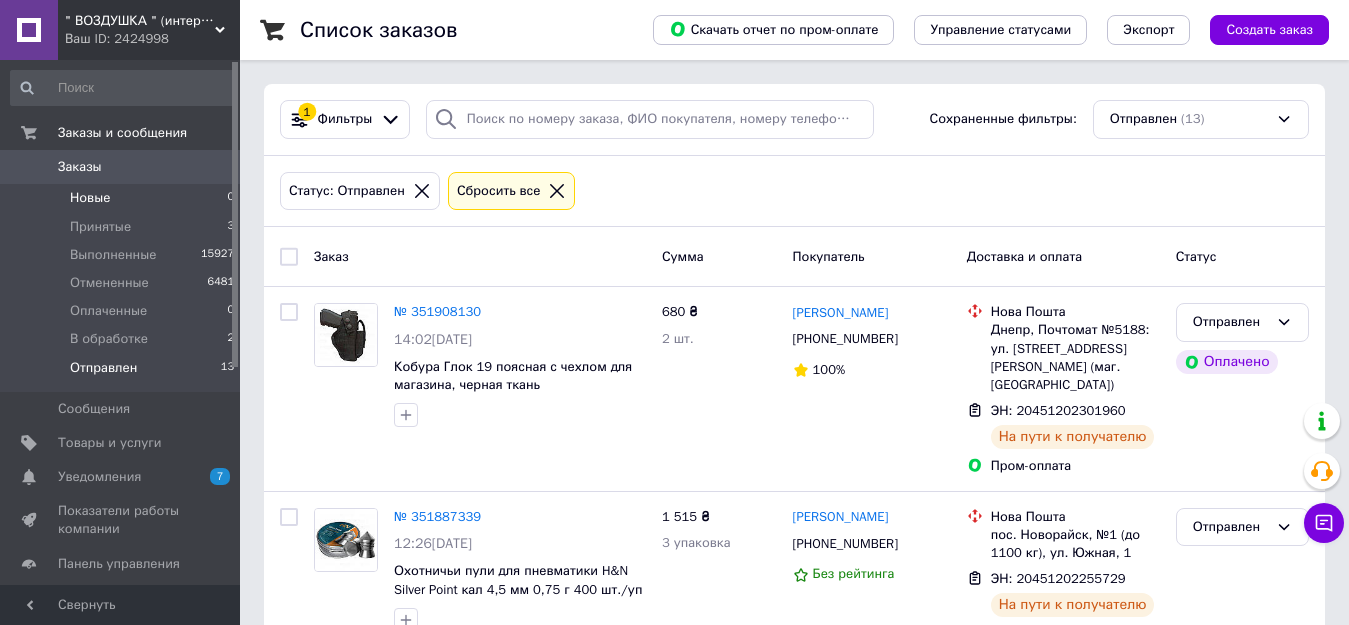 click on "Новые" at bounding box center [90, 198] 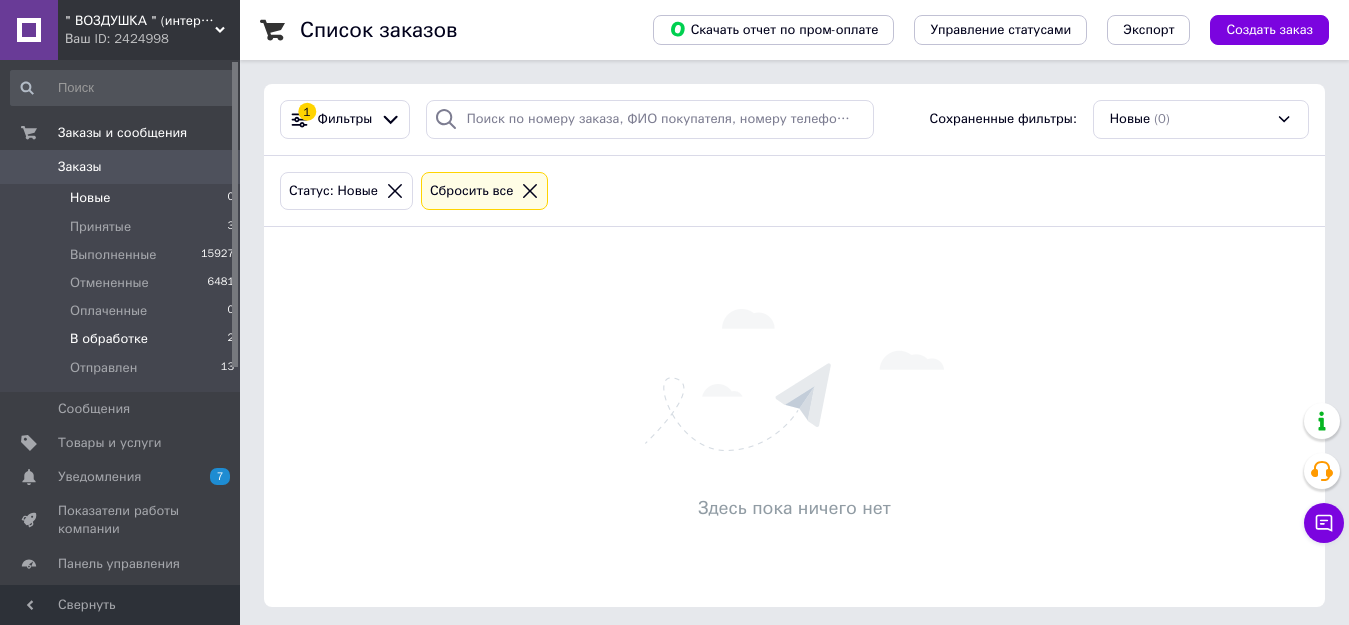 click on "В обработке" at bounding box center [109, 339] 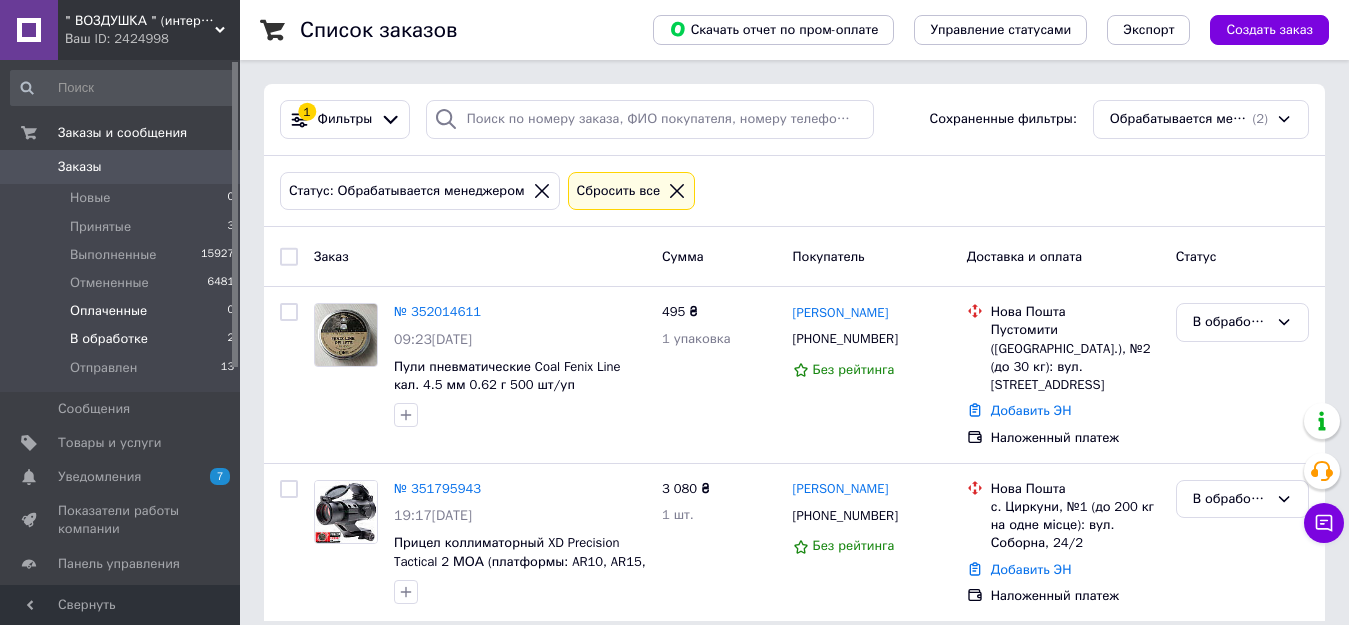 click on "Оплаченные" at bounding box center (108, 311) 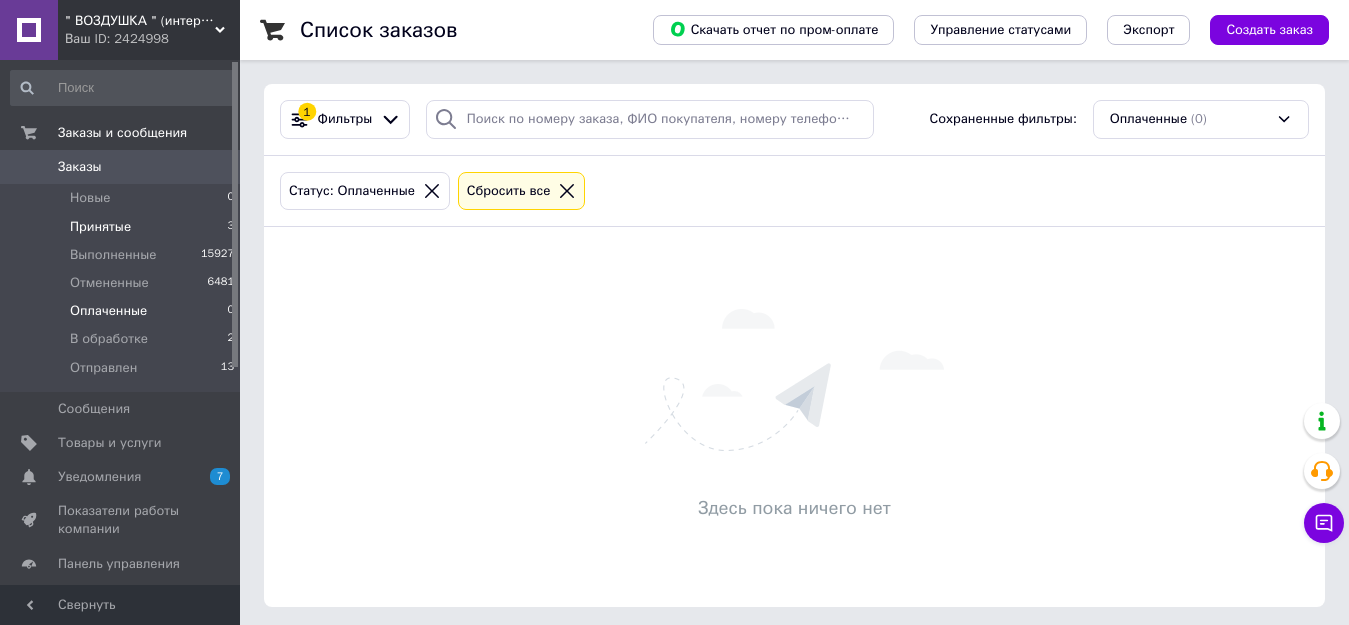 click on "Принятые" at bounding box center (100, 227) 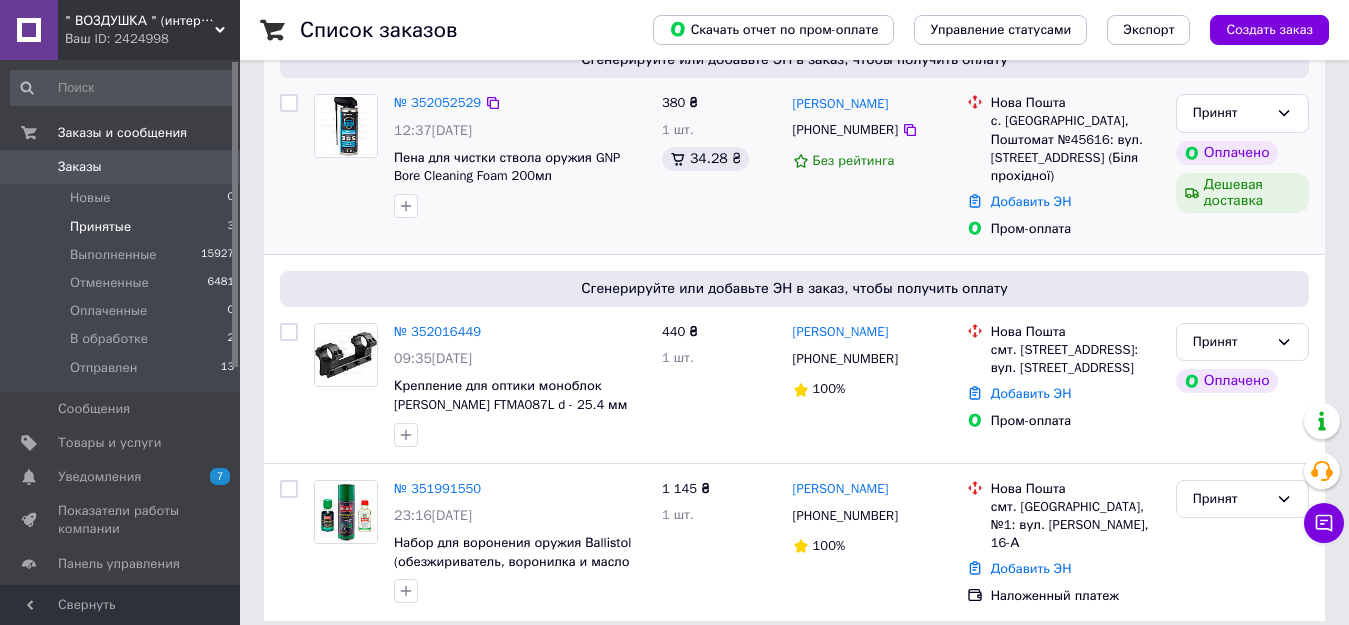 scroll, scrollTop: 263, scrollLeft: 0, axis: vertical 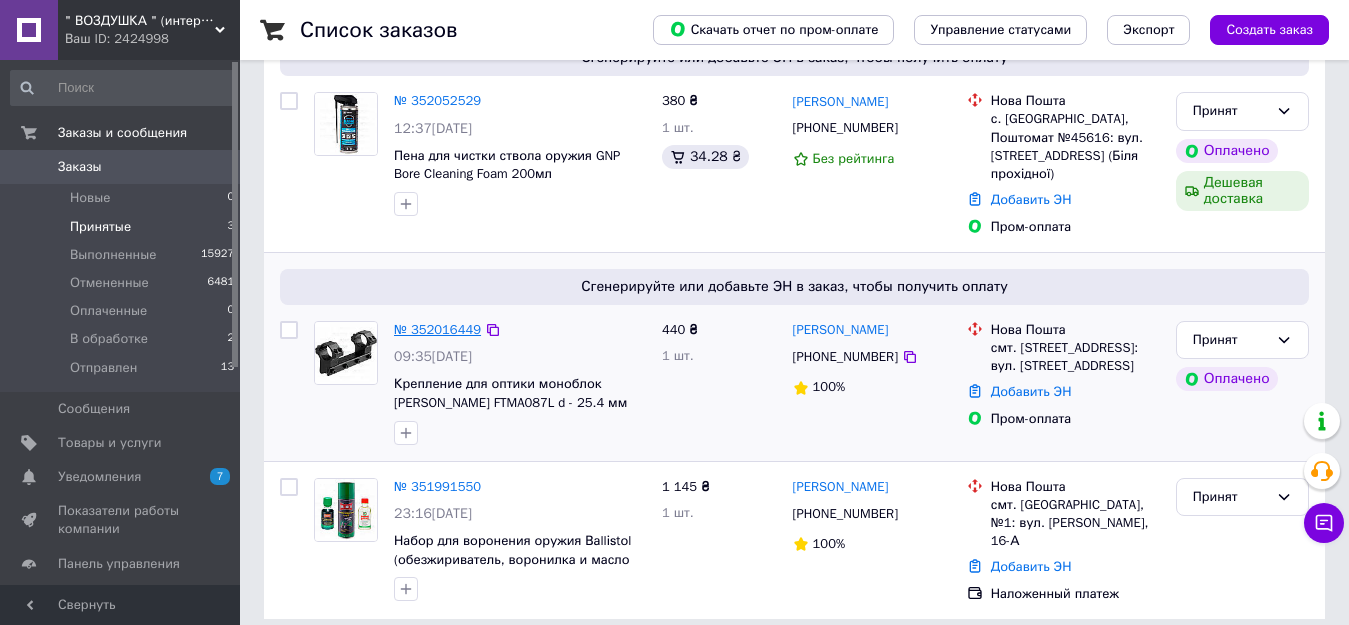 click on "№ 352016449" at bounding box center [437, 329] 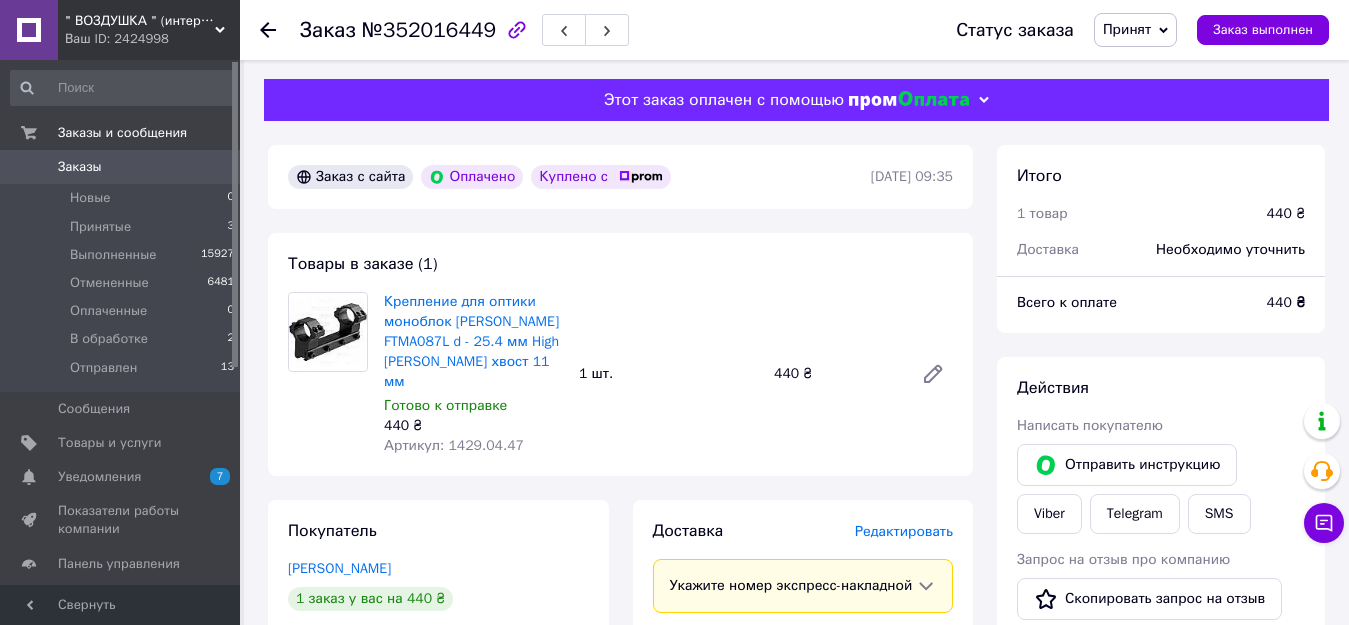 scroll, scrollTop: 0, scrollLeft: 0, axis: both 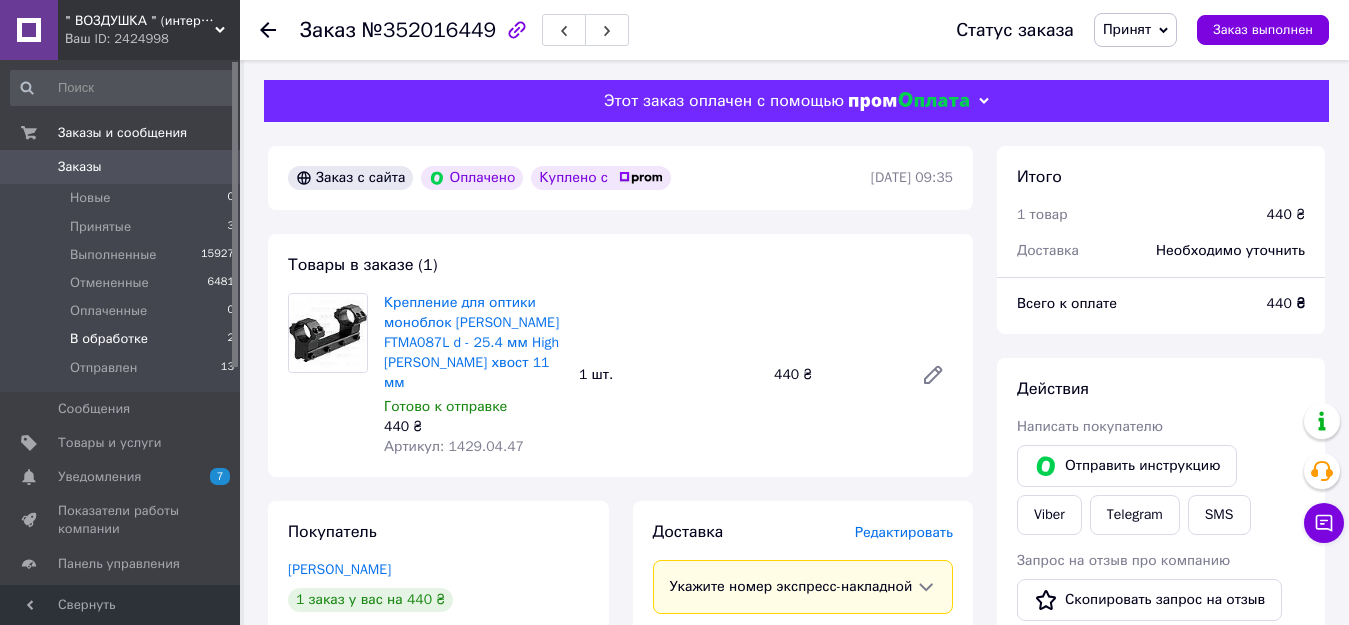 click on "В обработке" at bounding box center [109, 339] 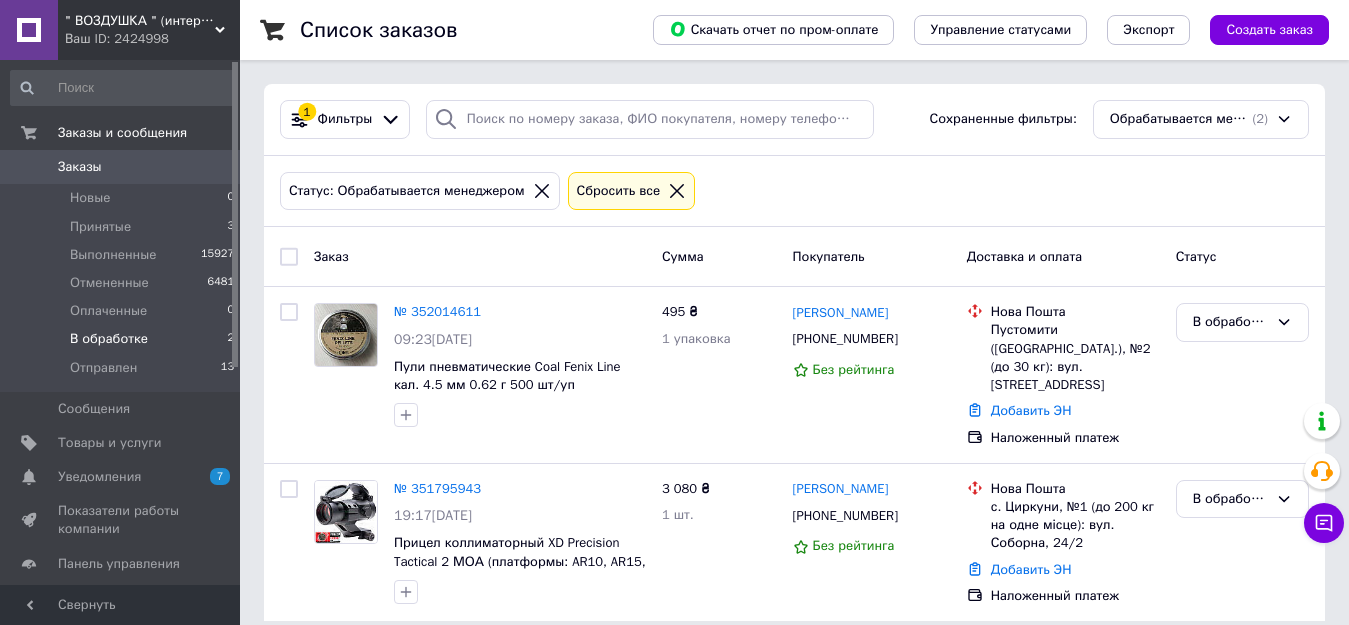 scroll, scrollTop: 2, scrollLeft: 0, axis: vertical 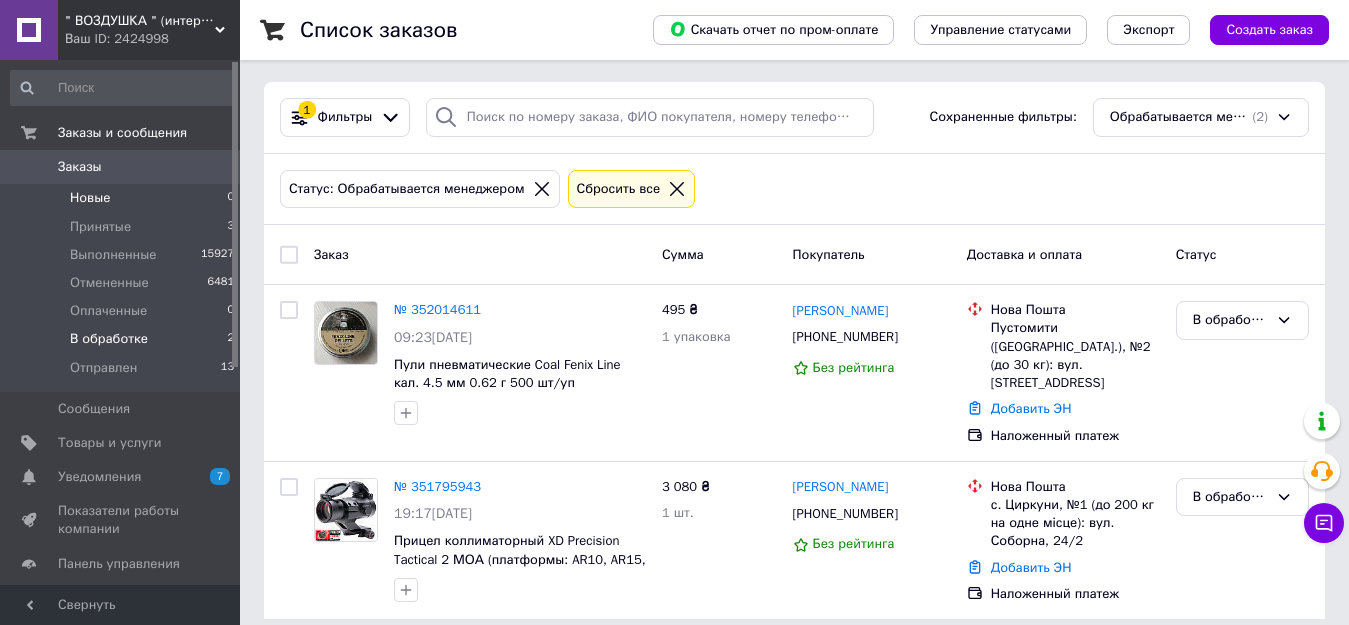 click on "Новые" at bounding box center (90, 198) 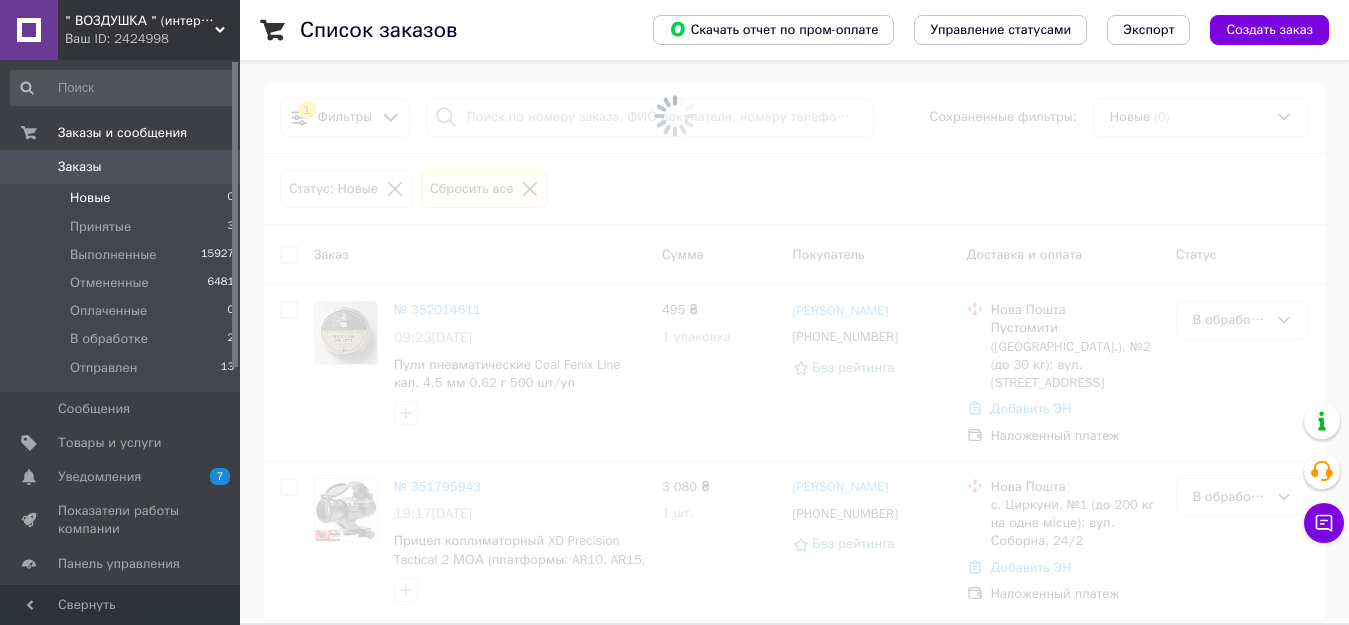 scroll, scrollTop: 0, scrollLeft: 0, axis: both 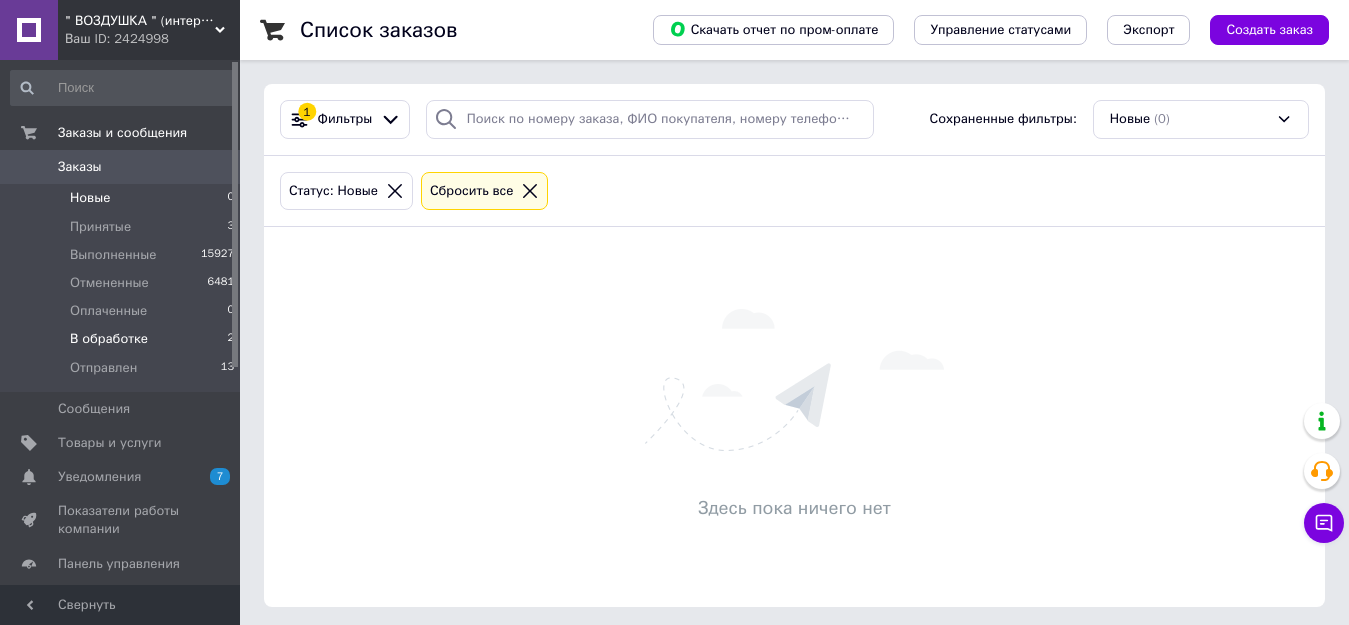 click on "В обработке" at bounding box center (109, 339) 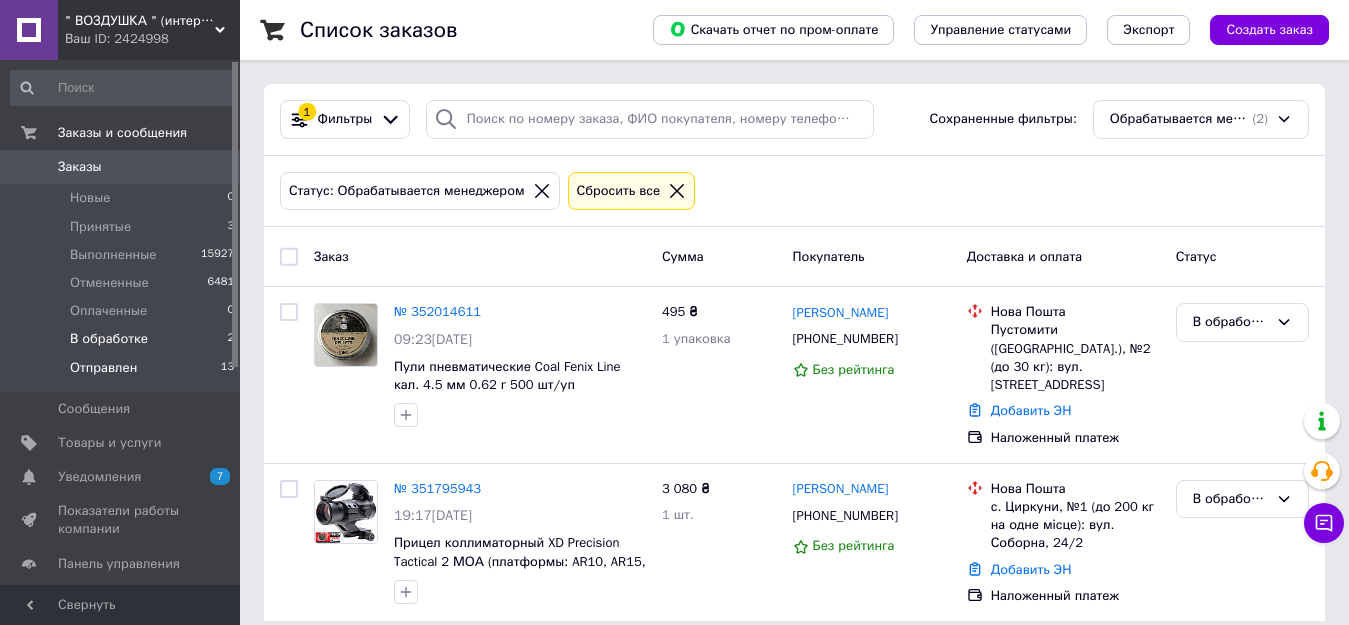click on "Отправлен" at bounding box center (103, 368) 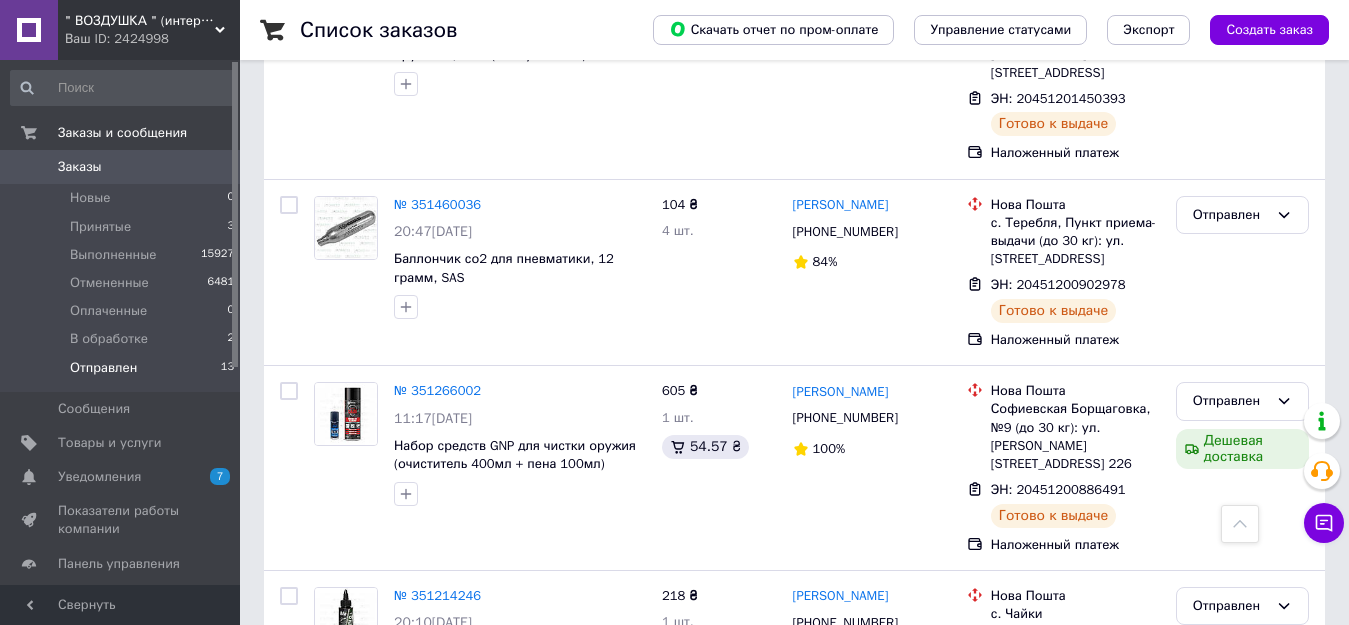scroll, scrollTop: 2128, scrollLeft: 0, axis: vertical 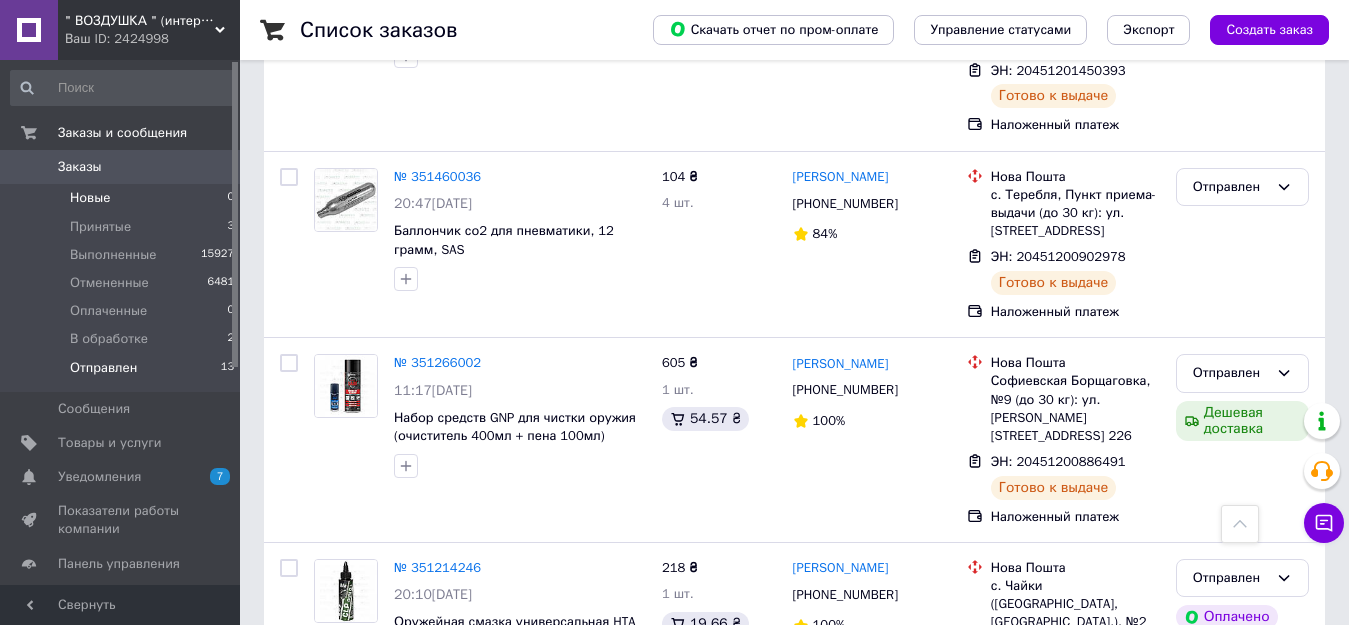 click on "Новые" at bounding box center [90, 198] 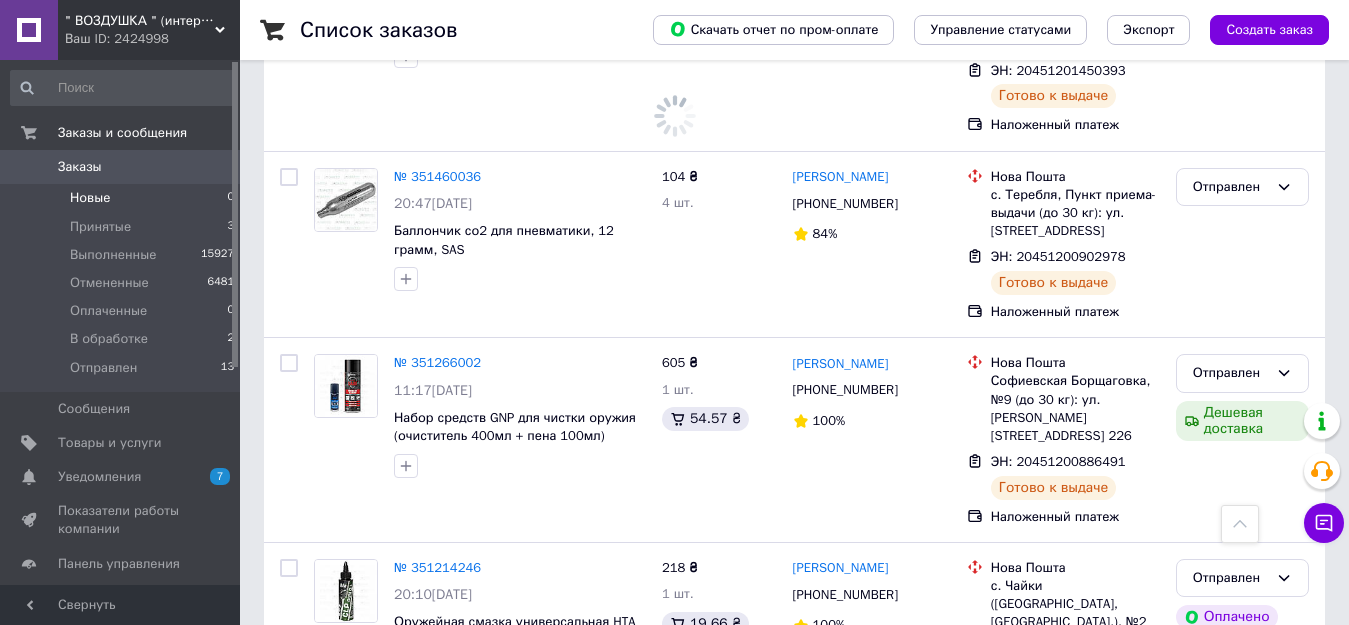 scroll, scrollTop: 0, scrollLeft: 0, axis: both 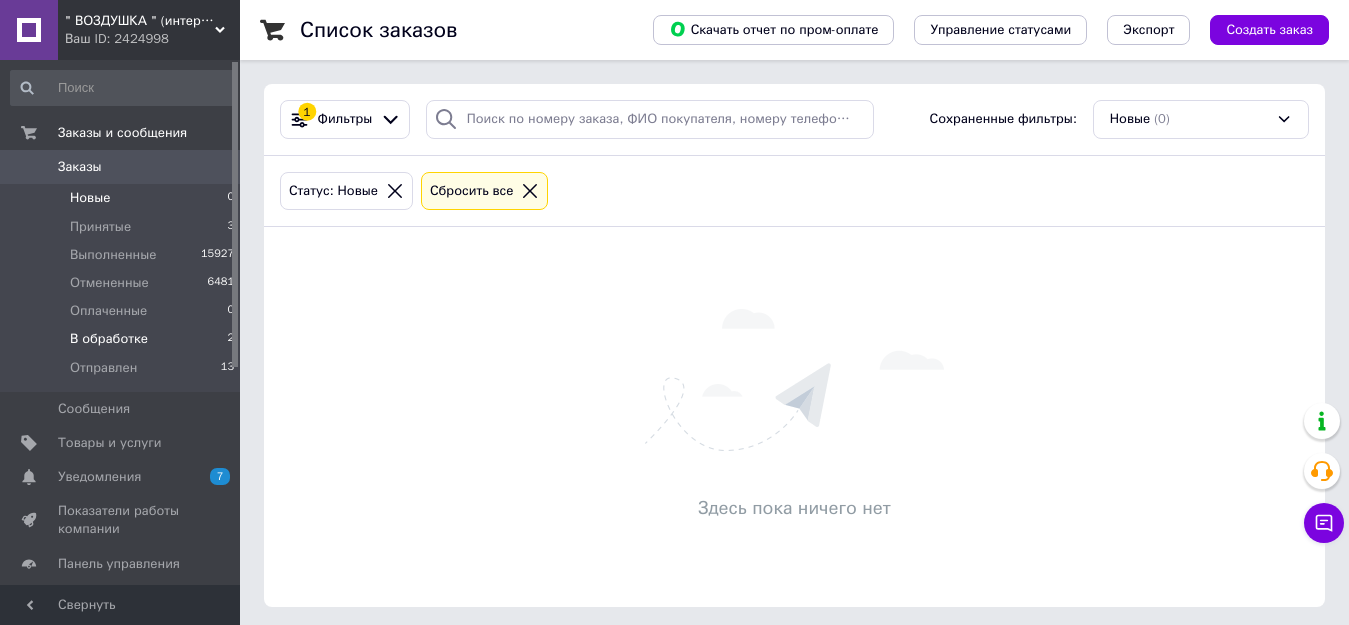 click on "В обработке" at bounding box center [109, 339] 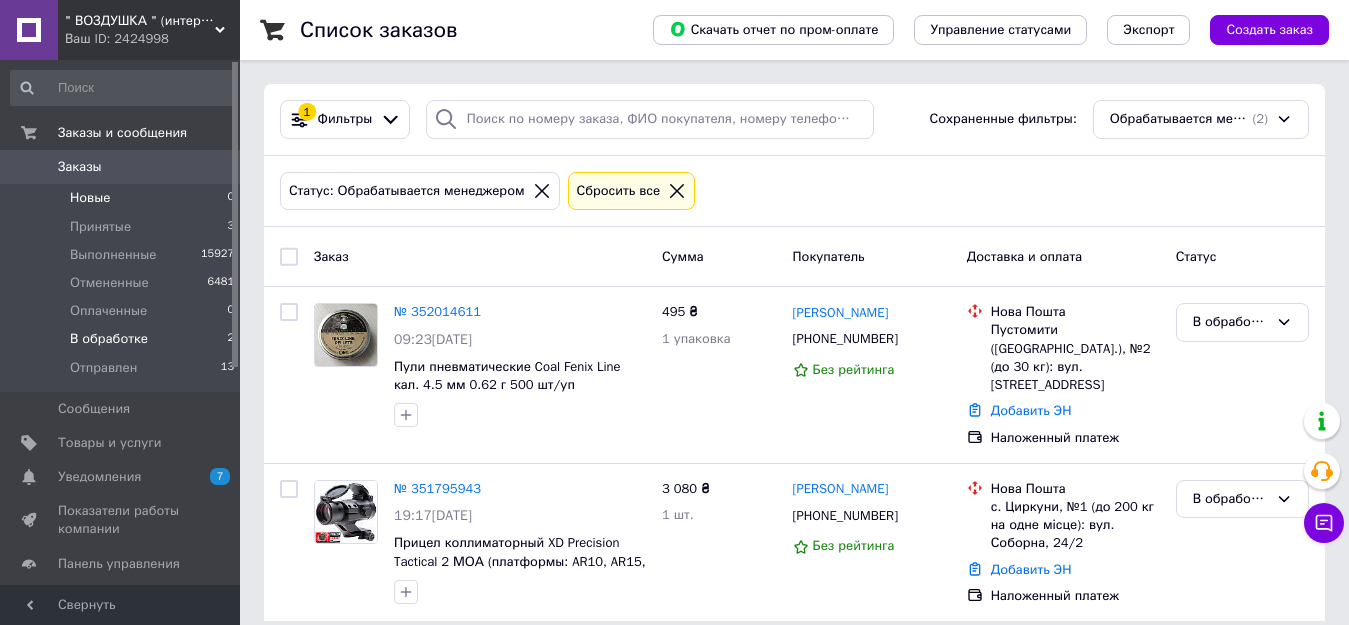 click on "Новые" at bounding box center (90, 198) 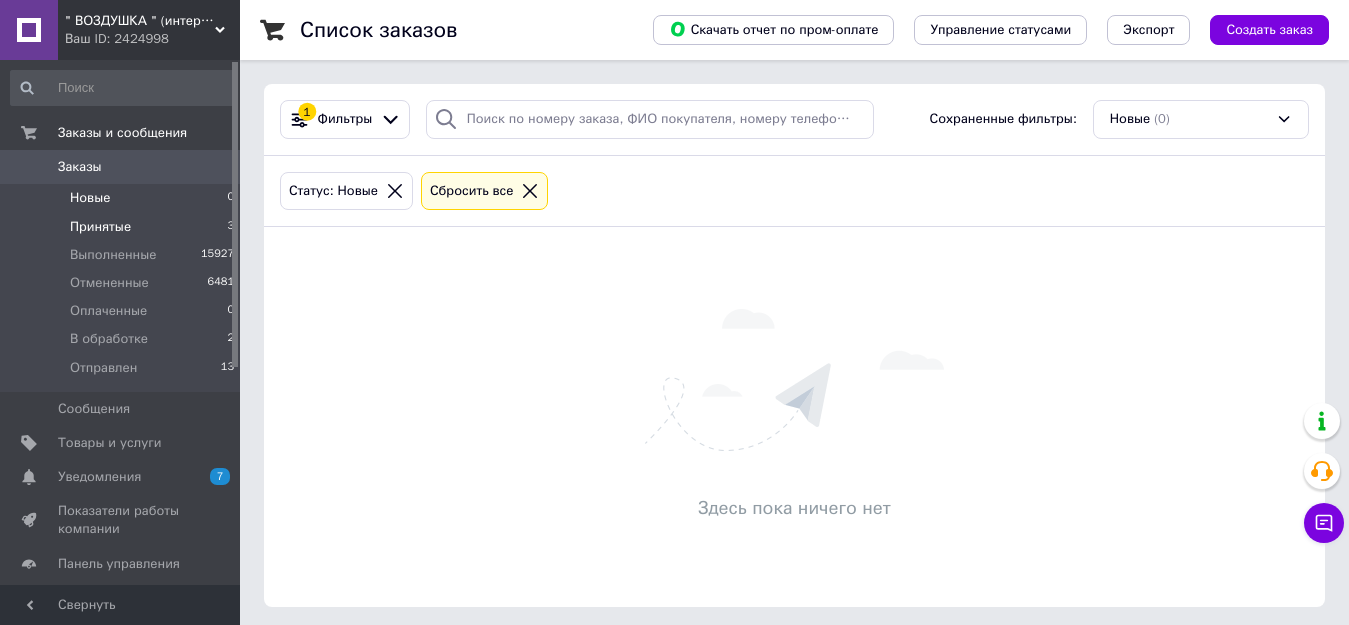 click on "Принятые" at bounding box center [100, 227] 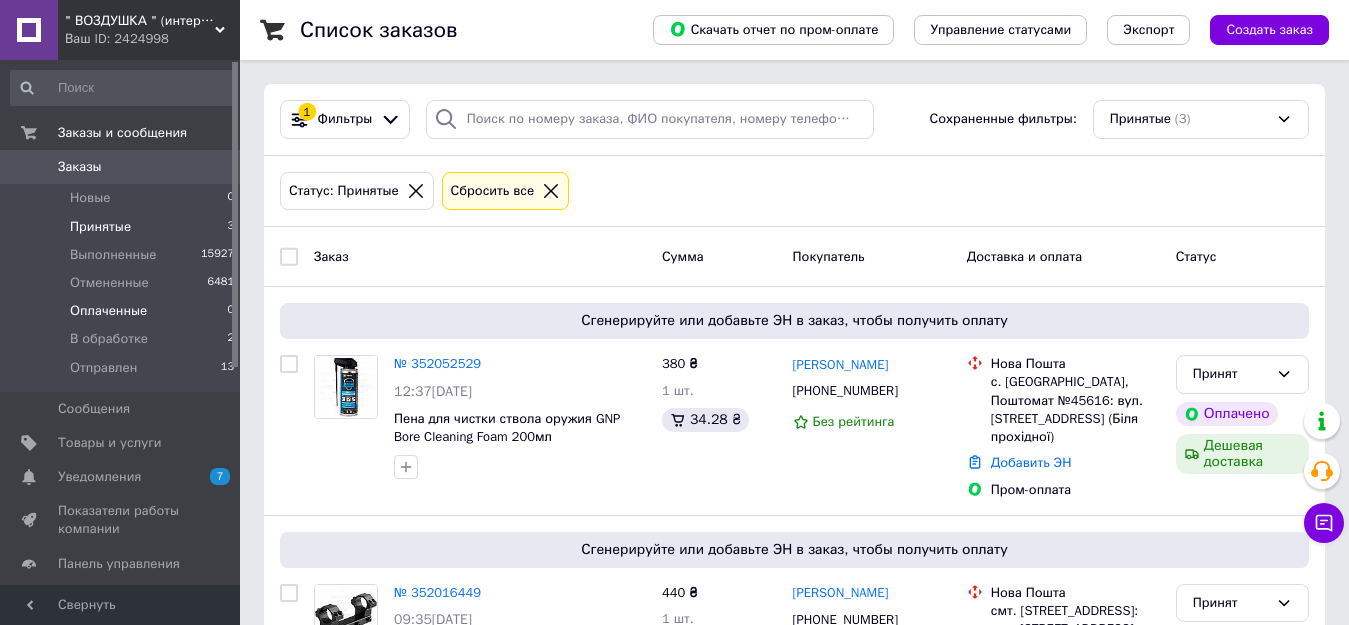 click on "Оплаченные" at bounding box center (108, 311) 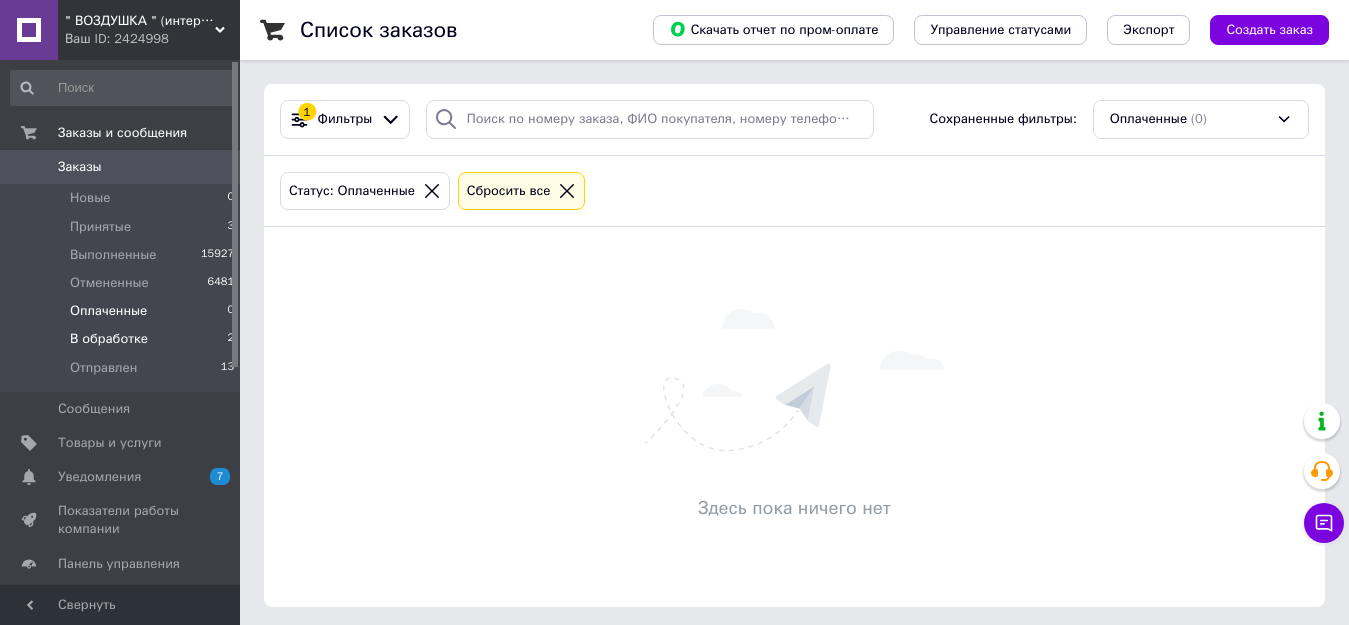 click on "В обработке" at bounding box center [109, 339] 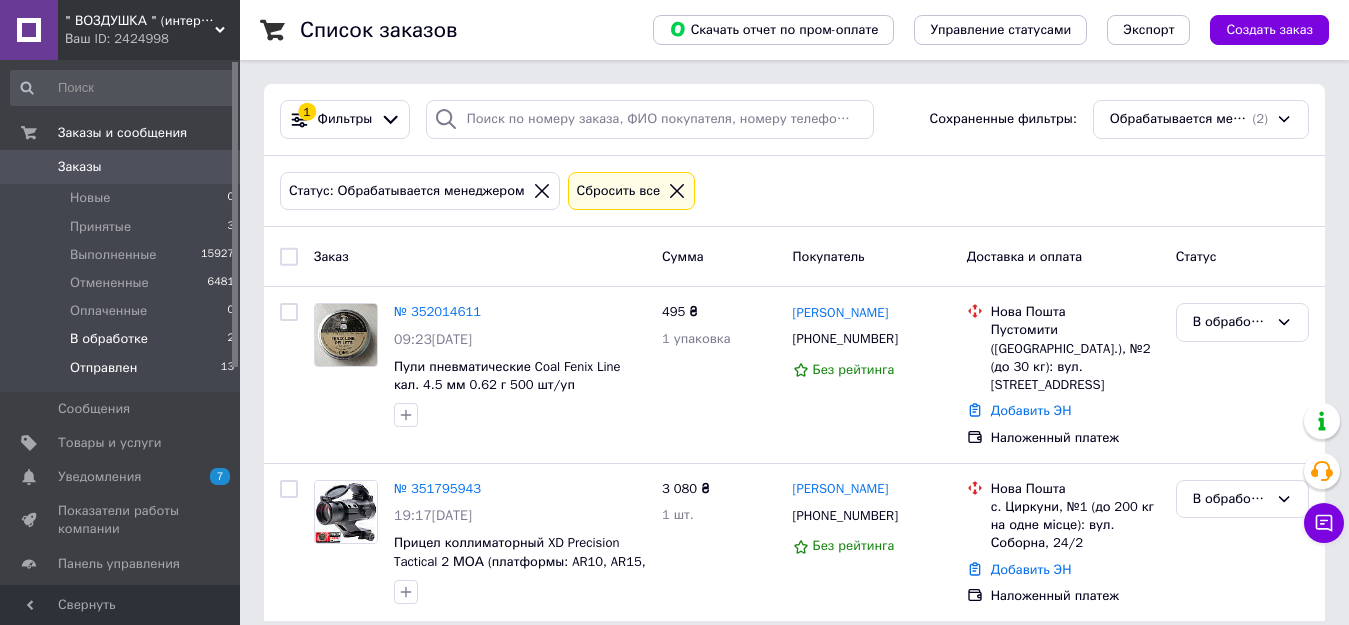 click on "Отправлен" at bounding box center (103, 368) 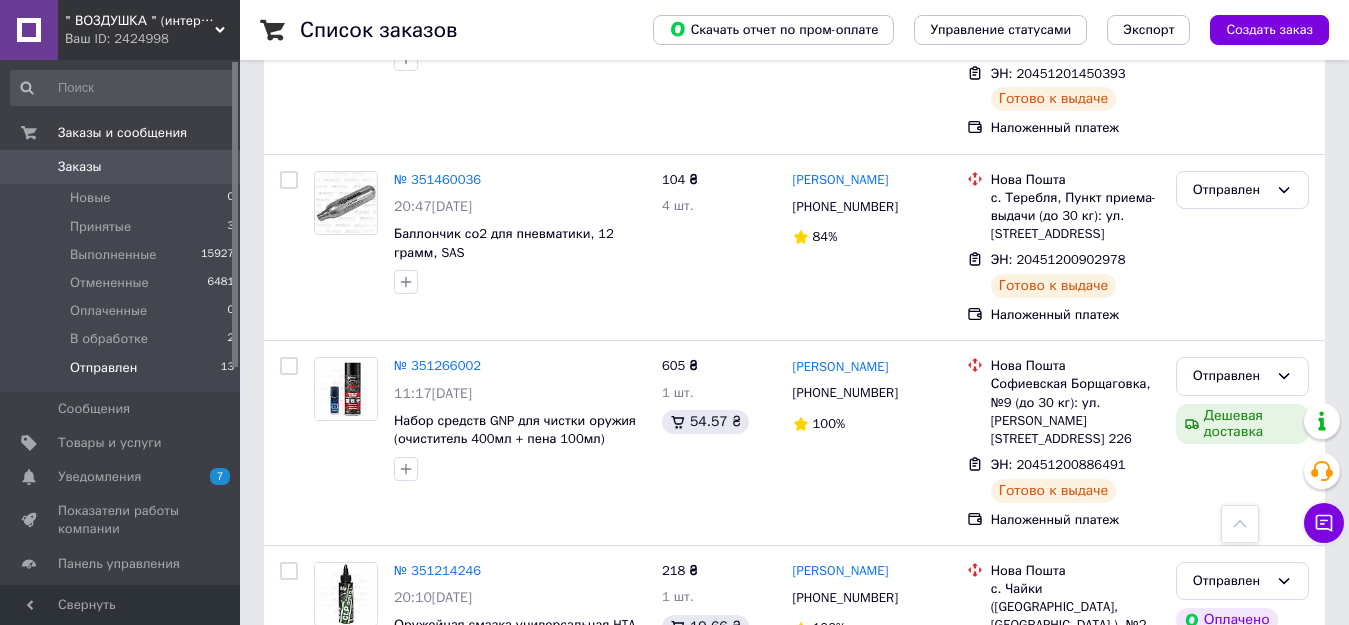 scroll, scrollTop: 2128, scrollLeft: 0, axis: vertical 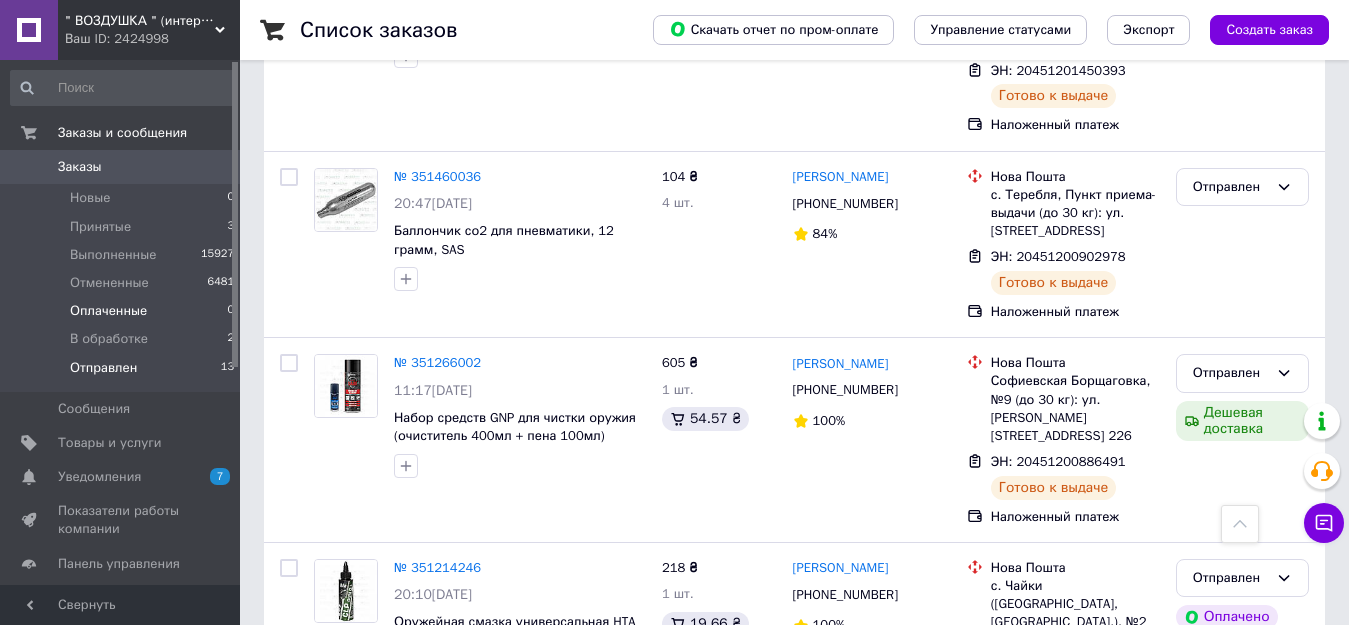 click on "Оплаченные" at bounding box center (108, 311) 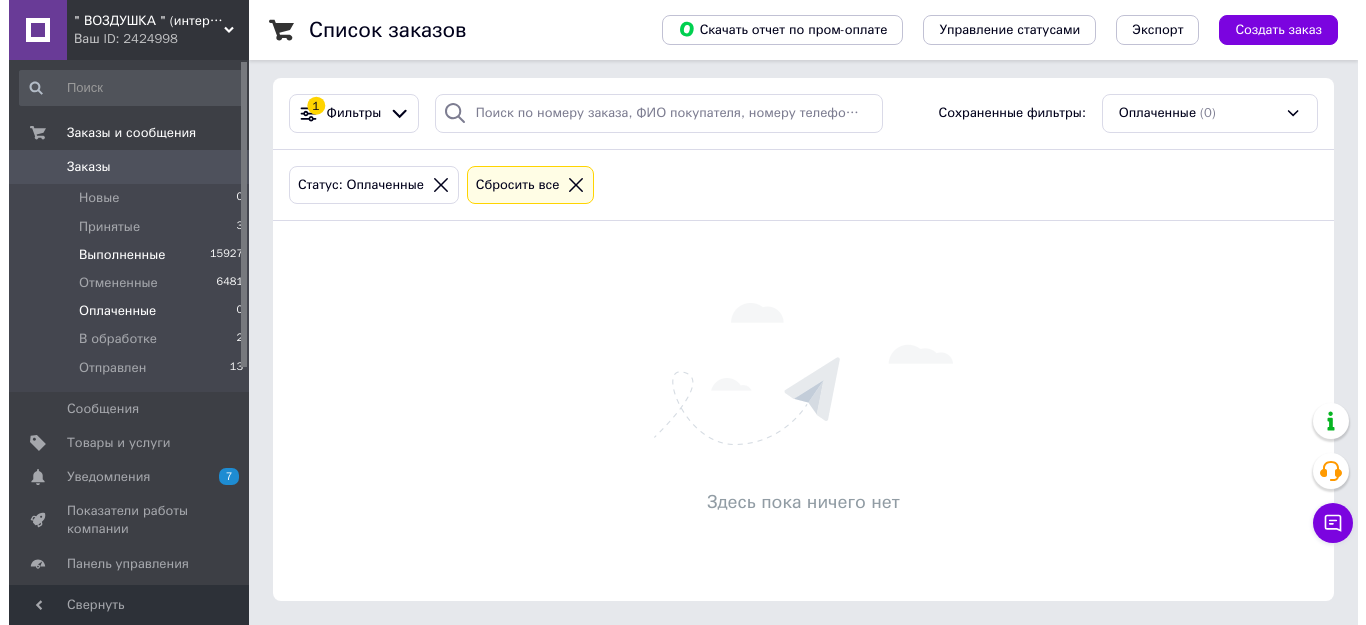 scroll, scrollTop: 0, scrollLeft: 0, axis: both 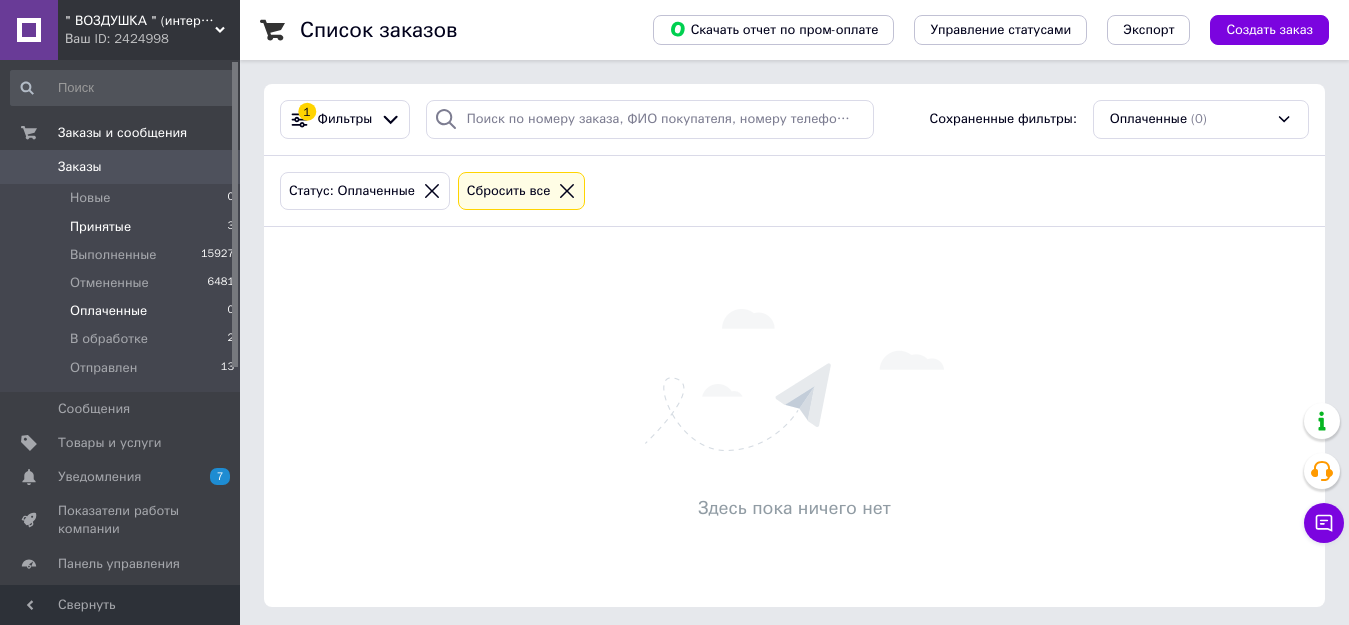 click on "Принятые" at bounding box center [100, 227] 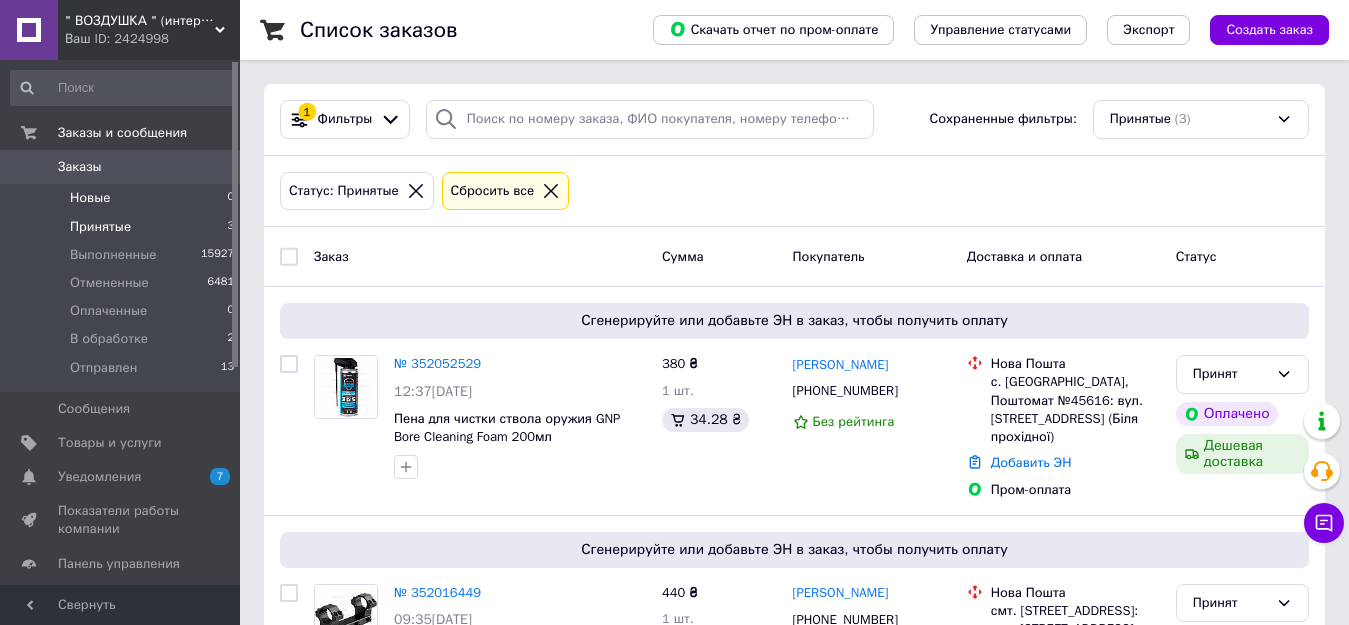 click on "Новые" at bounding box center (90, 198) 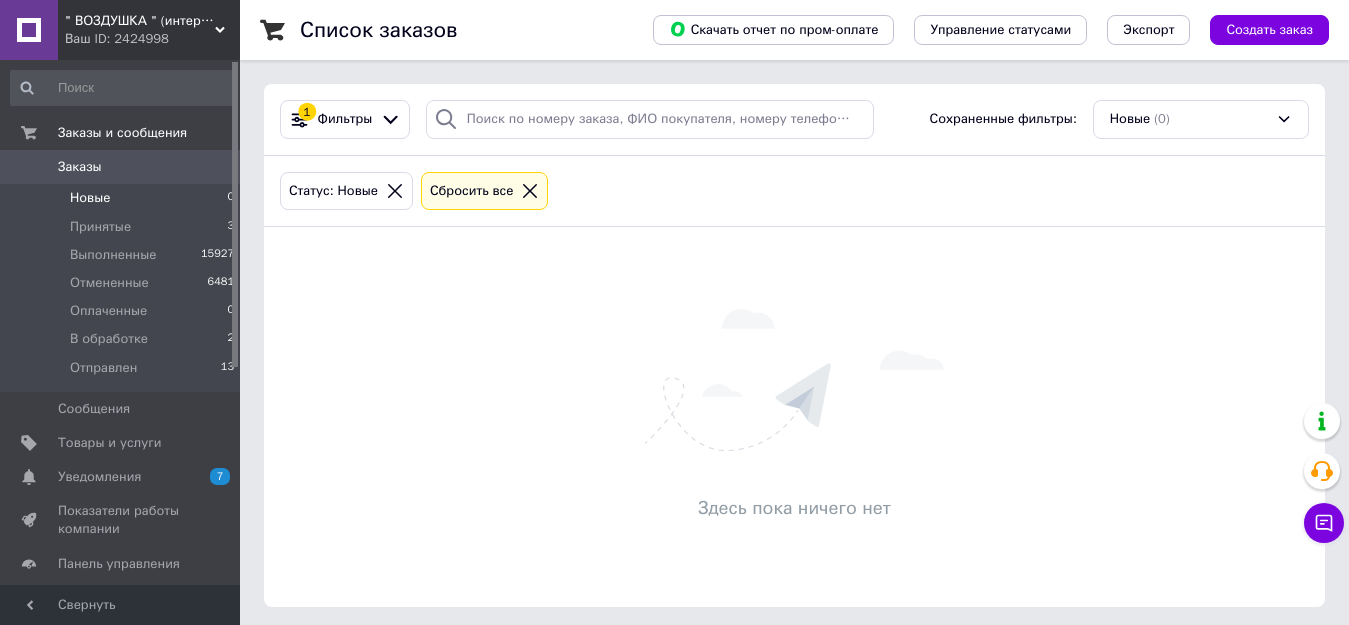 click on "Новые" at bounding box center (90, 198) 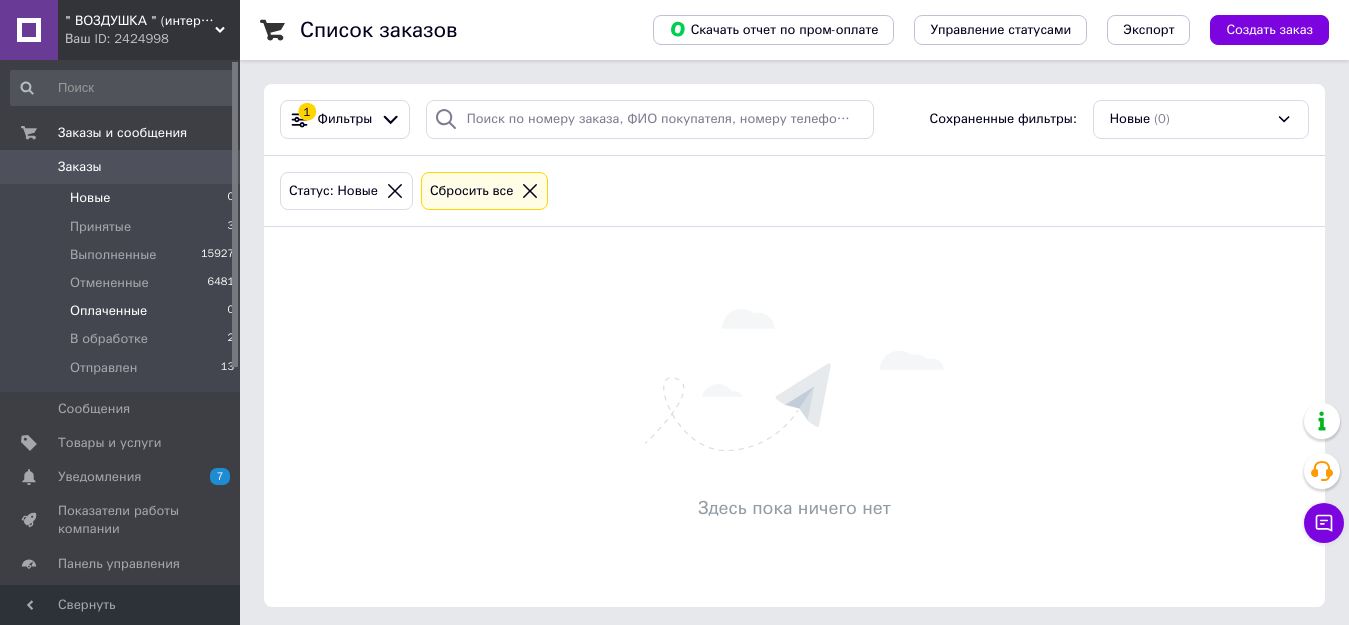 click on "Оплаченные" at bounding box center (108, 311) 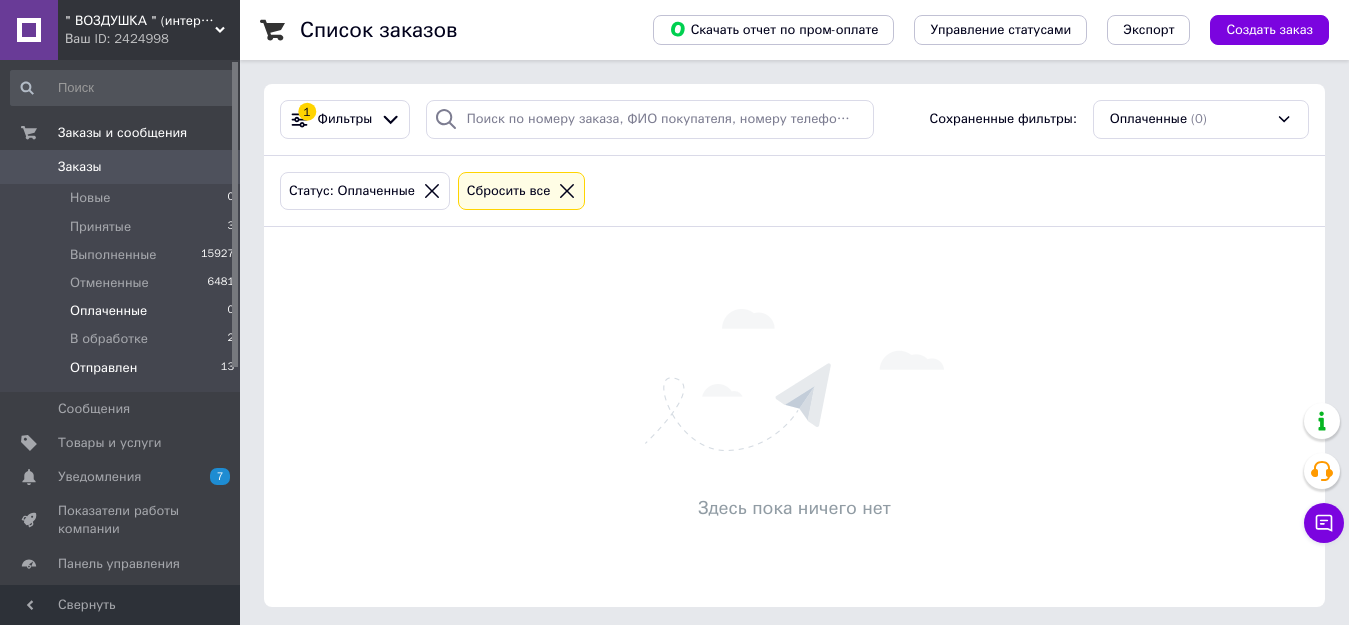 click on "Отправлен" at bounding box center (103, 368) 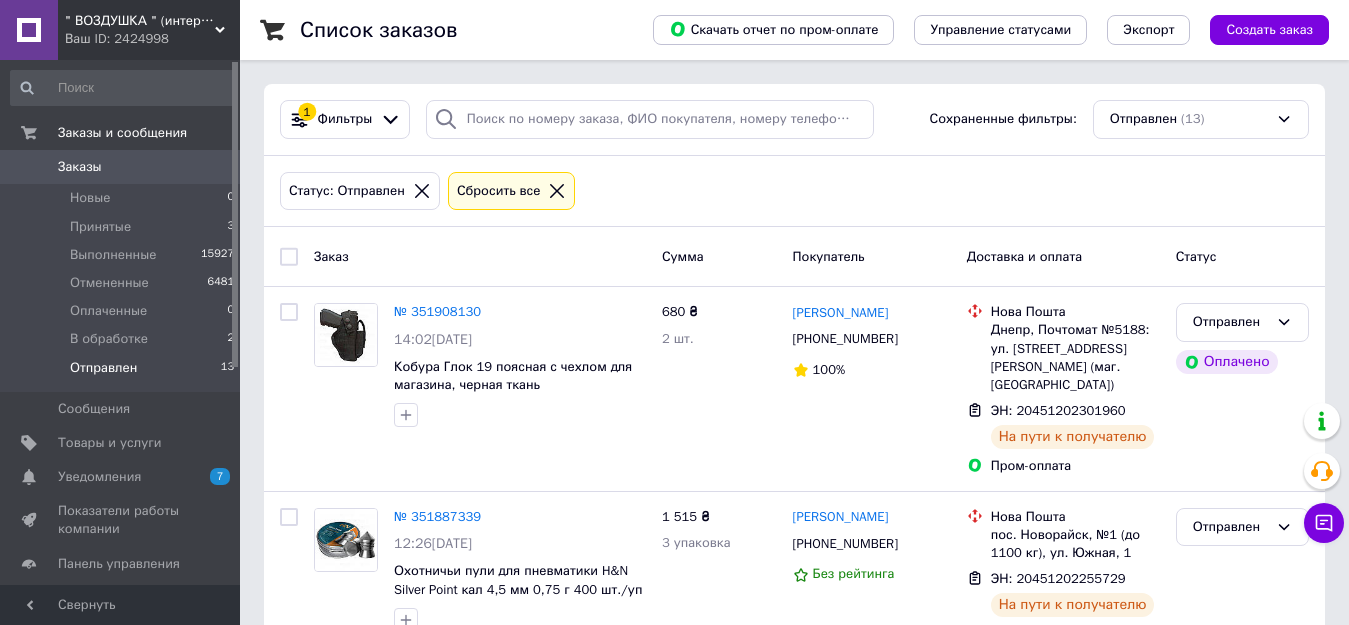 click on "Отправлен" at bounding box center (103, 368) 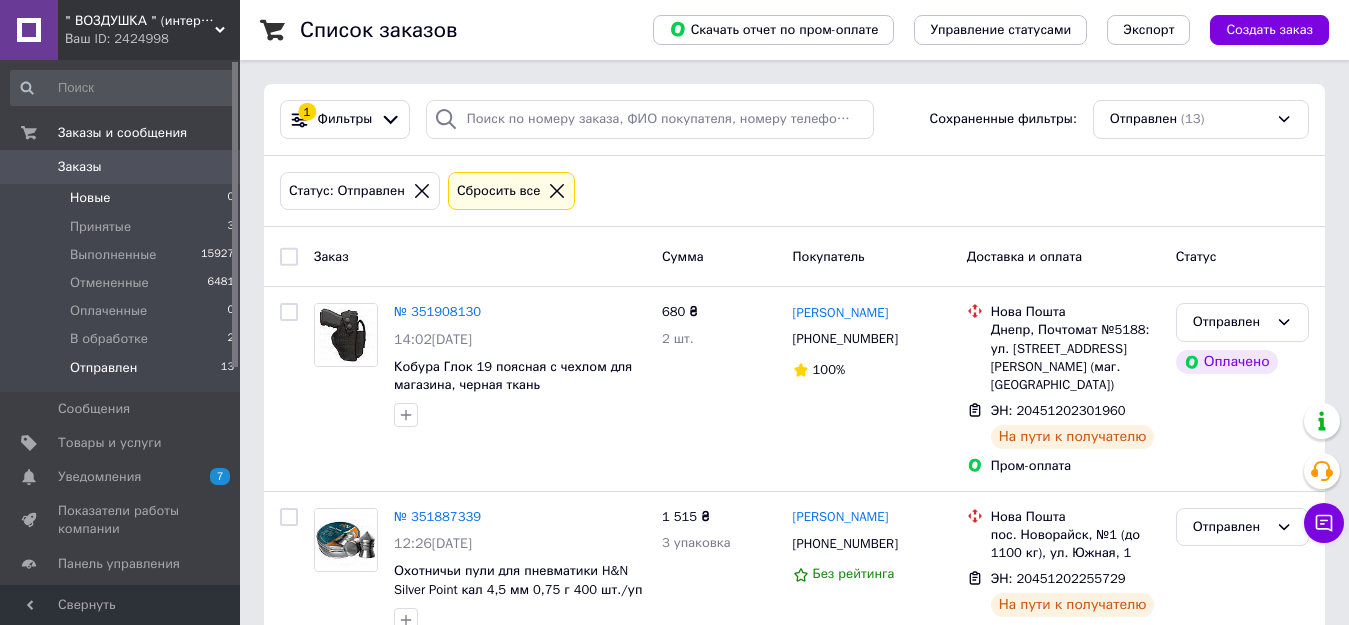 click on "Новые" at bounding box center [90, 198] 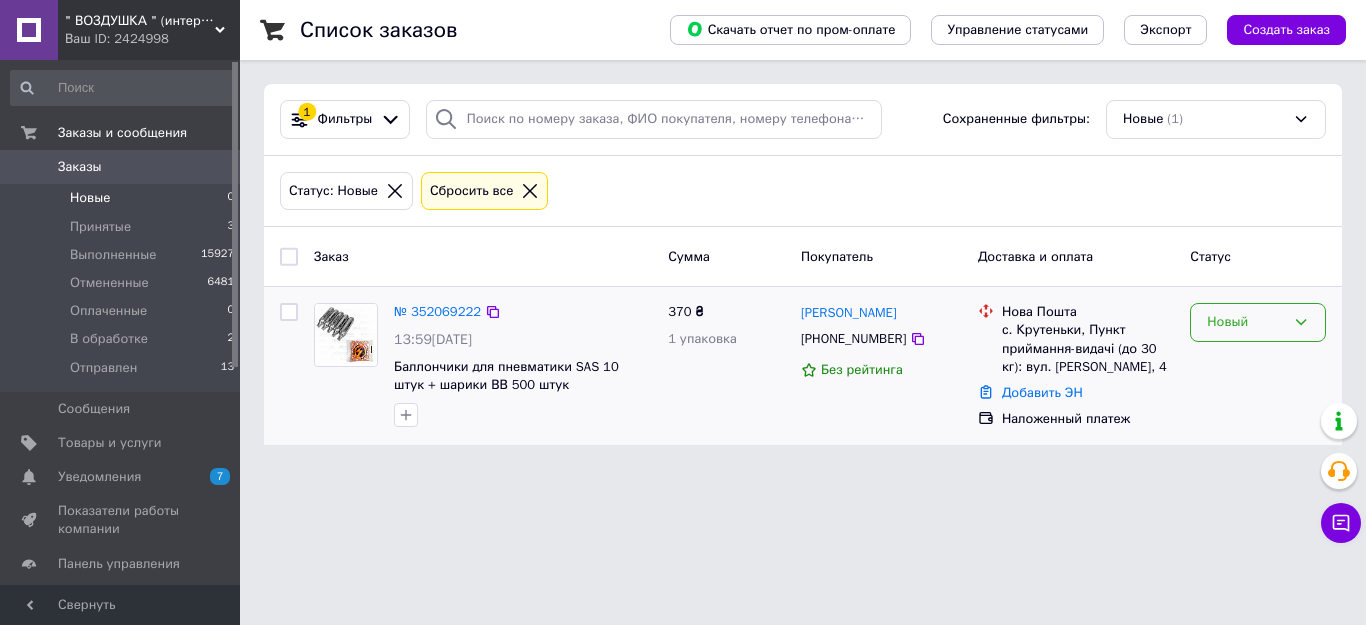 click 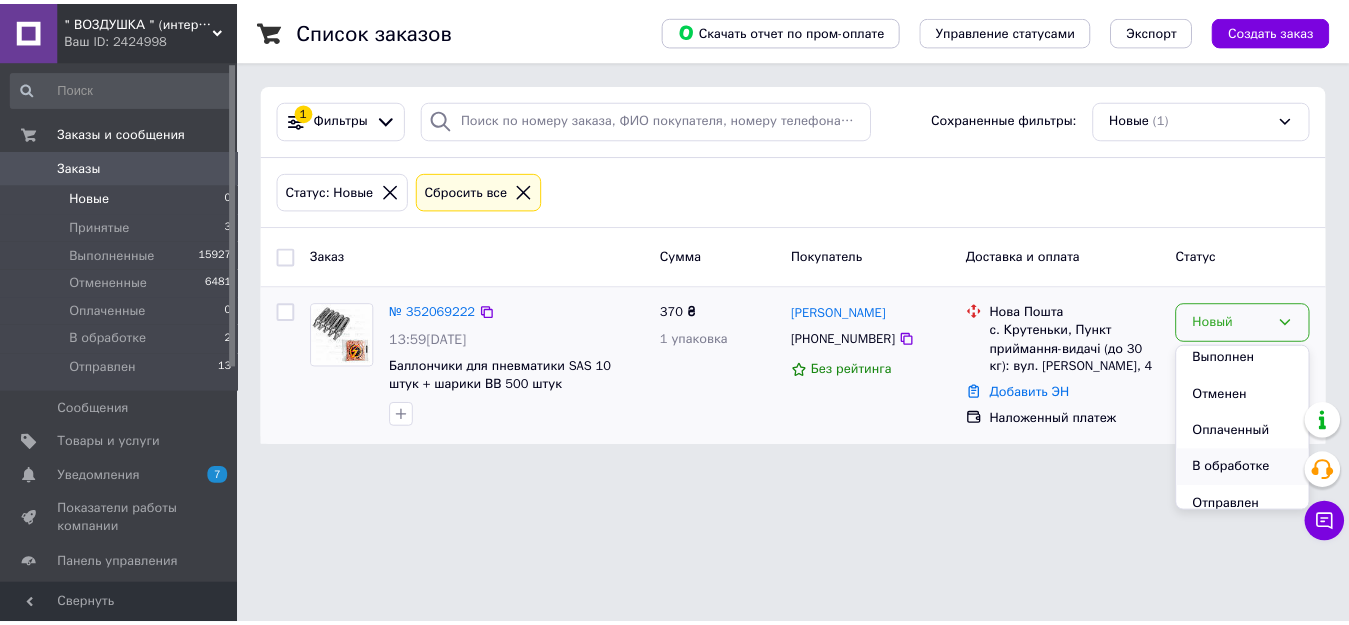 scroll, scrollTop: 53, scrollLeft: 0, axis: vertical 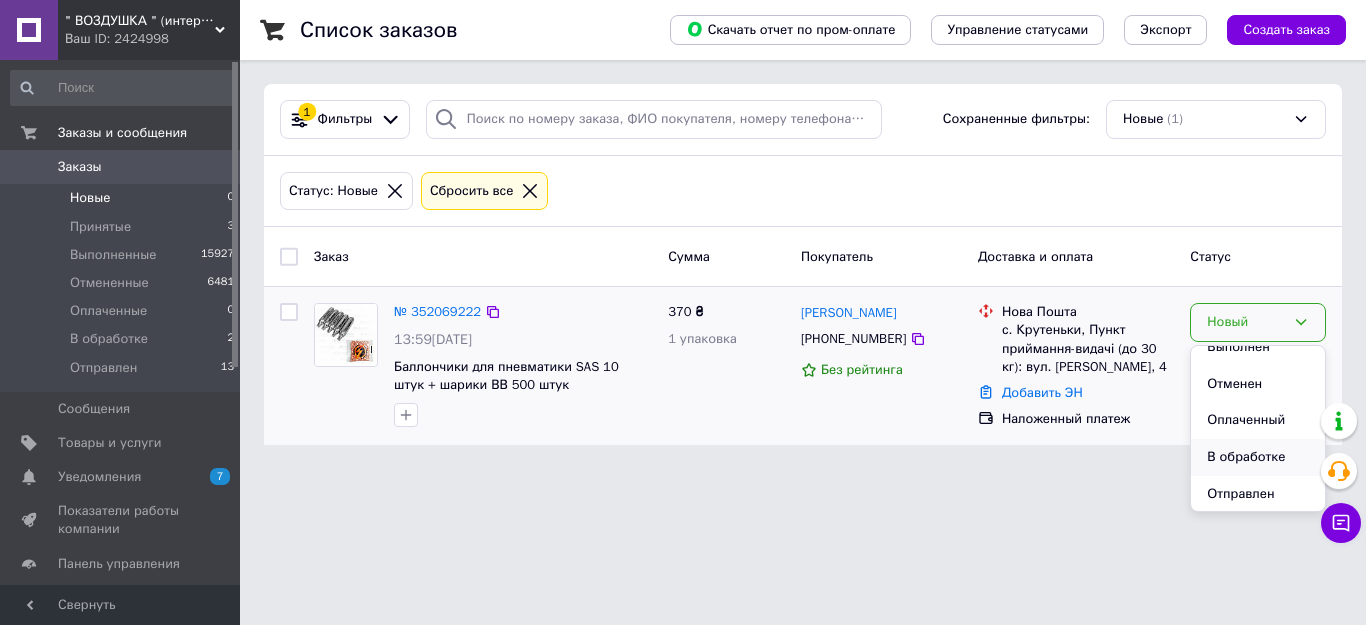 click on "В обработке" at bounding box center [1258, 457] 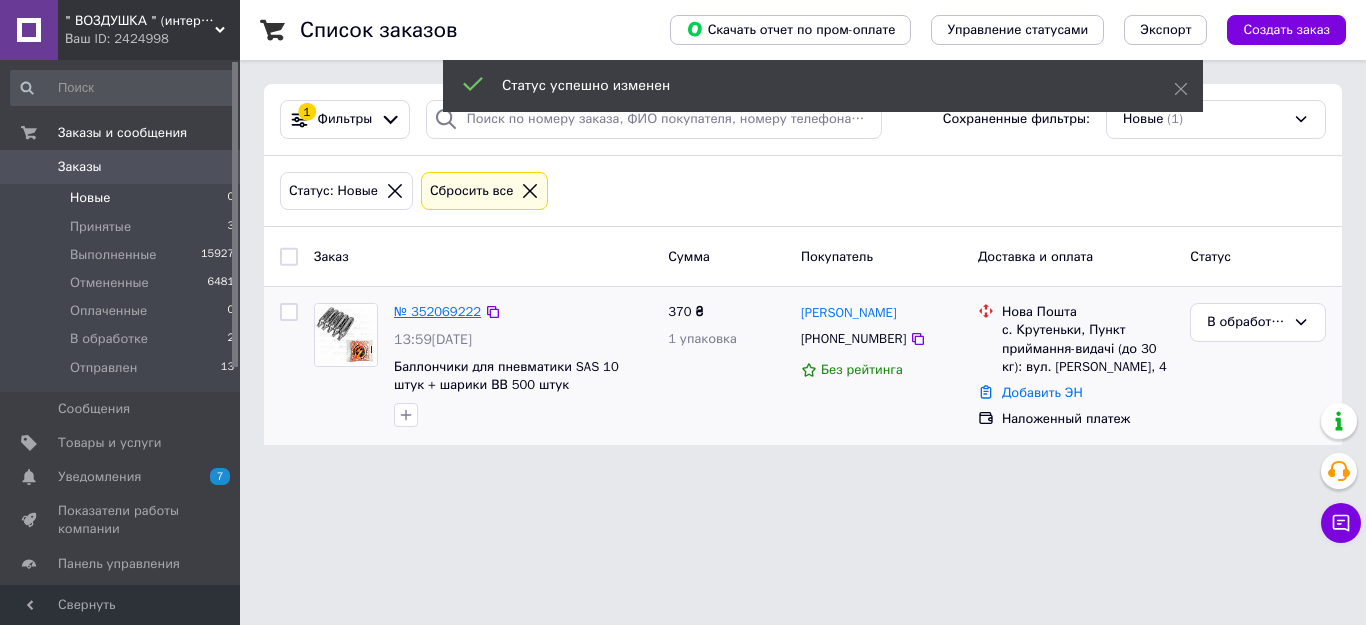 click on "№ 352069222" at bounding box center (437, 311) 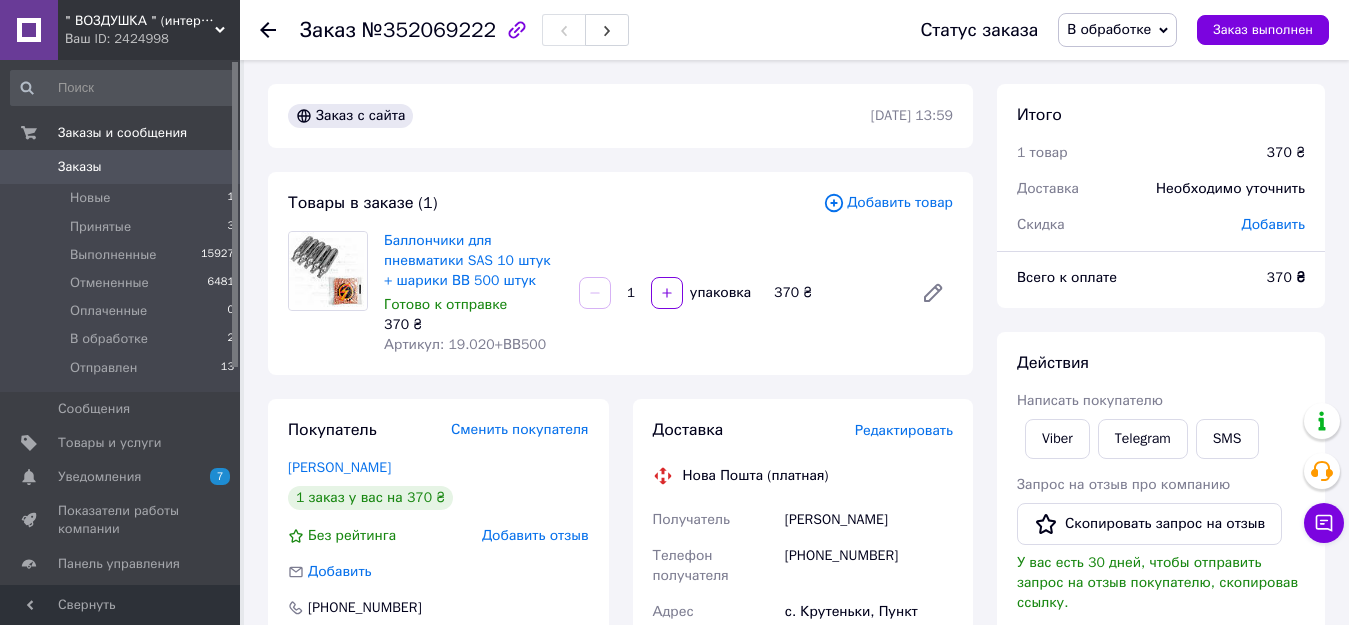 scroll, scrollTop: 248, scrollLeft: 0, axis: vertical 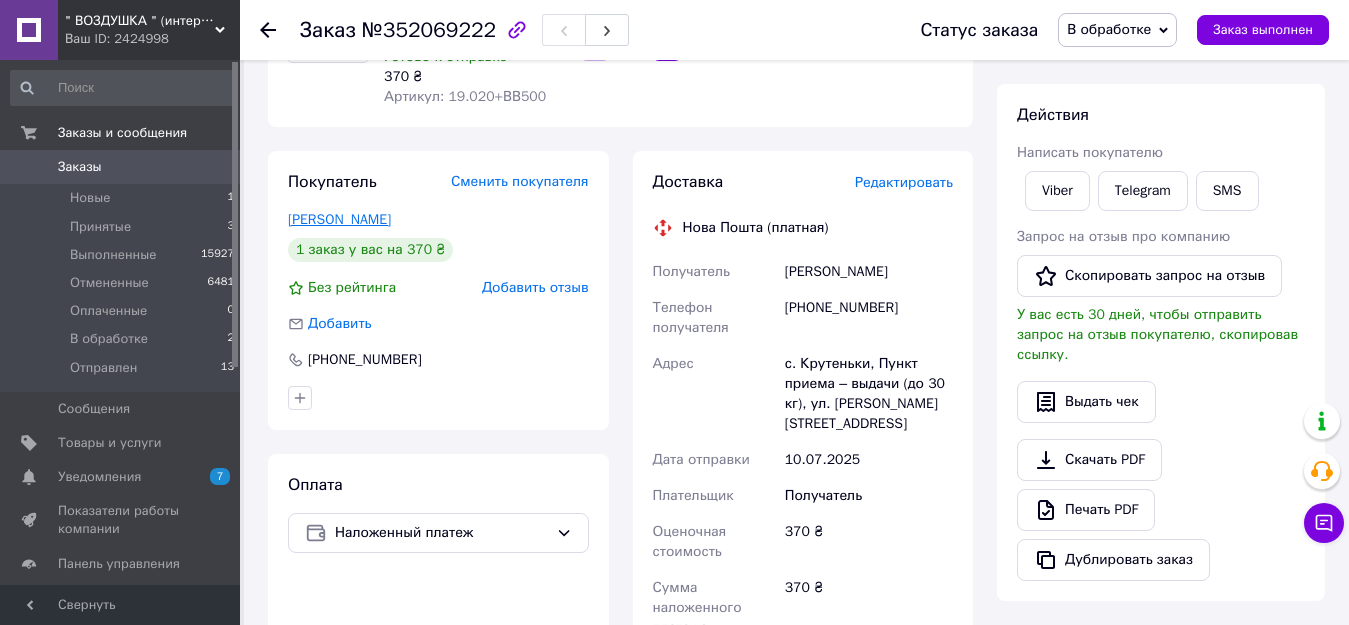 click on "Злотар Юра" at bounding box center [339, 219] 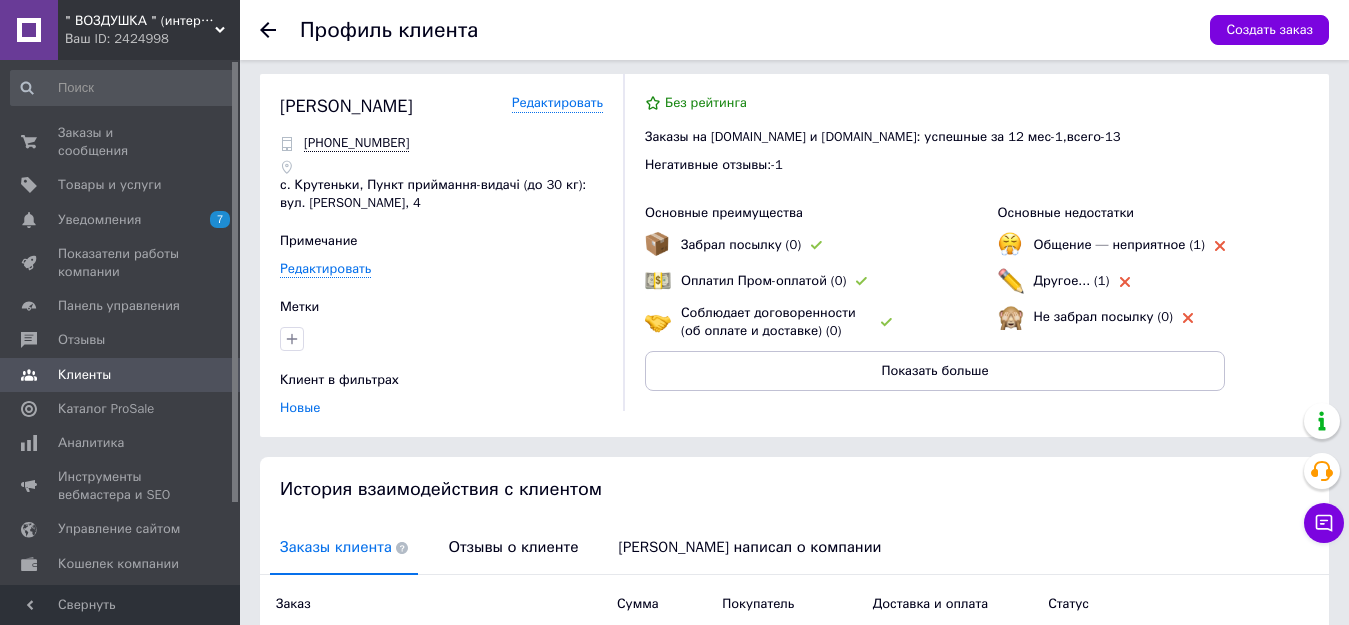 scroll, scrollTop: 200, scrollLeft: 0, axis: vertical 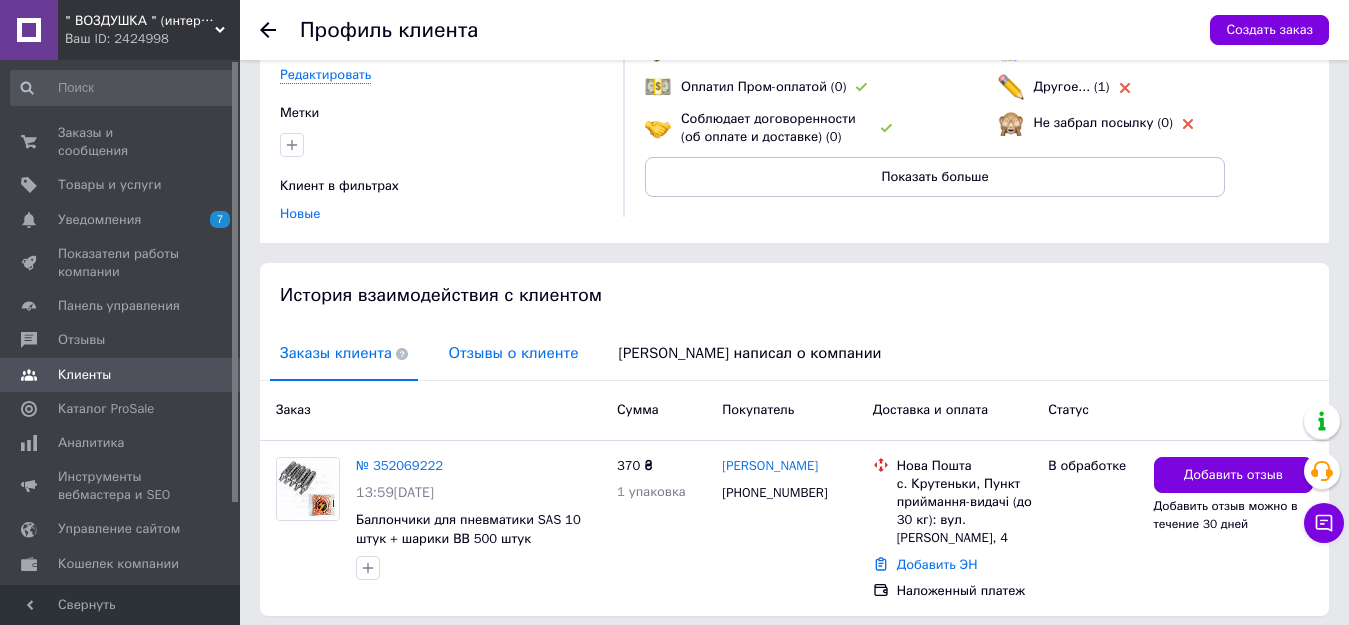 click on "Отзывы о клиенте" at bounding box center (513, 353) 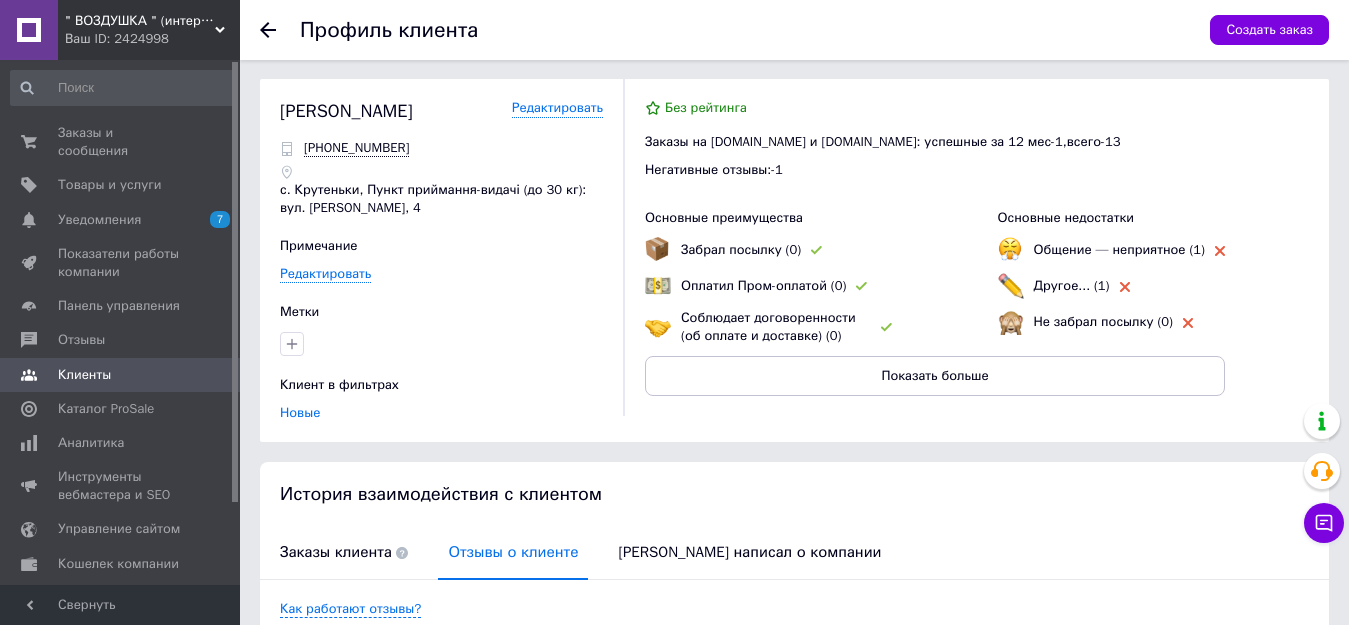 scroll, scrollTop: 0, scrollLeft: 0, axis: both 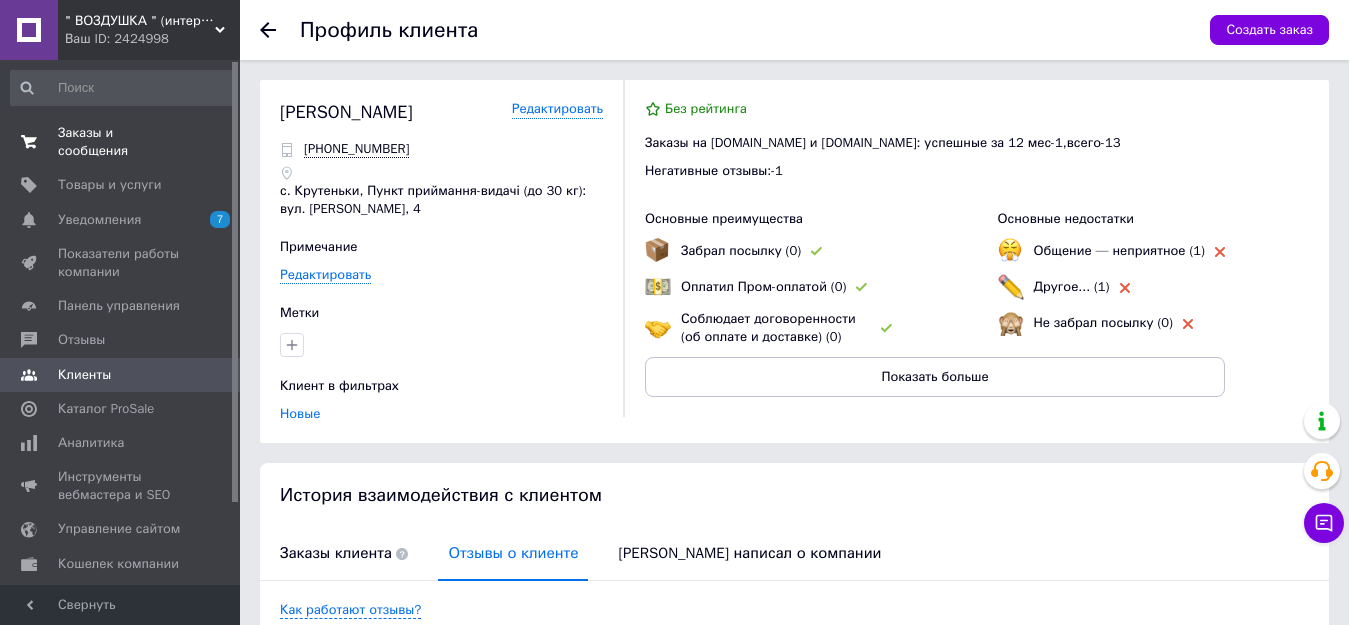 click on "Заказы и сообщения" at bounding box center [121, 142] 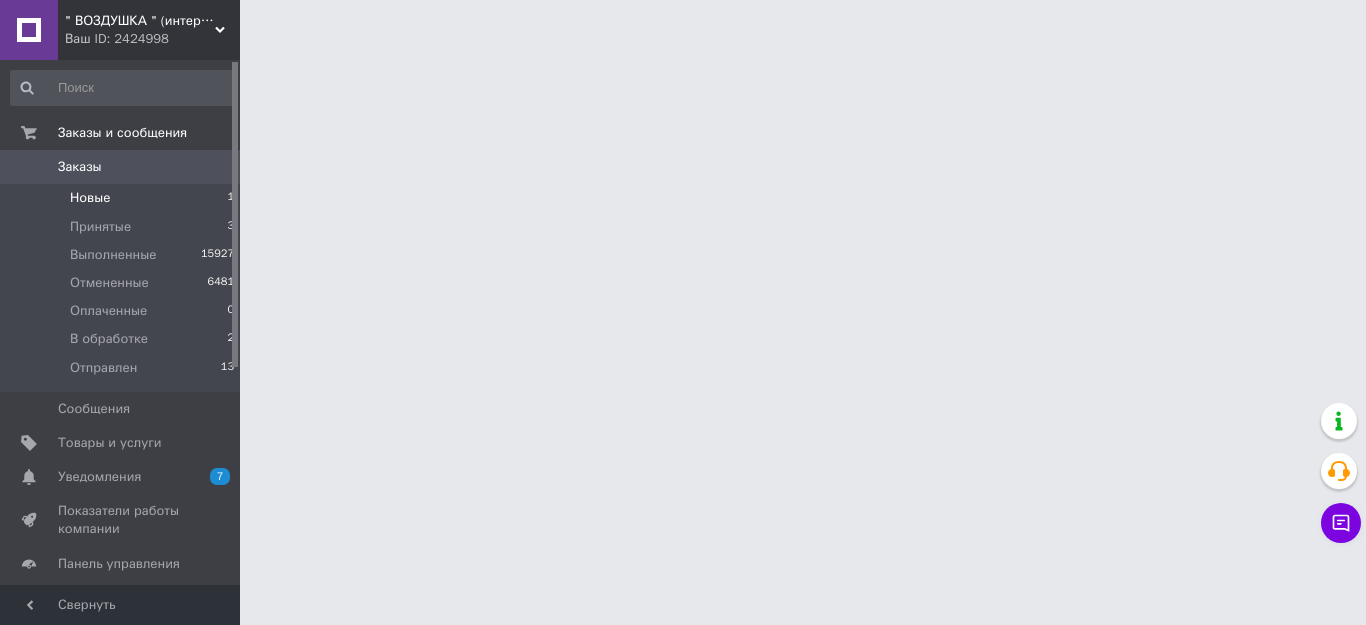 click on "Новые" at bounding box center [90, 198] 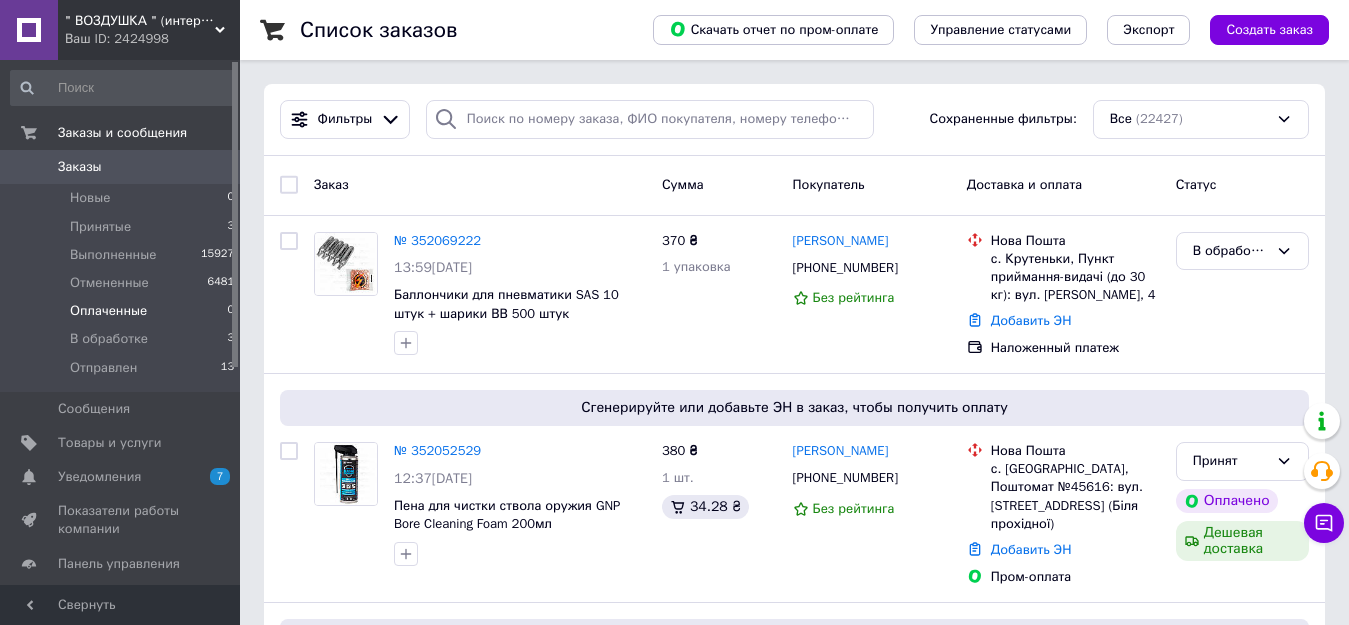 click on "Оплаченные" at bounding box center [108, 311] 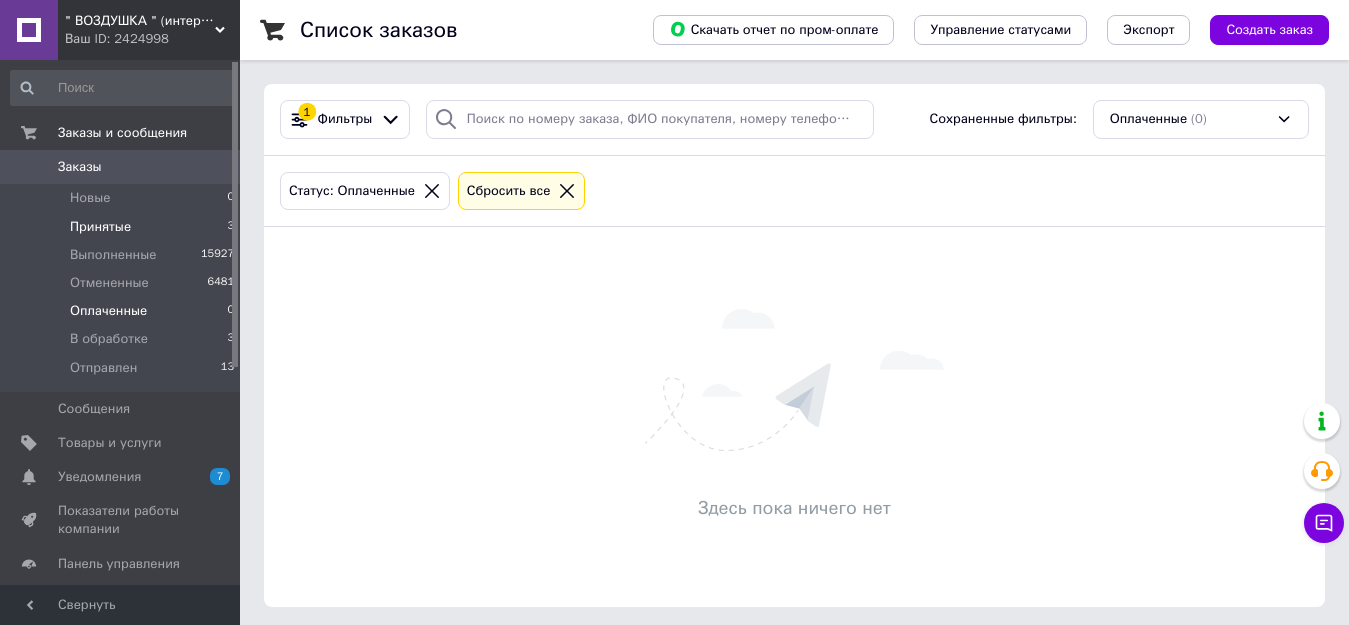click on "Принятые" at bounding box center [100, 227] 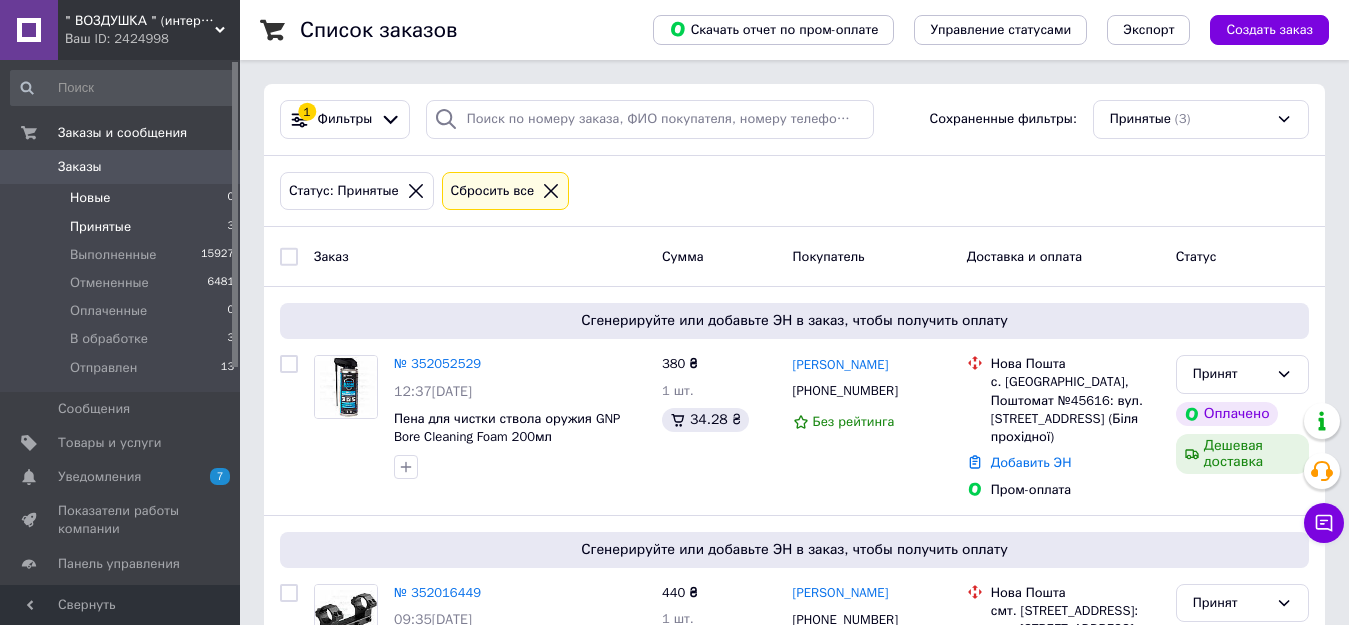 click on "Новые" at bounding box center [90, 198] 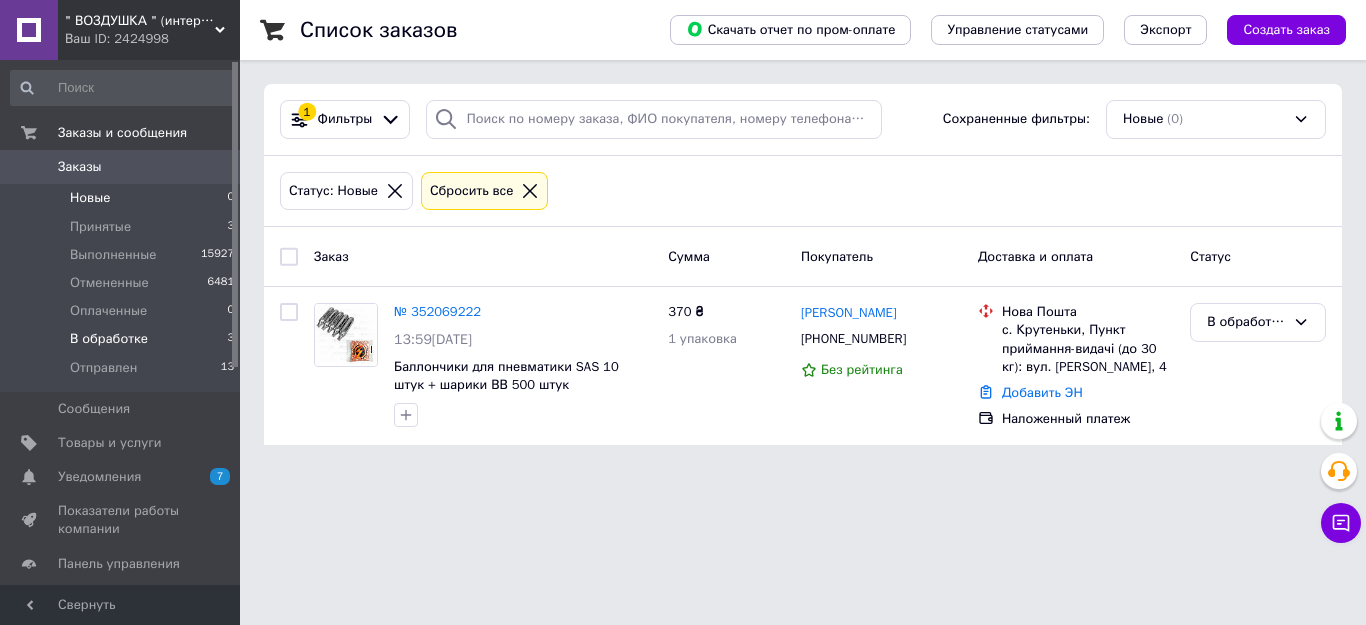 click on "В обработке" at bounding box center (109, 339) 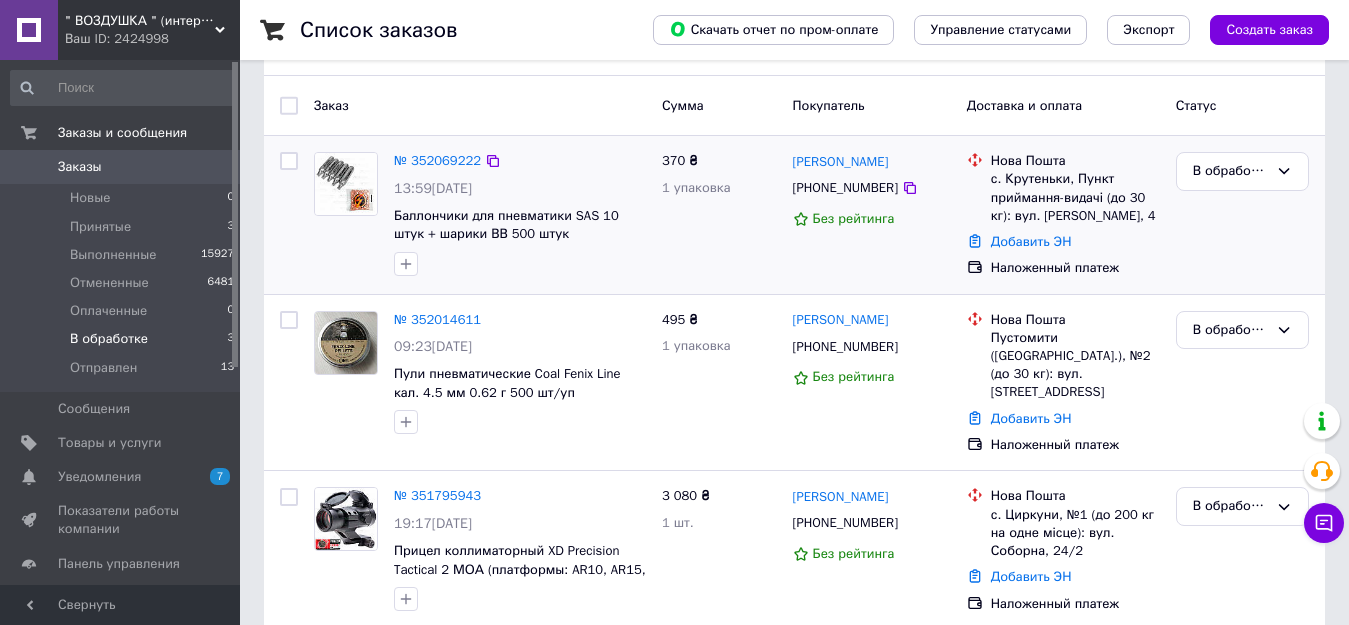 scroll, scrollTop: 161, scrollLeft: 0, axis: vertical 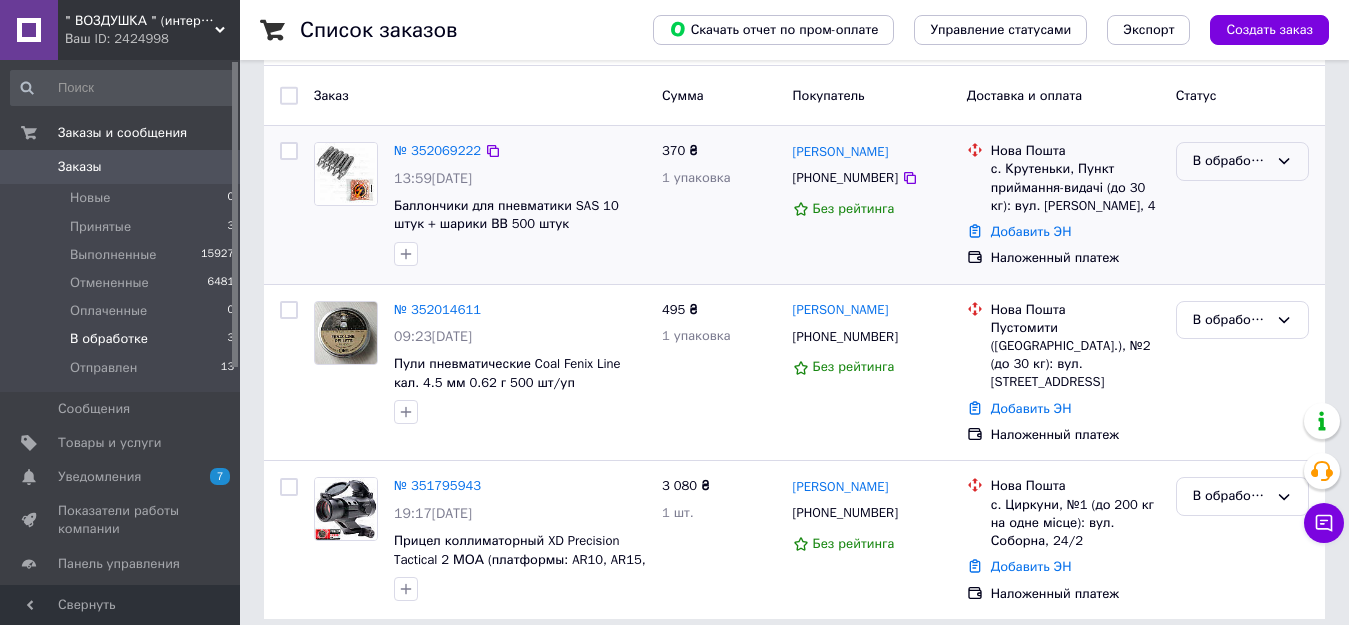 click 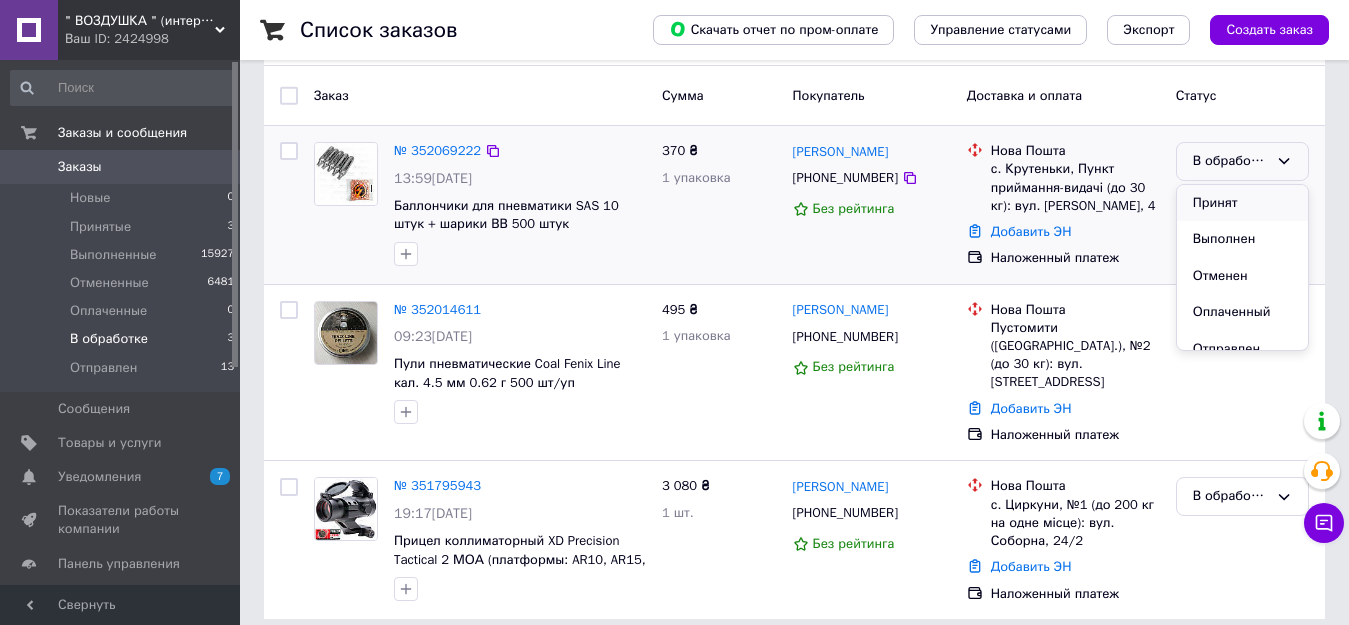 click on "Принят" at bounding box center [1242, 203] 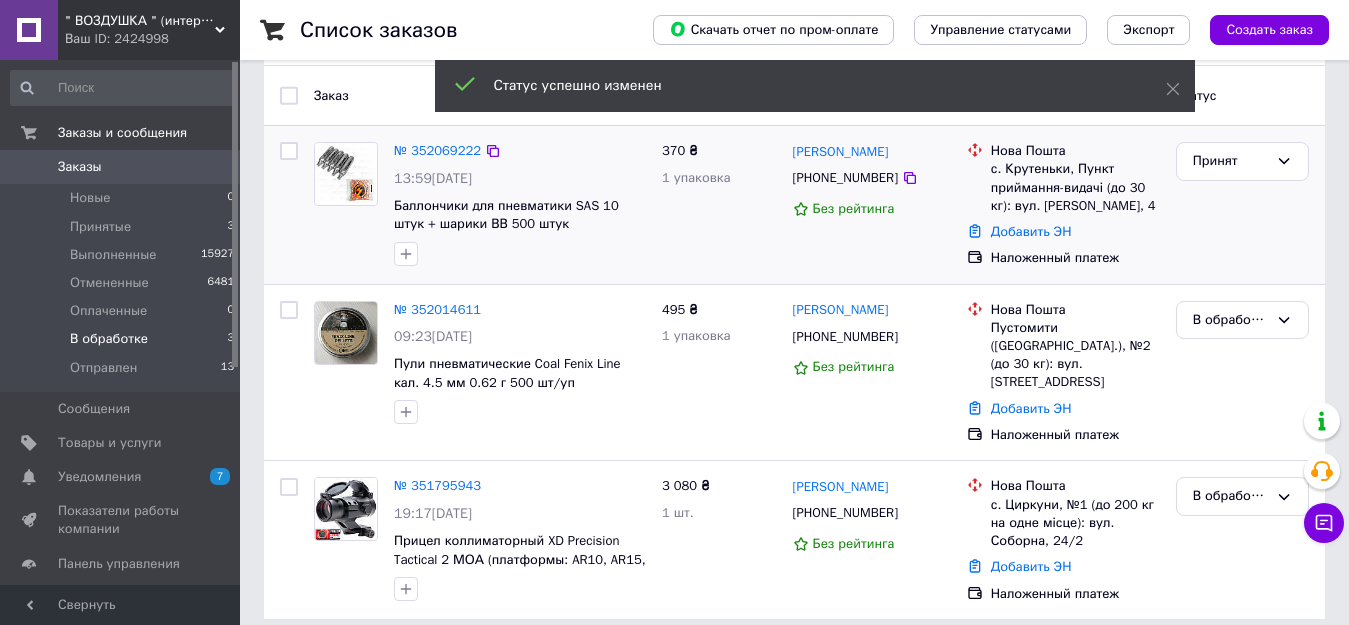 click on "В обработке" at bounding box center [109, 339] 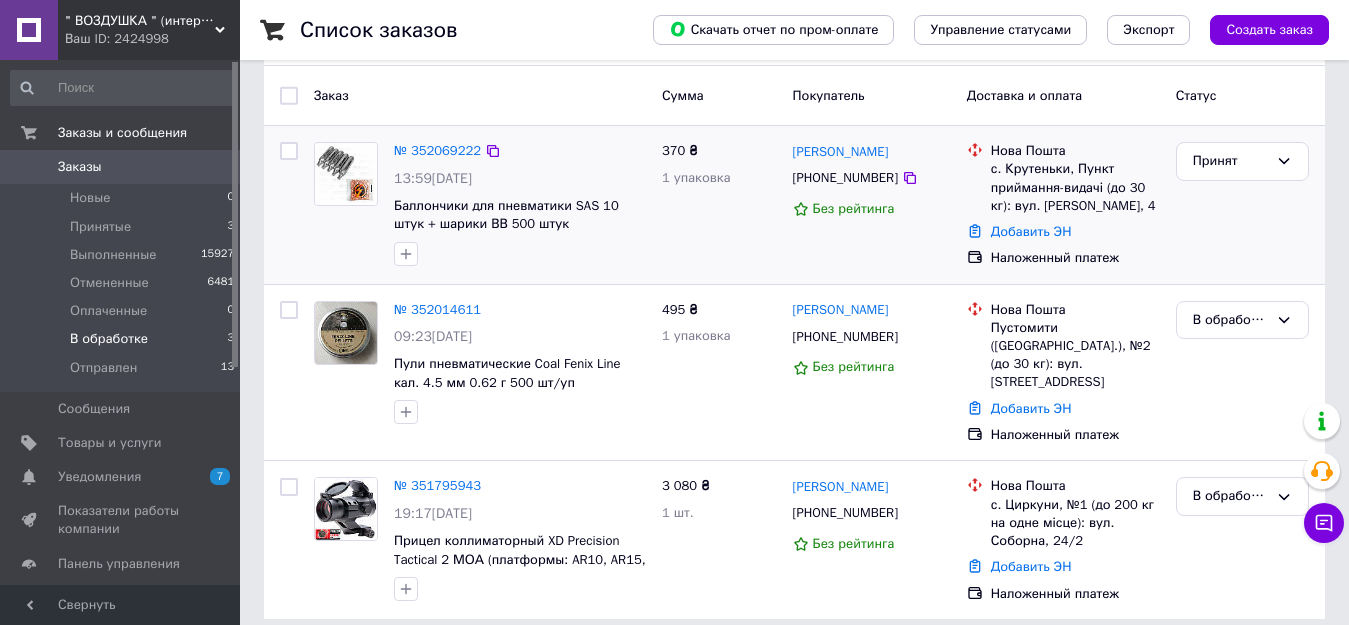 click on "В обработке" at bounding box center (109, 339) 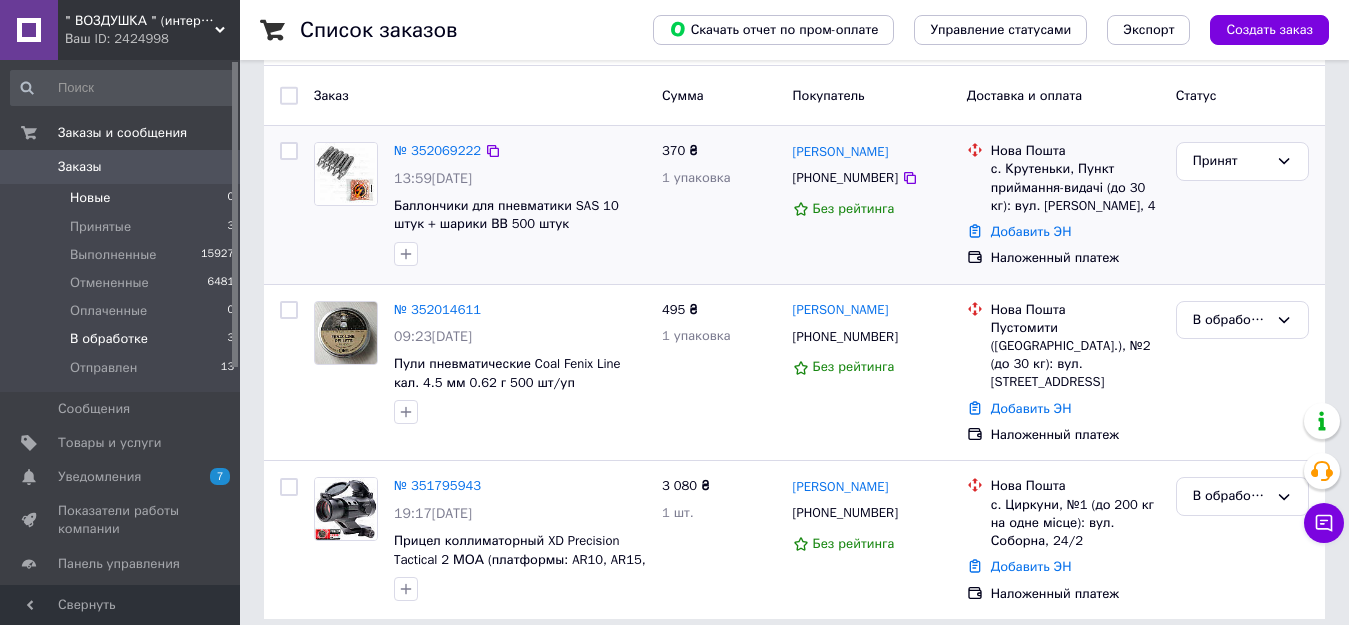 click on "Новые" at bounding box center [90, 198] 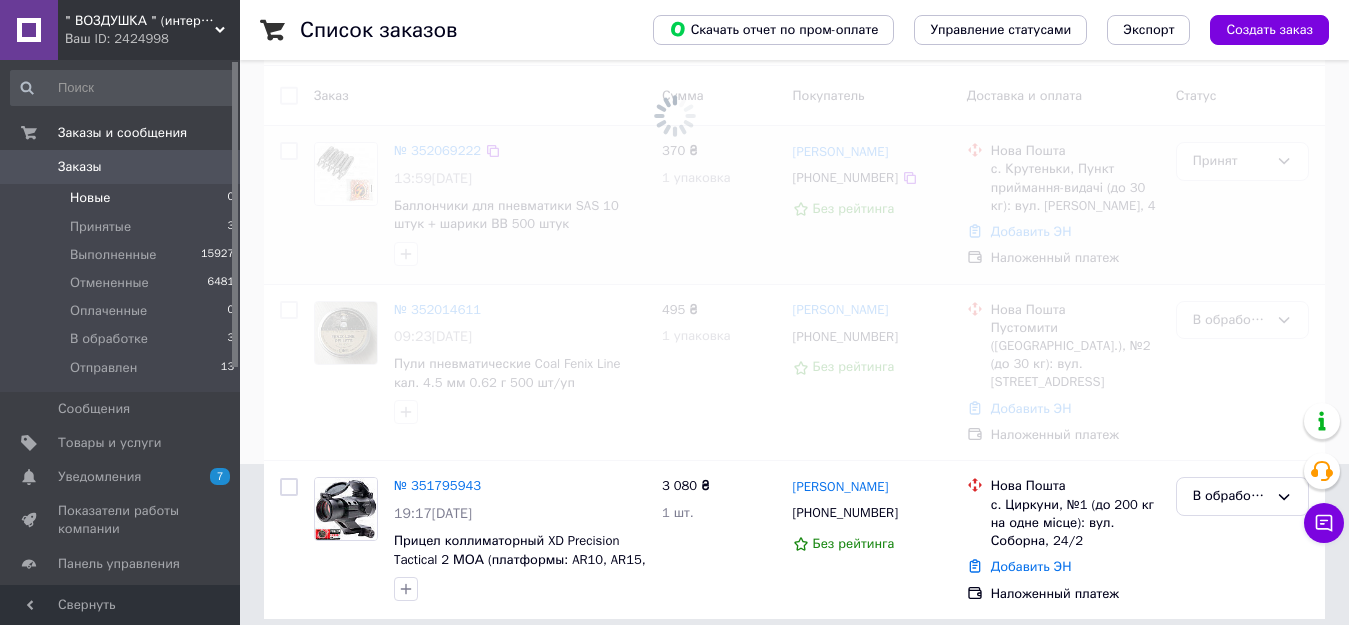scroll, scrollTop: 0, scrollLeft: 0, axis: both 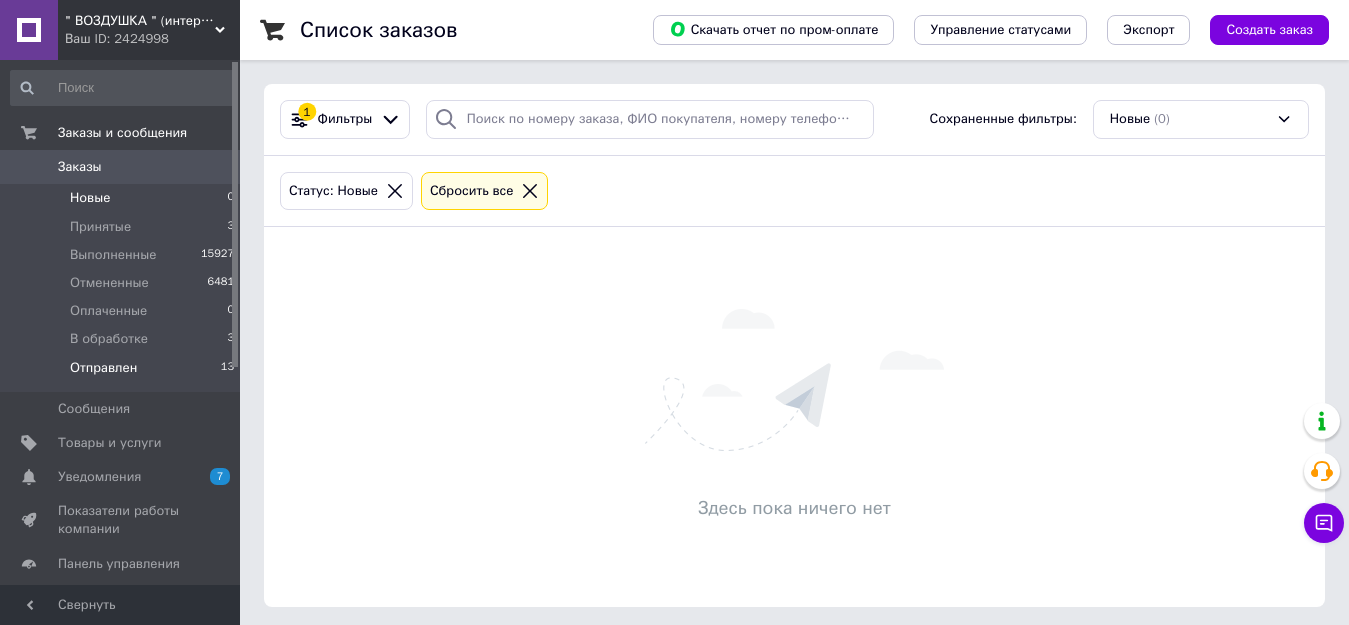 click on "Отправлен" at bounding box center [103, 368] 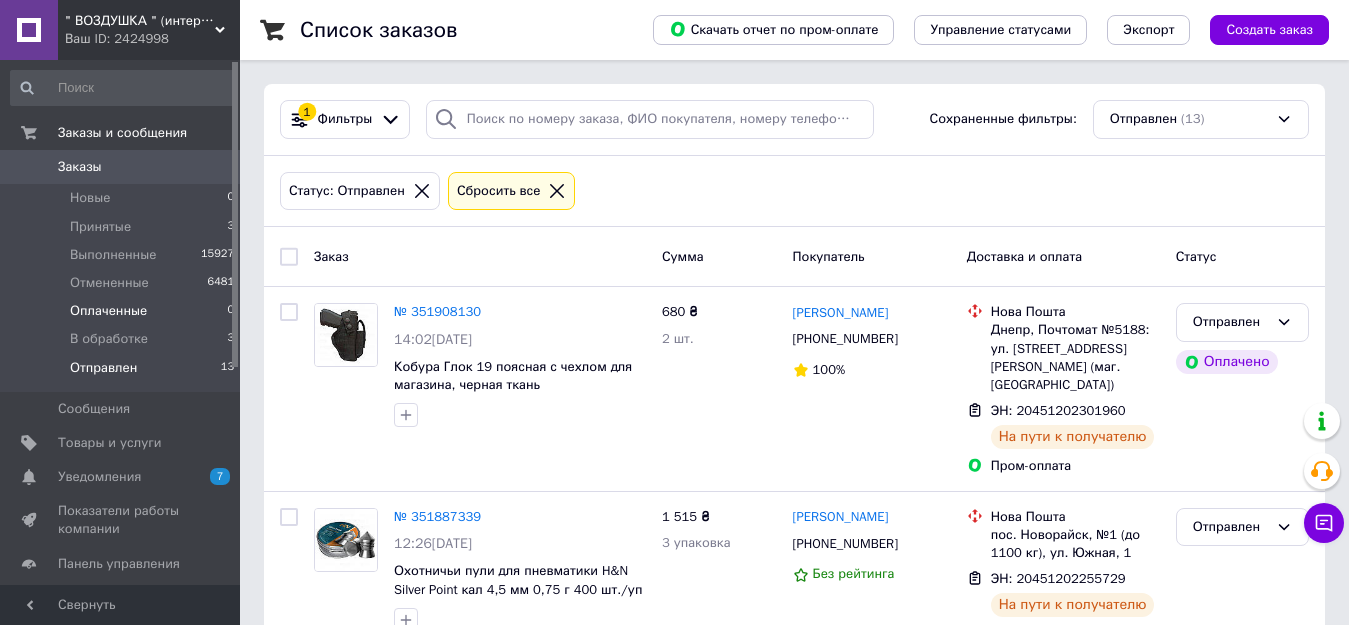 click on "Оплаченные" at bounding box center (108, 311) 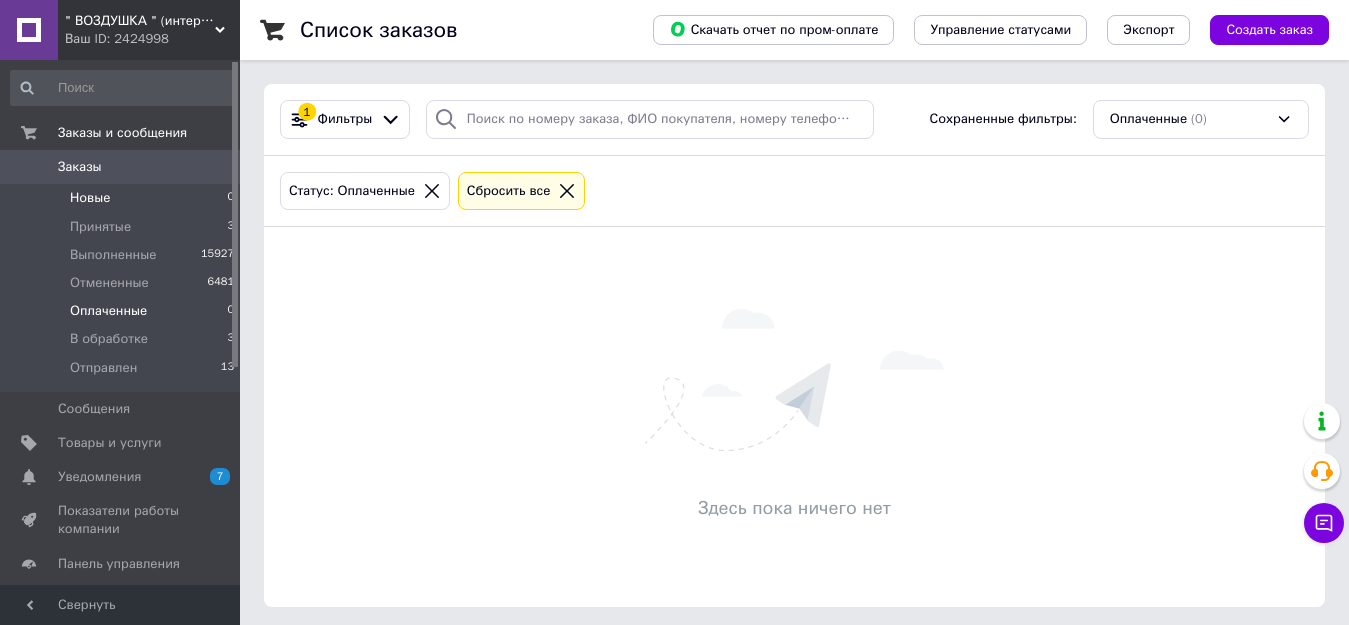 click on "Новые" at bounding box center [90, 198] 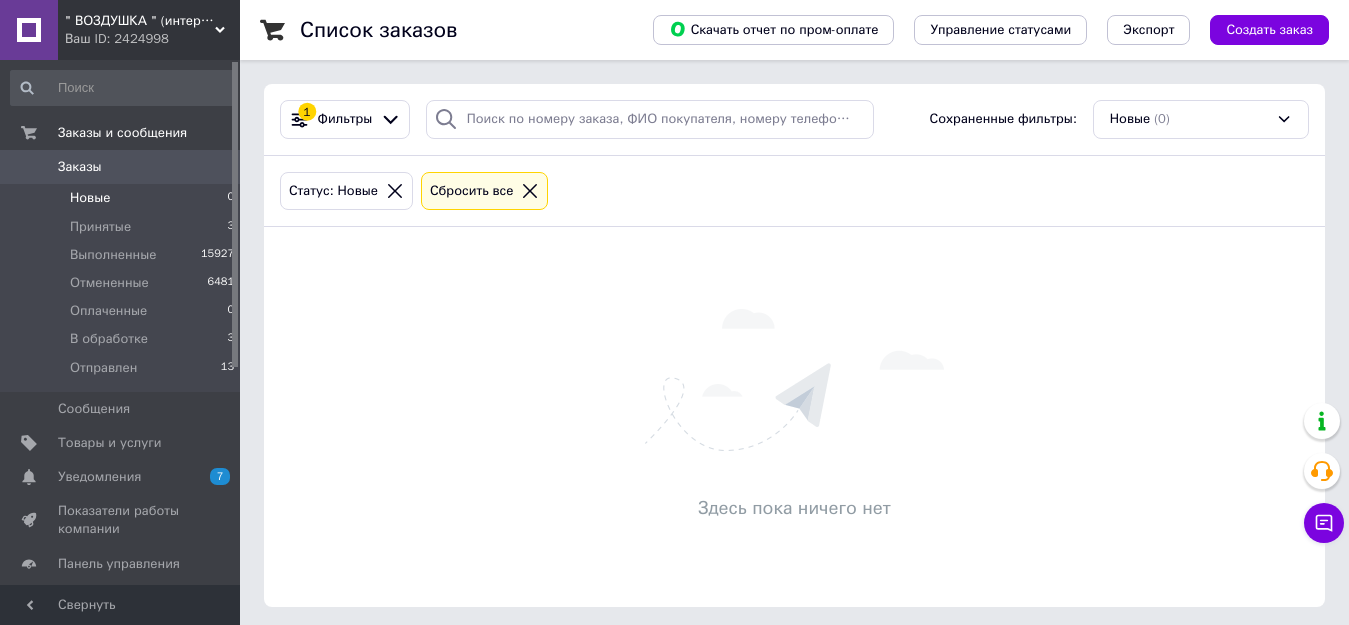click on "Список заказов   Скачать отчет по пром-оплате Управление статусами Экспорт Создать заказ 1 Фильтры Сохраненные фильтры: Новые (0) Статус: Новые Сбросить все Здесь пока ничего нет" at bounding box center [794, 315] 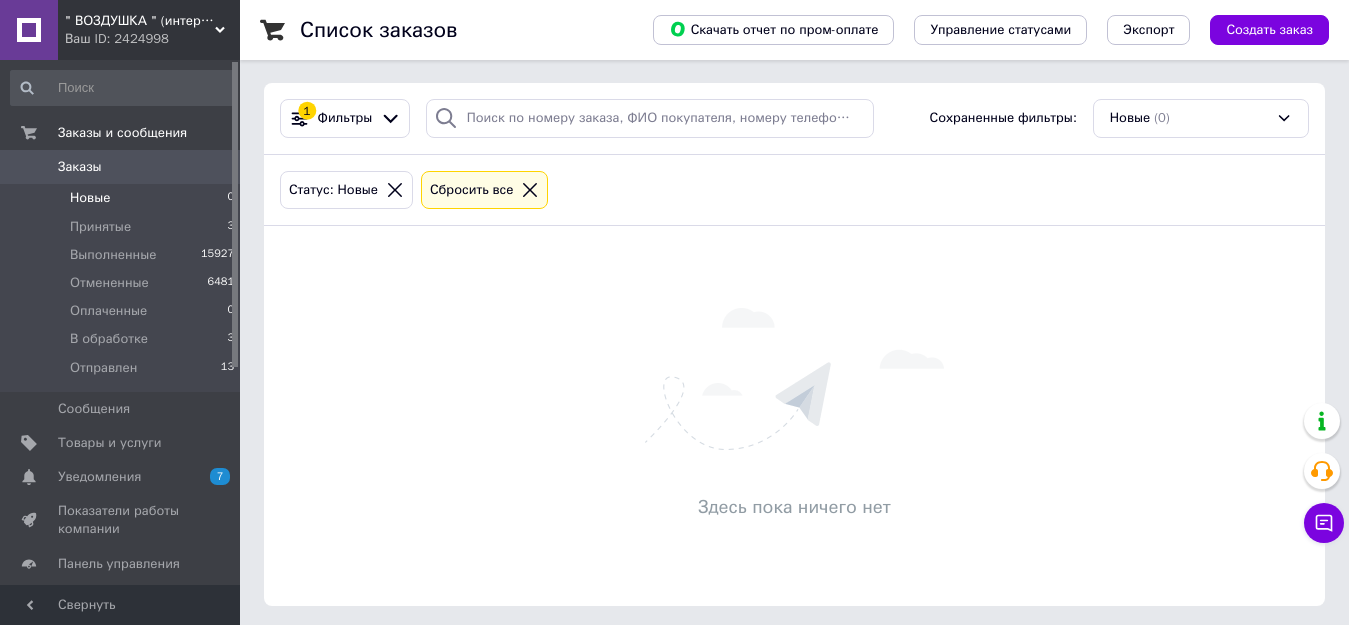 scroll, scrollTop: 0, scrollLeft: 0, axis: both 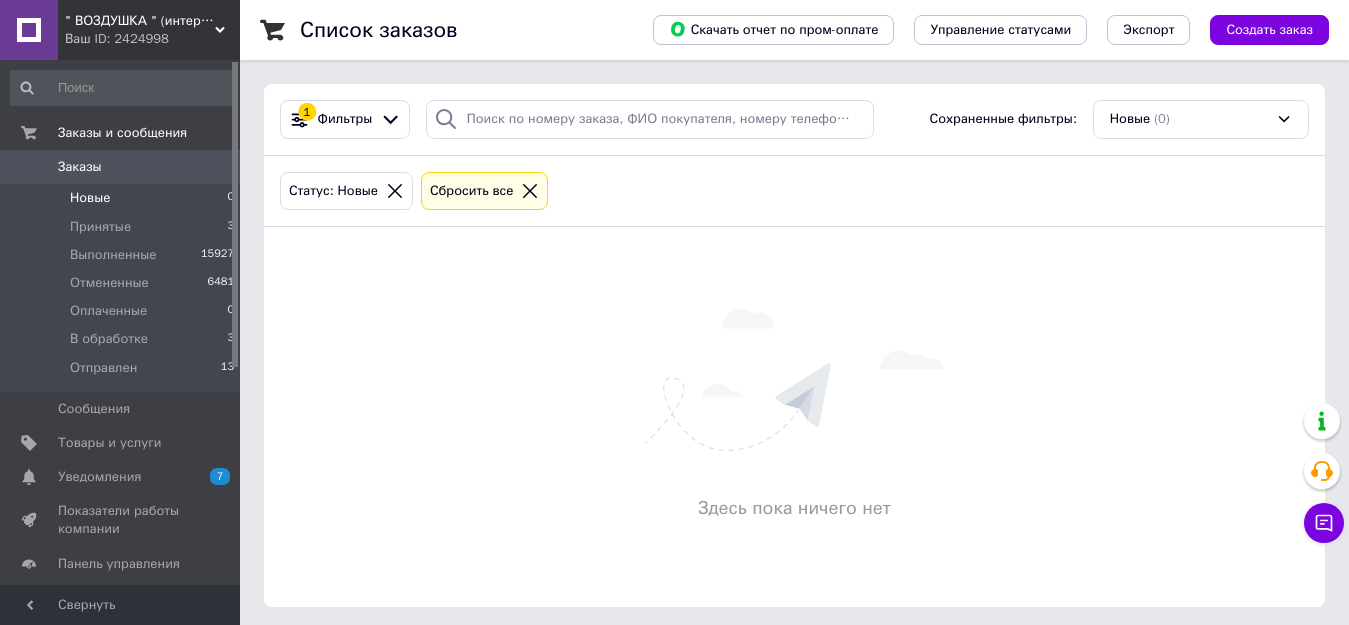 click on "Новые" at bounding box center (90, 198) 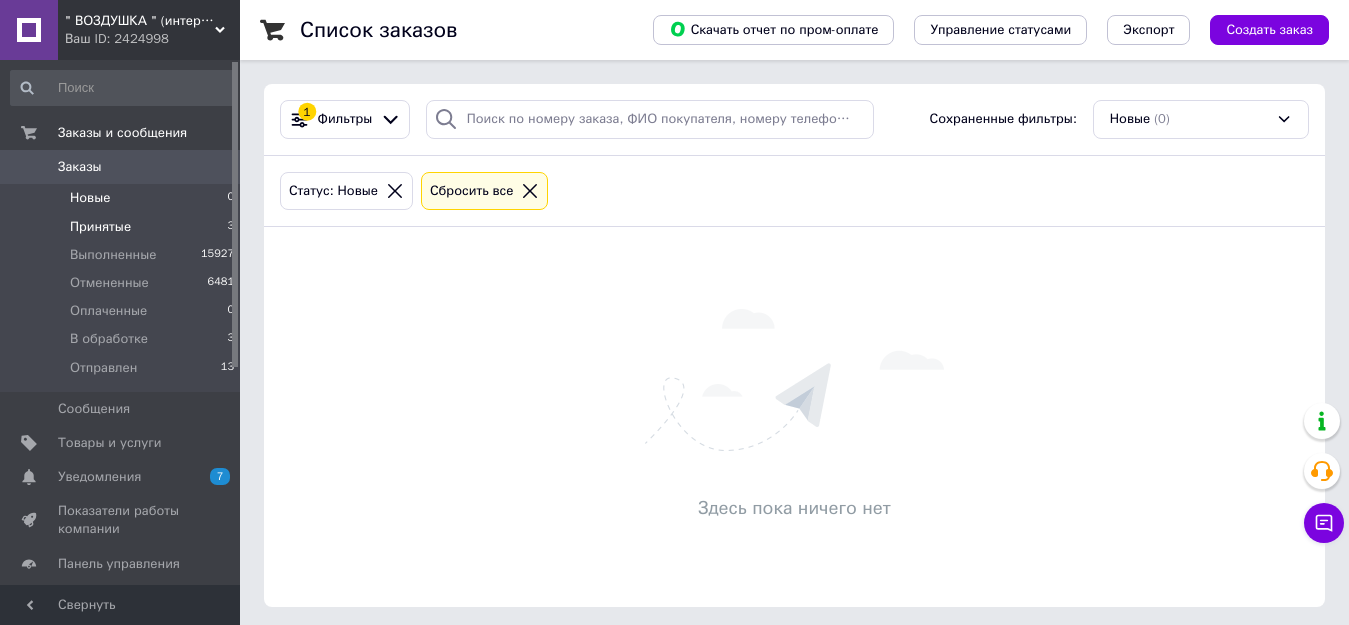click on "Принятые" at bounding box center [100, 227] 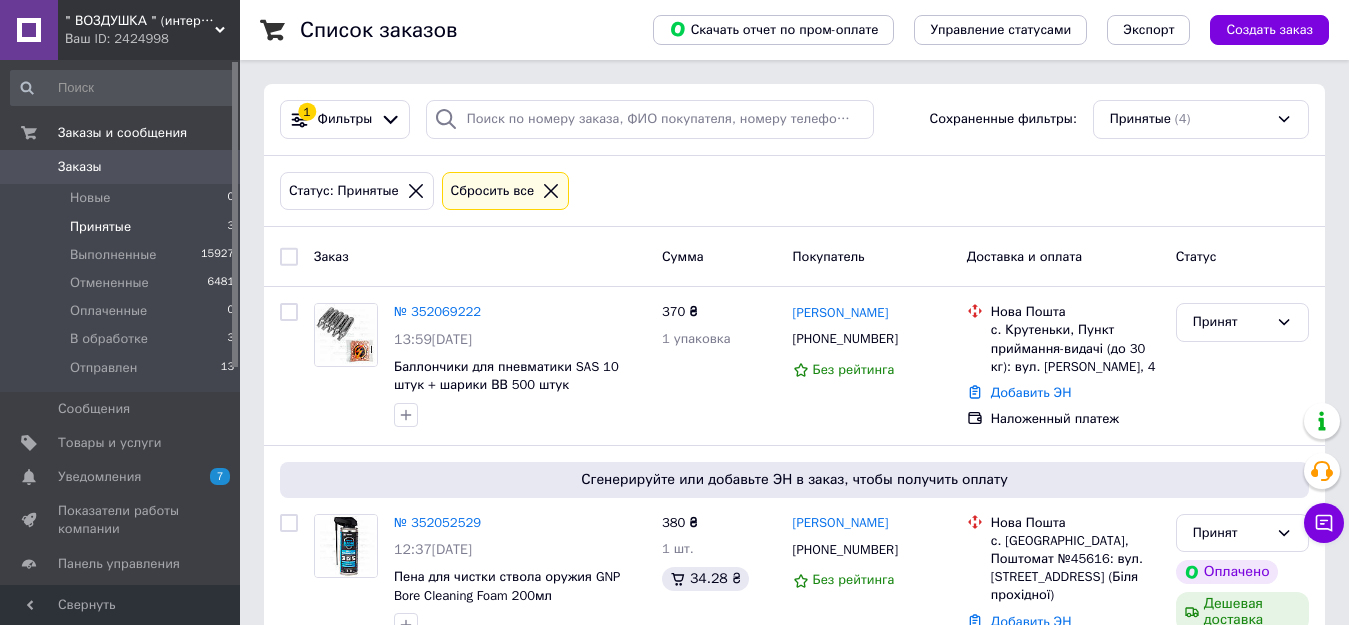 click on "Список заказов   Скачать отчет по пром-оплате Управление статусами Экспорт Создать заказ 1 Фильтры Сохраненные фильтры: Принятые (4) Статус: Принятые Сбросить все Заказ Сумма Покупатель Доставка и оплата Статус № 352069222 13:59, 10.07.2025 Баллончики для пневматики SAS 10 штук + шарики ВВ 500 штук 370 ₴ 1 упаковка Юра Злотар +380636597294 Без рейтинга Нова Пошта с. Крутеньки, Пункт приймання-видачі (до 30 кг): вул. Лесі Українки, 4 Добавить ЭН Наложенный платеж Принят Сгенерируйте или добавьте ЭН в заказ, чтобы получить оплату № 352052529 12:37, 10.07.2025 380 ₴ 1 шт. 34.28 ₴ Олександр Сімороз 440 ₴" at bounding box center (794, 532) 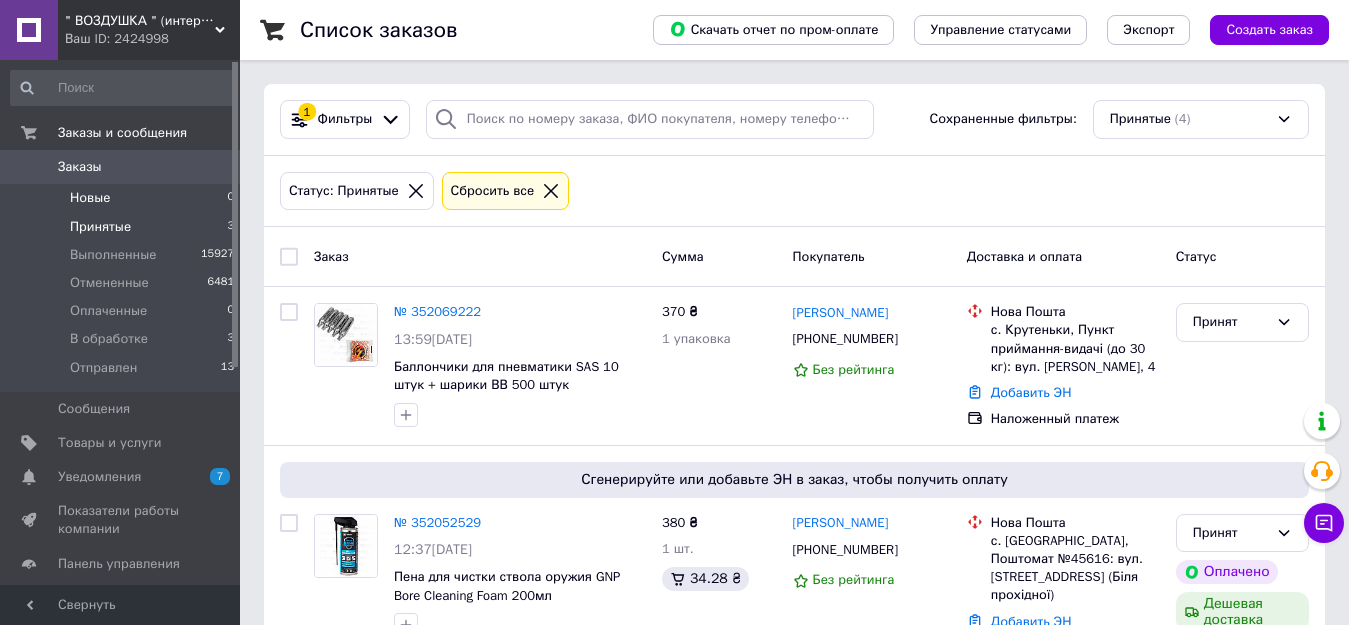 click on "Новые" at bounding box center (90, 198) 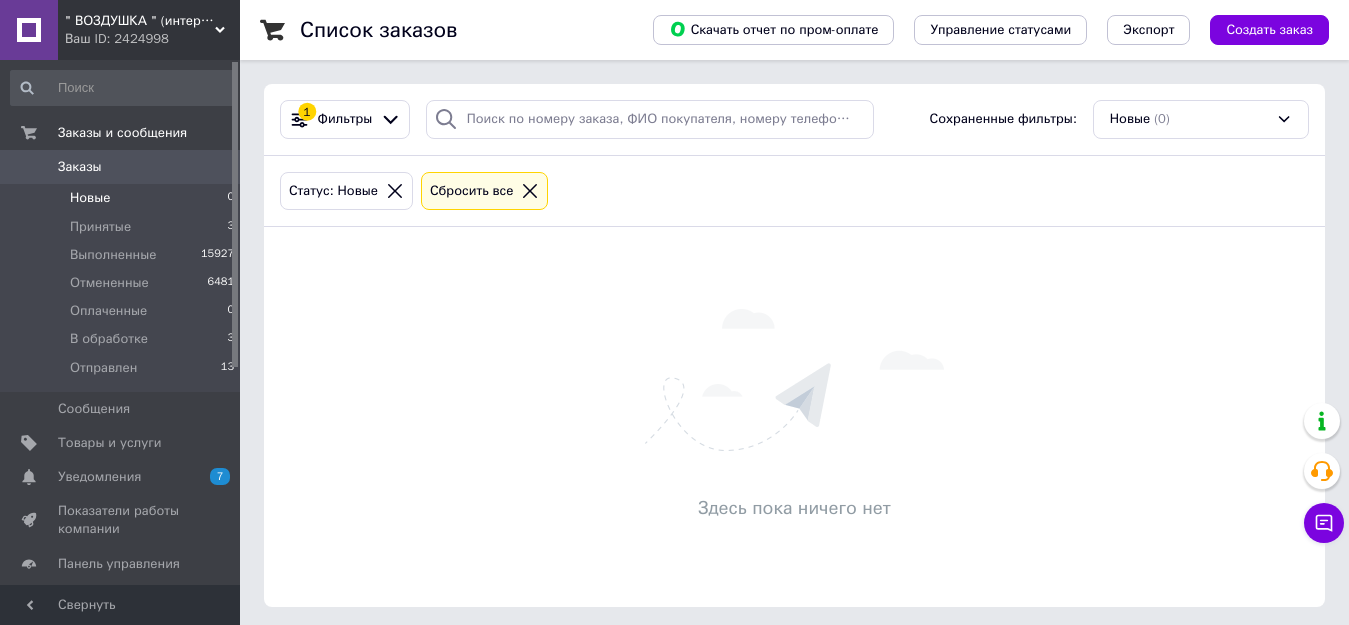 click on "Список заказов   Скачать отчет по пром-оплате Управление статусами Экспорт Создать заказ 1 Фильтры Сохраненные фильтры: Новые (0) Статус: Новые Сбросить все Здесь пока ничего нет" at bounding box center [794, 315] 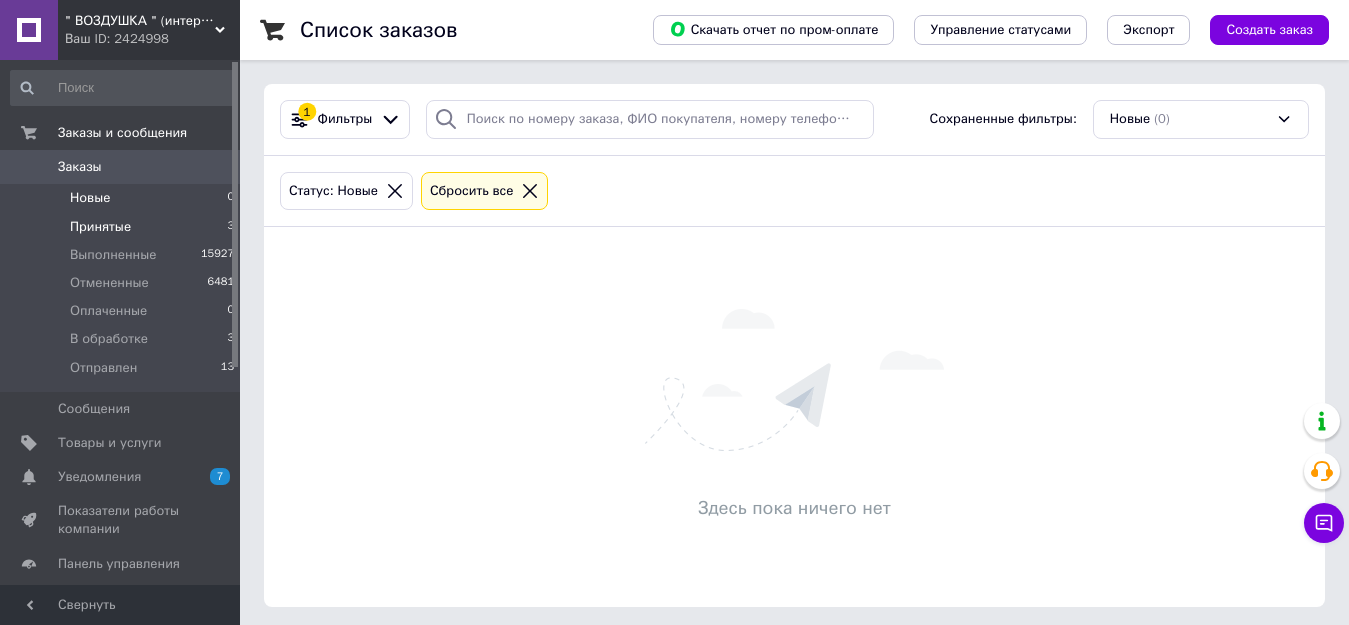 click on "Принятые" at bounding box center [100, 227] 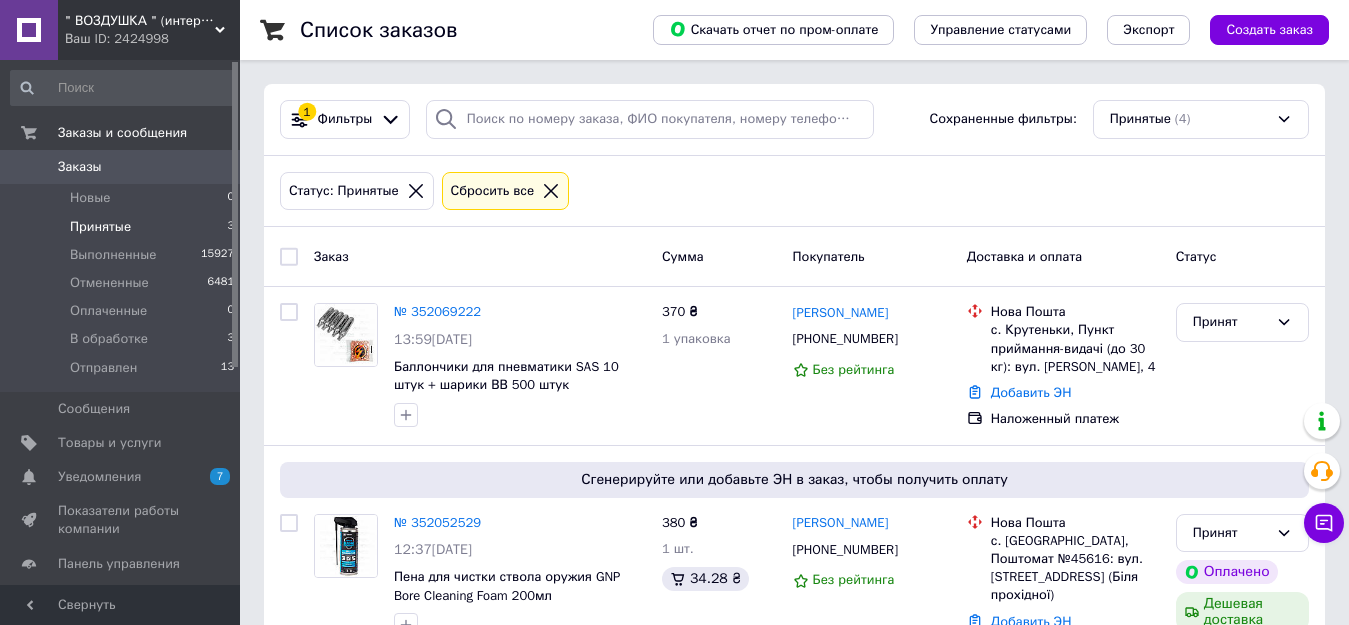 click on "Список заказов   Скачать отчет по пром-оплате Управление статусами Экспорт Создать заказ 1 Фильтры Сохраненные фильтры: Принятые (4) Статус: Принятые Сбросить все Заказ Сумма Покупатель Доставка и оплата Статус № 352069222 13:59, 10.07.2025 Баллончики для пневматики SAS 10 штук + шарики ВВ 500 штук 370 ₴ 1 упаковка Юра Злотар +380636597294 Без рейтинга Нова Пошта с. Крутеньки, Пункт приймання-видачі (до 30 кг): вул. Лесі Українки, 4 Добавить ЭН Наложенный платеж Принят Сгенерируйте или добавьте ЭН в заказ, чтобы получить оплату № 352052529 12:37, 10.07.2025 380 ₴ 1 шт. 34.28 ₴ Олександр Сімороз 440 ₴" at bounding box center (794, 532) 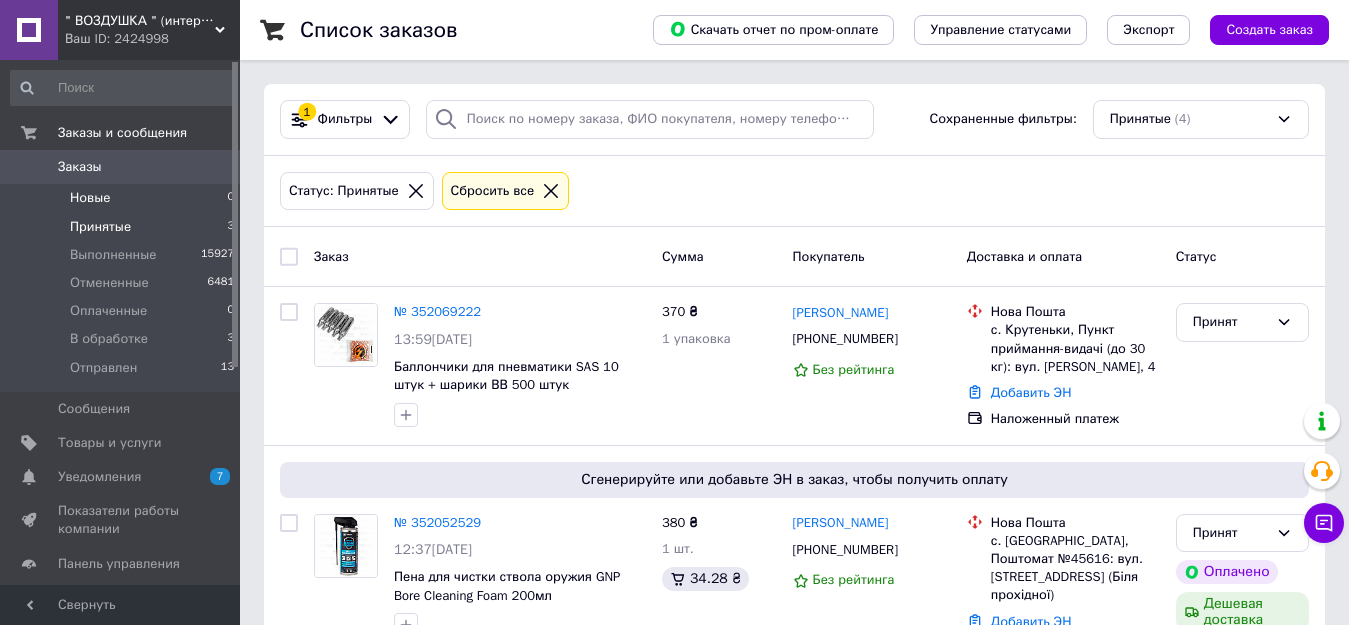 click on "Новые" at bounding box center (90, 198) 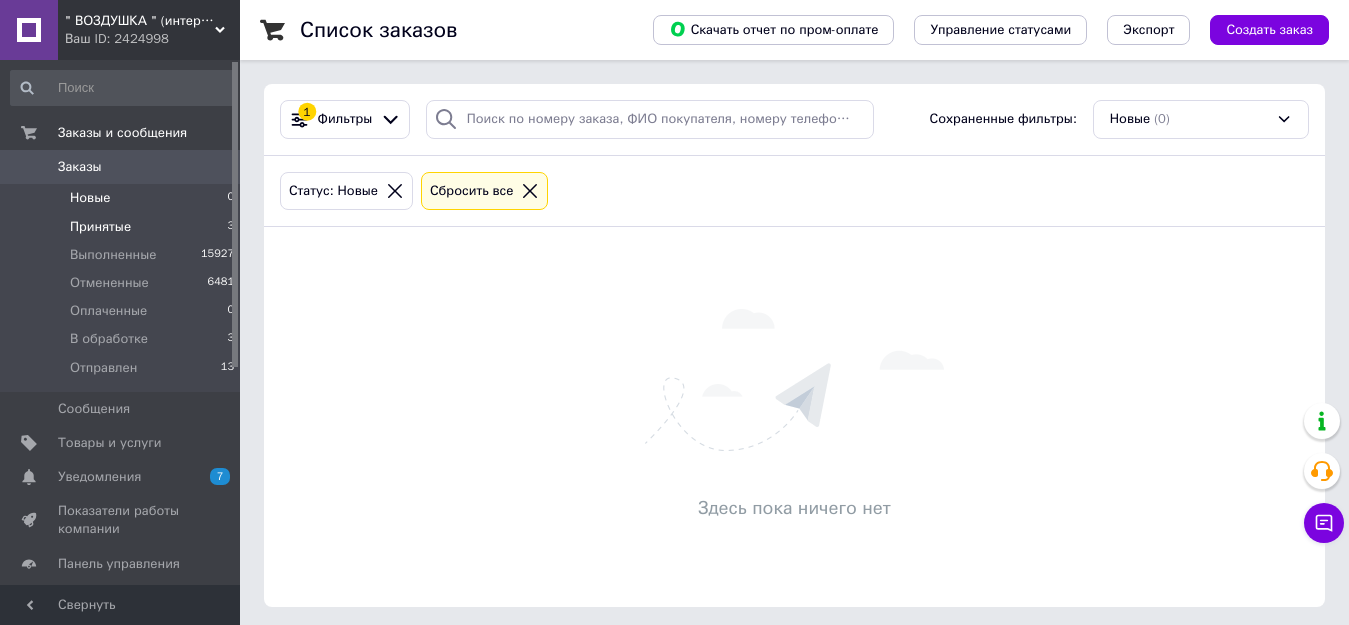 click on "Принятые" at bounding box center (100, 227) 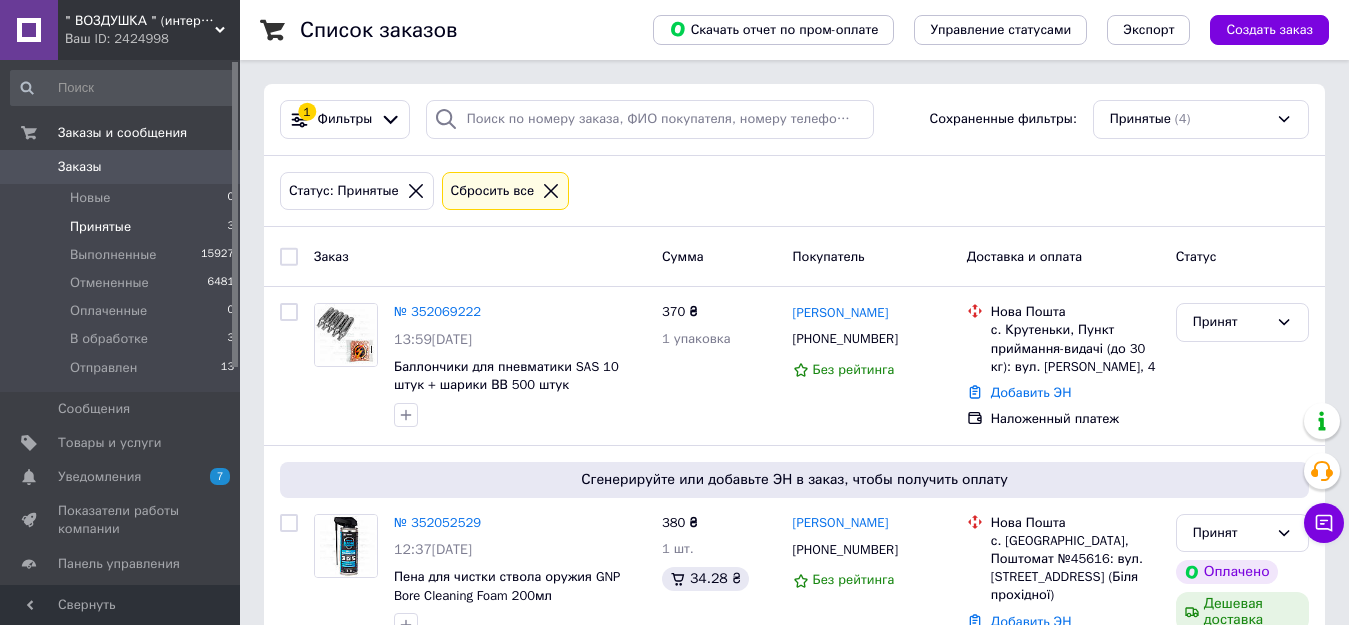 click on "Список заказов   Скачать отчет по пром-оплате Управление статусами Экспорт Создать заказ 1 Фильтры Сохраненные фильтры: Принятые (4) Статус: Принятые Сбросить все Заказ Сумма Покупатель Доставка и оплата Статус № 352069222 13:59, 10.07.2025 Баллончики для пневматики SAS 10 штук + шарики ВВ 500 штук 370 ₴ 1 упаковка Юра Злотар +380636597294 Без рейтинга Нова Пошта с. Крутеньки, Пункт приймання-видачі (до 30 кг): вул. Лесі Українки, 4 Добавить ЭН Наложенный платеж Принят Сгенерируйте или добавьте ЭН в заказ, чтобы получить оплату № 352052529 12:37, 10.07.2025 380 ₴ 1 шт. 34.28 ₴ Олександр Сімороз 440 ₴" at bounding box center [794, 532] 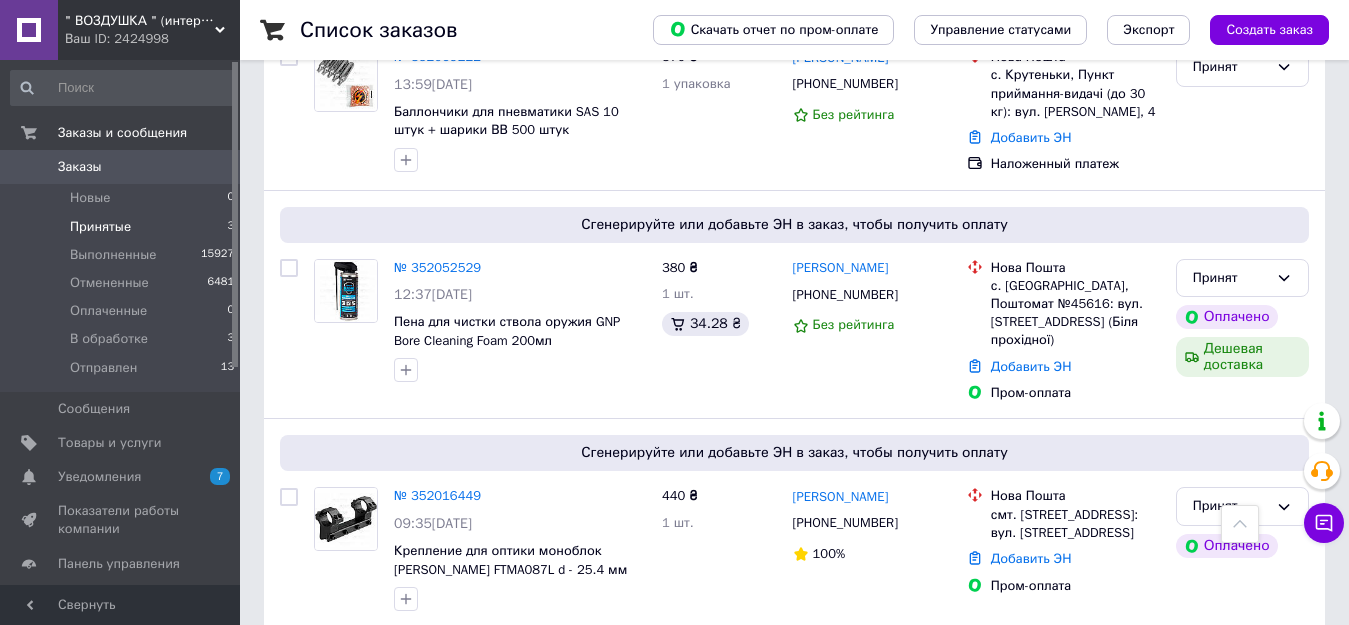 scroll, scrollTop: 0, scrollLeft: 0, axis: both 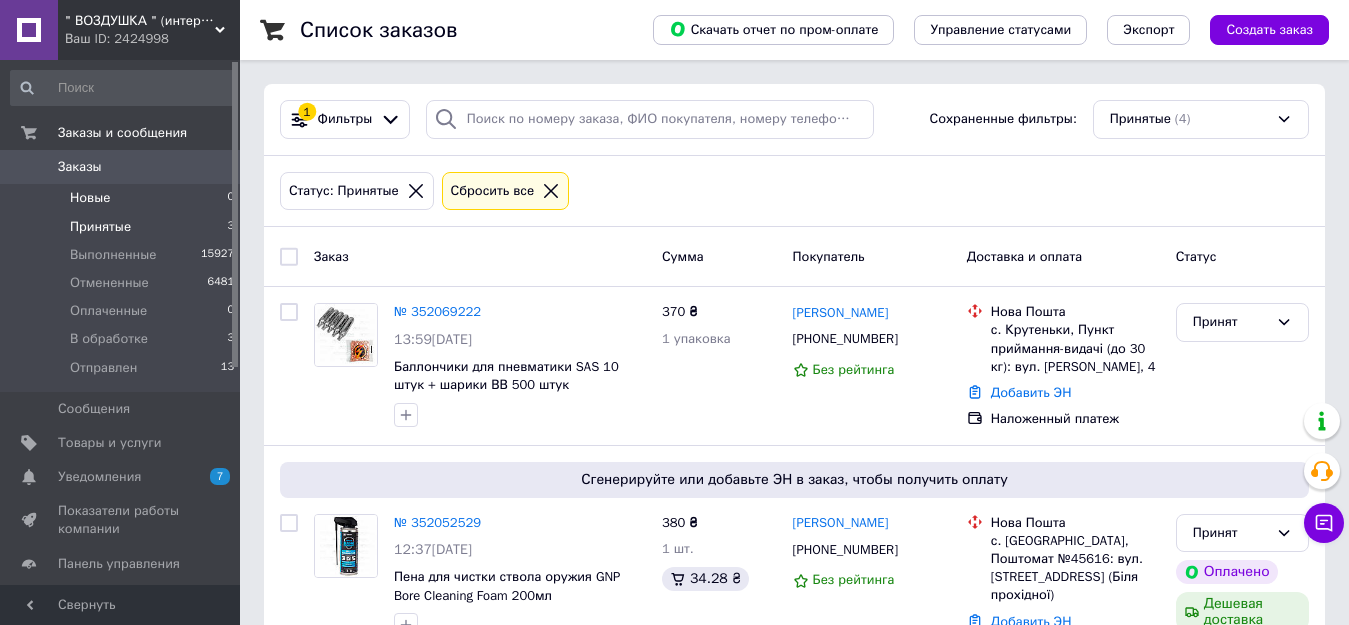 click on "Новые" at bounding box center [90, 198] 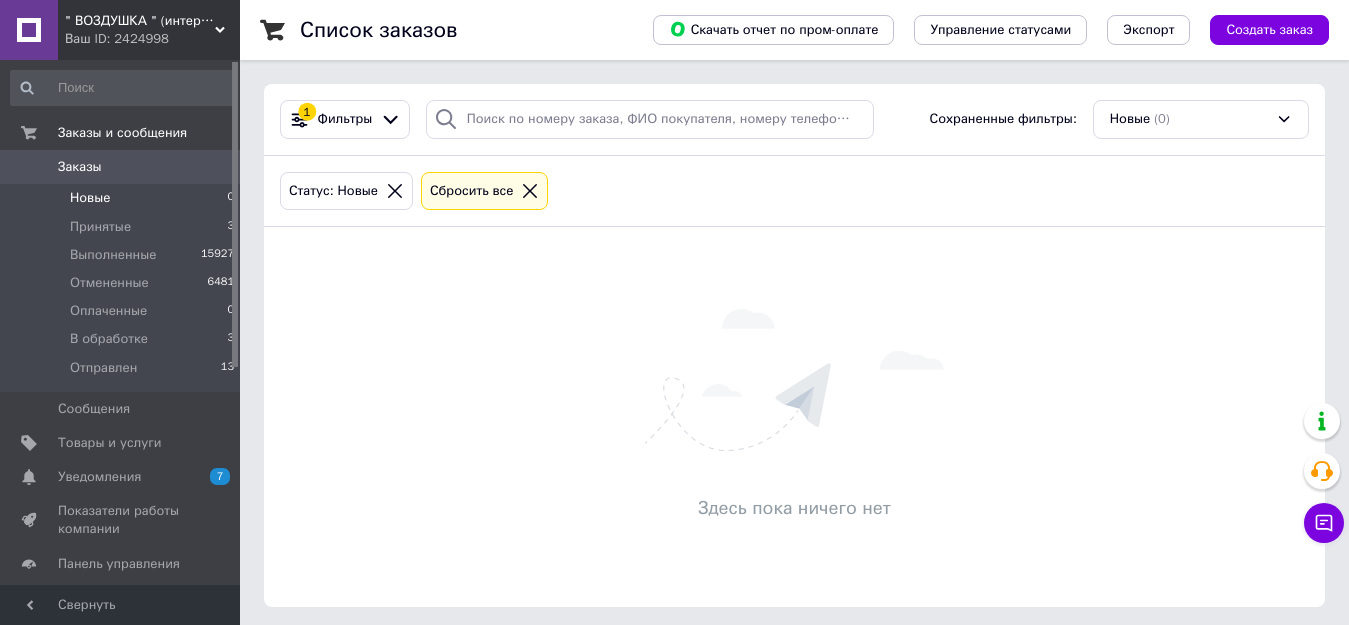 click on "Список заказов   Скачать отчет по пром-оплате Управление статусами Экспорт Создать заказ 1 Фильтры Сохраненные фильтры: Новые (0) Статус: Новые Сбросить все Здесь пока ничего нет" at bounding box center [794, 315] 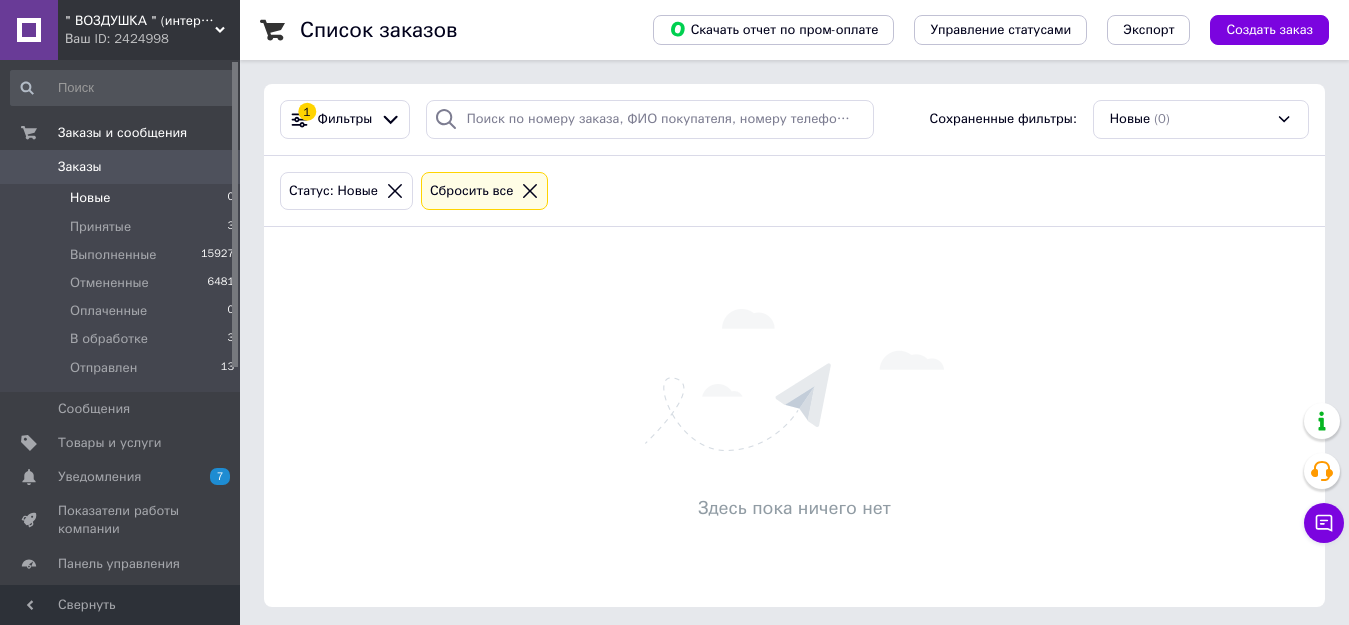 click on "Список заказов   Скачать отчет по пром-оплате Управление статусами Экспорт Создать заказ 1 Фильтры Сохраненные фильтры: Новые (0) Статус: Новые Сбросить все Здесь пока ничего нет" at bounding box center [794, 315] 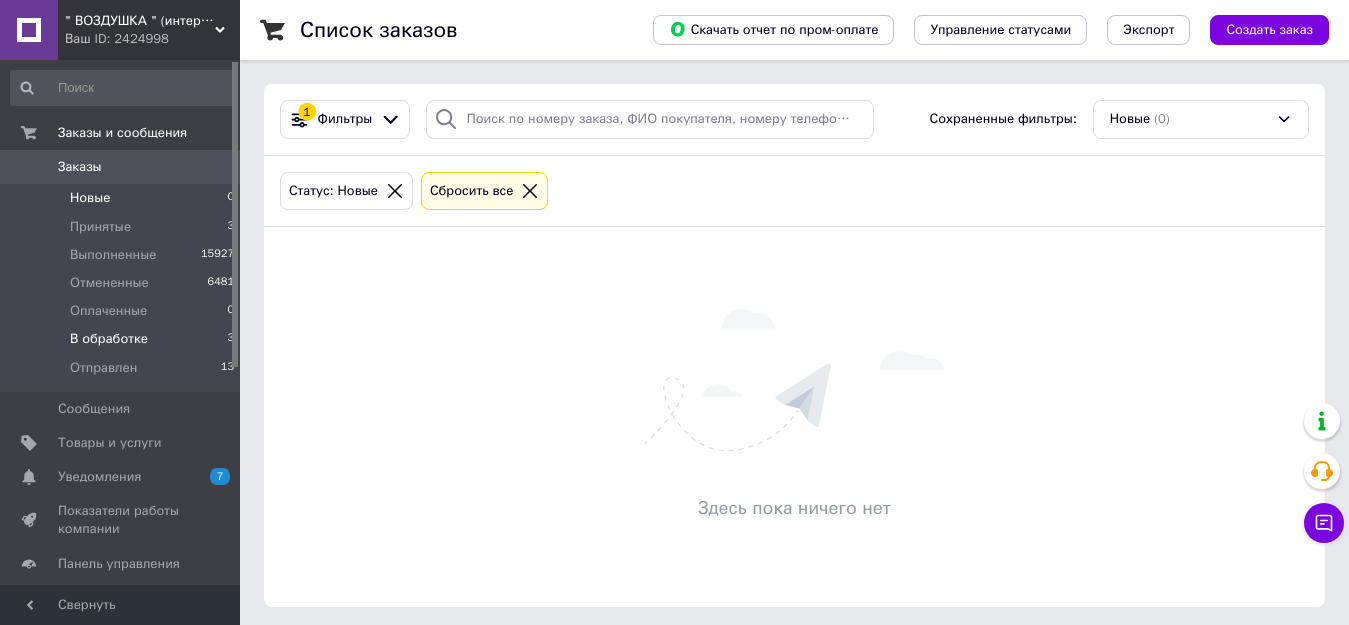 click on "В обработке" at bounding box center (109, 339) 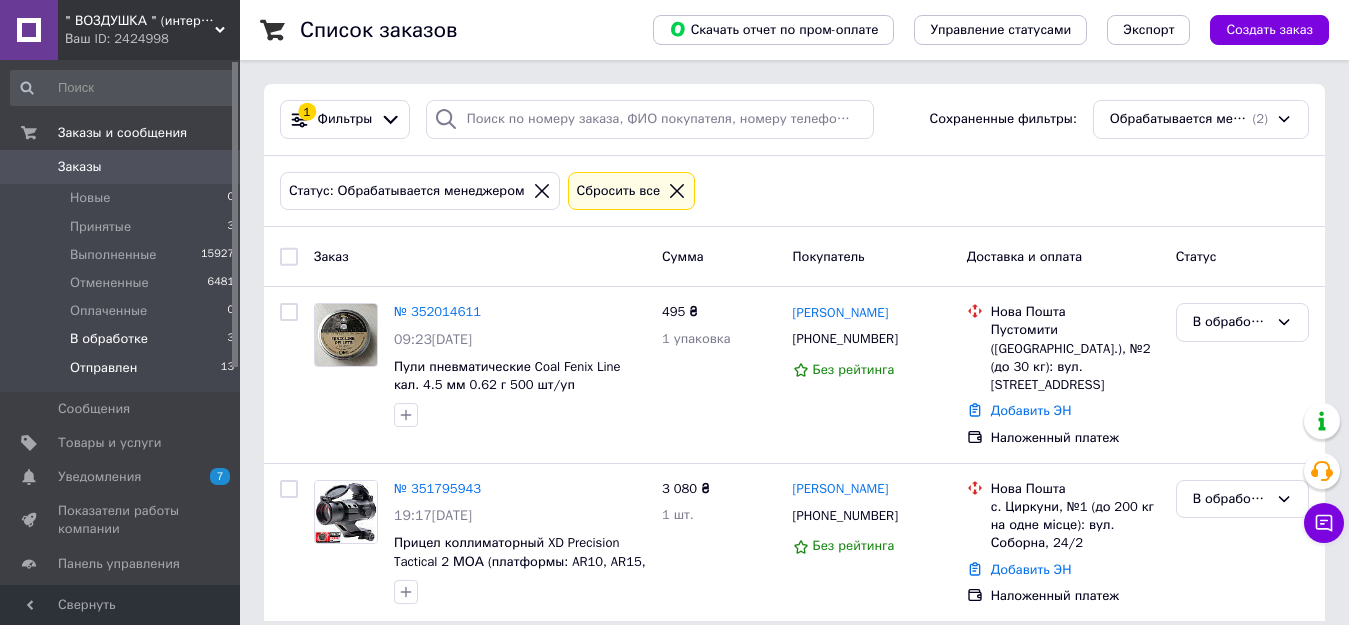 click on "Отправлен" at bounding box center [103, 368] 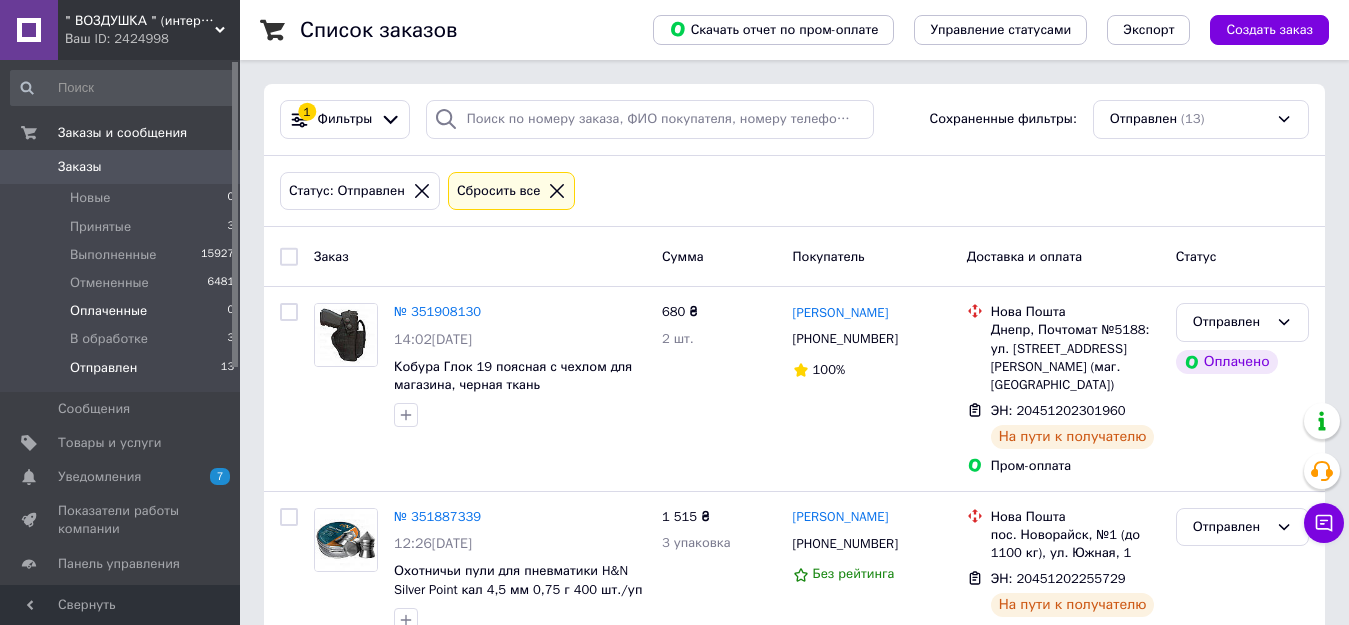 click on "Оплаченные" at bounding box center (108, 311) 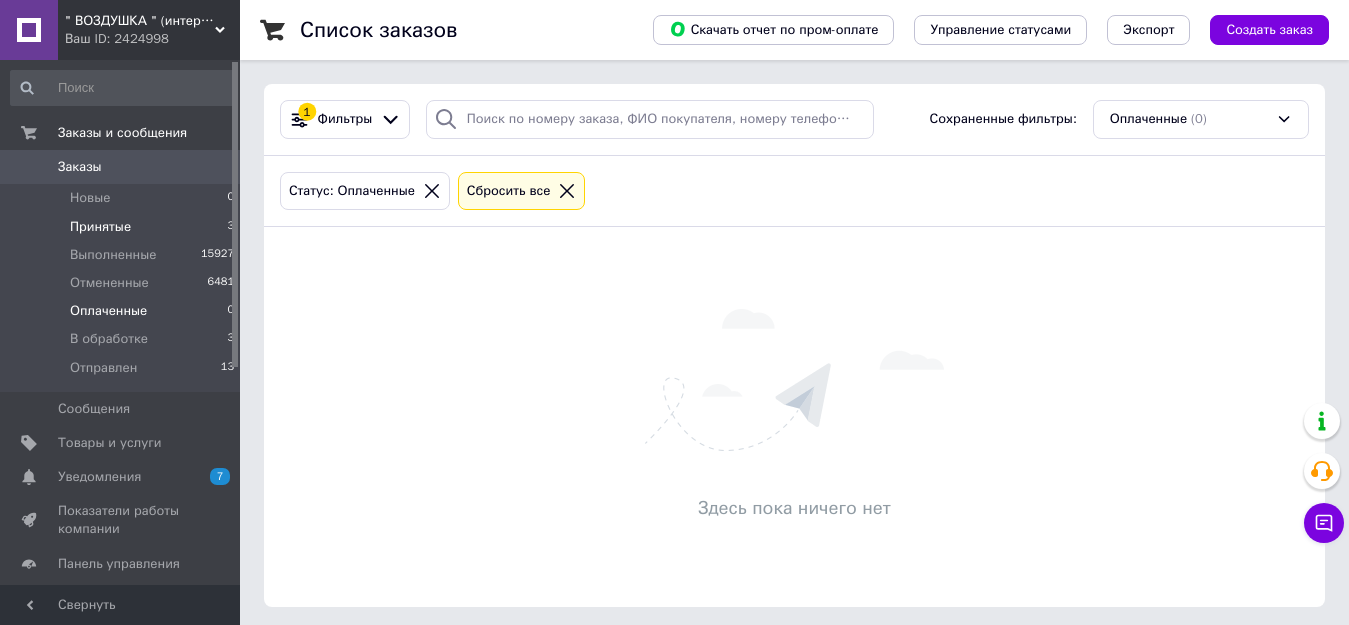 click on "Принятые" at bounding box center (100, 227) 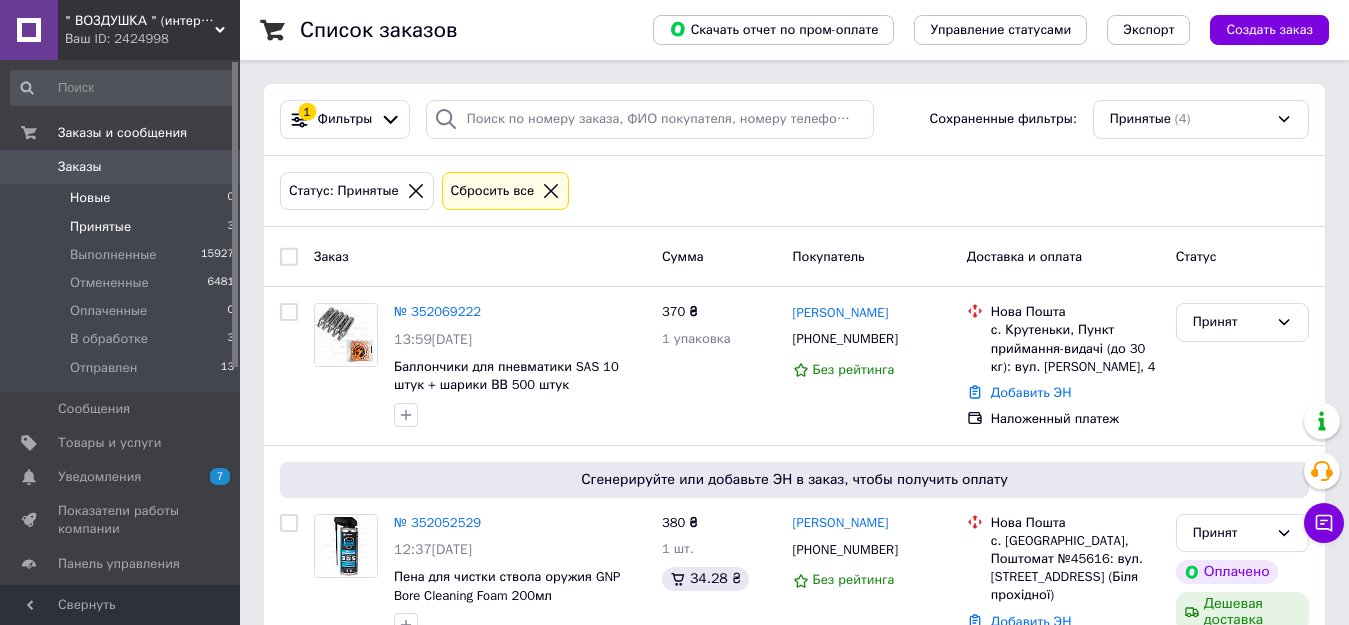 click on "Новые" at bounding box center [90, 198] 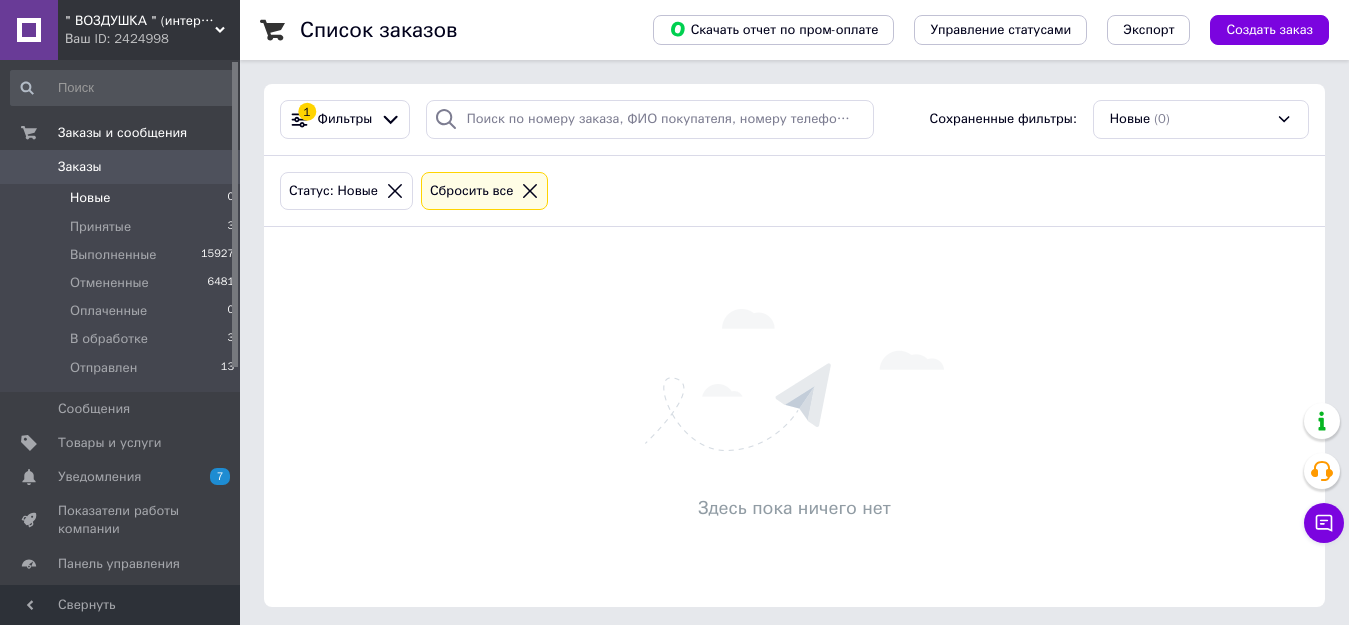 click on "Список заказов   Скачать отчет по пром-оплате Управление статусами Экспорт Создать заказ 1 Фильтры Сохраненные фильтры: Новые (0) Статус: Новые Сбросить все Здесь пока ничего нет" at bounding box center [794, 315] 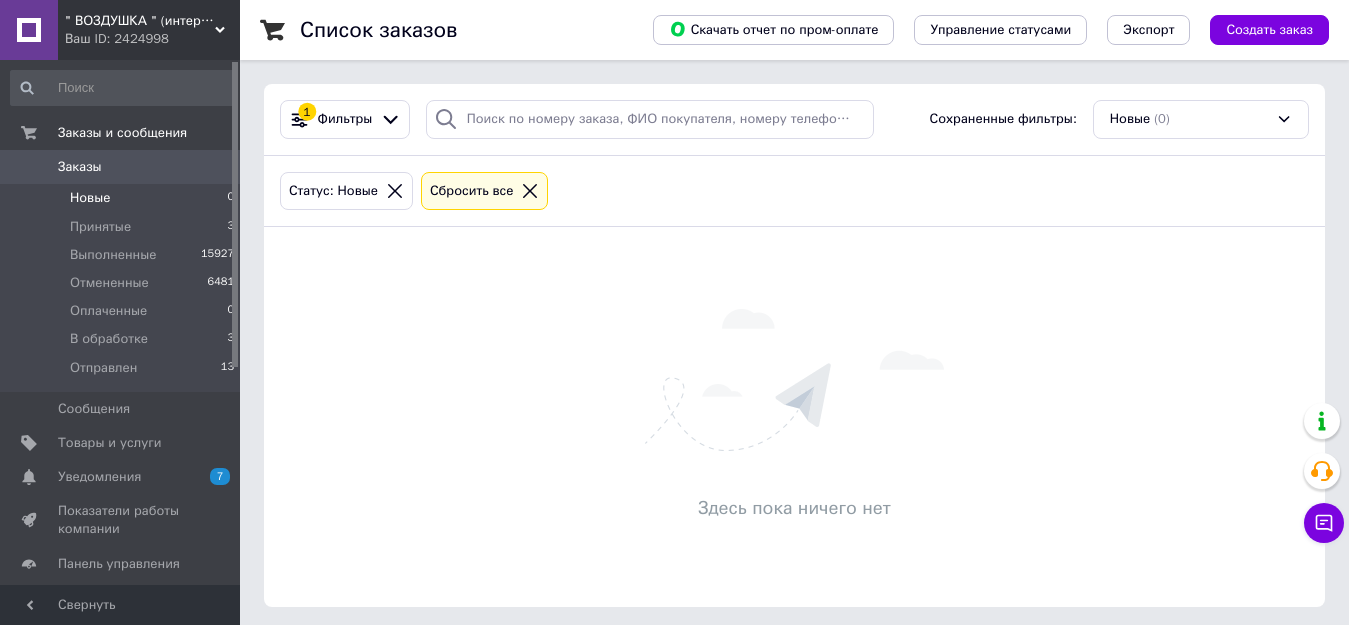 click on "Список заказов   Скачать отчет по пром-оплате Управление статусами Экспорт Создать заказ 1 Фильтры Сохраненные фильтры: Новые (0) Статус: Новые Сбросить все Здесь пока ничего нет" at bounding box center [794, 315] 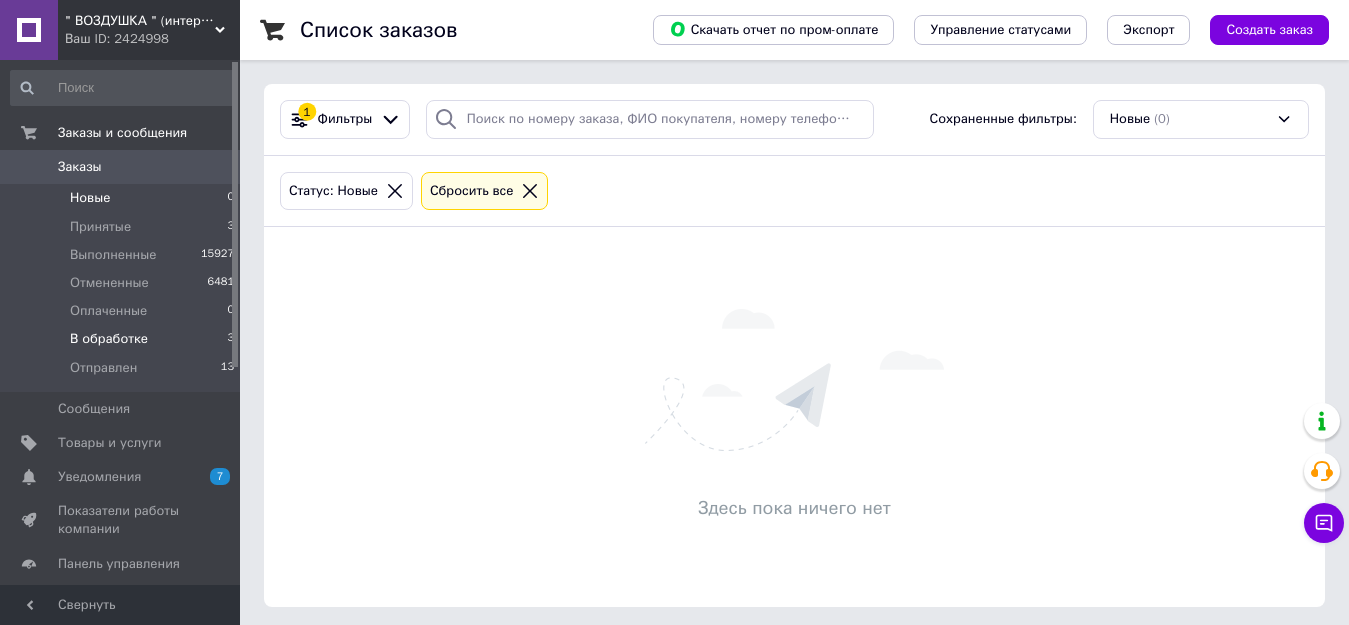 click on "В обработке" at bounding box center (109, 339) 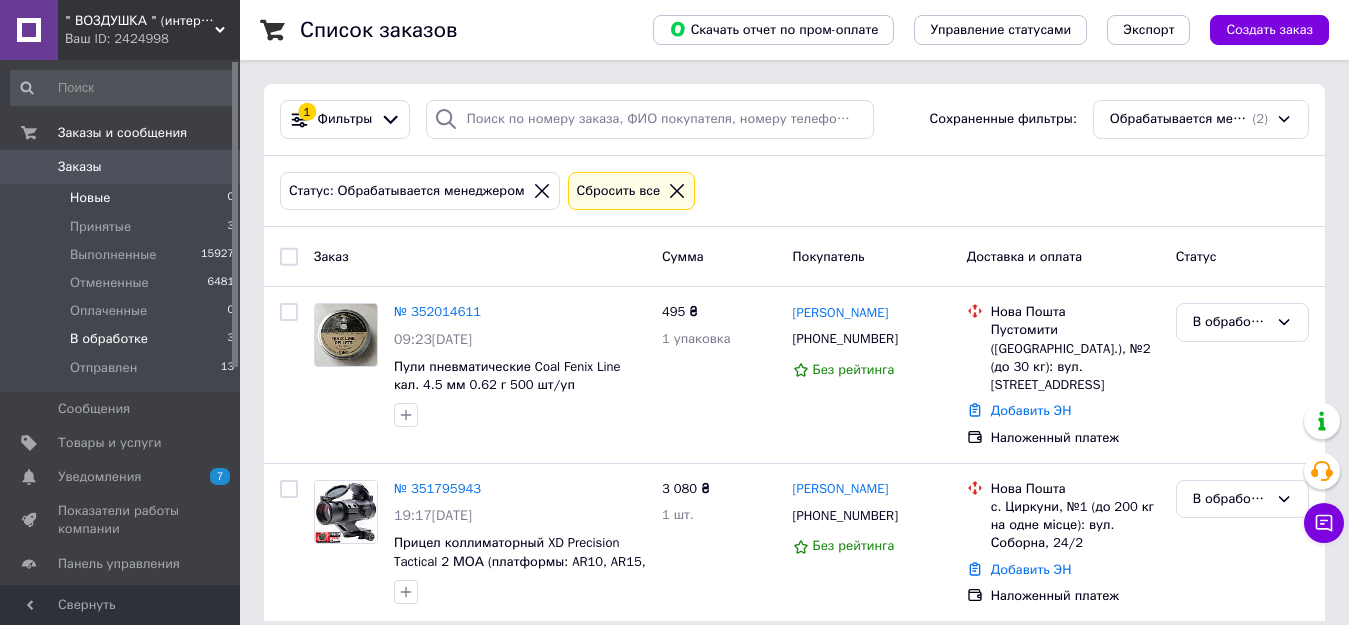click on "Новые" at bounding box center (90, 198) 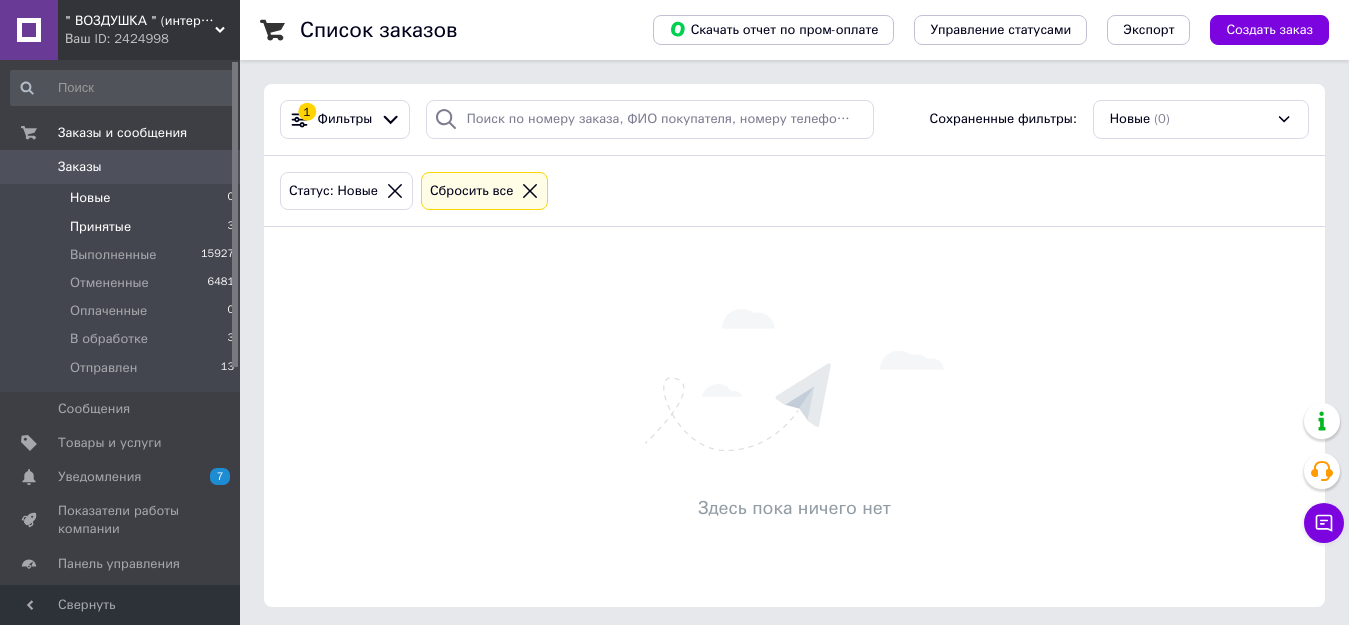 click on "Принятые" at bounding box center [100, 227] 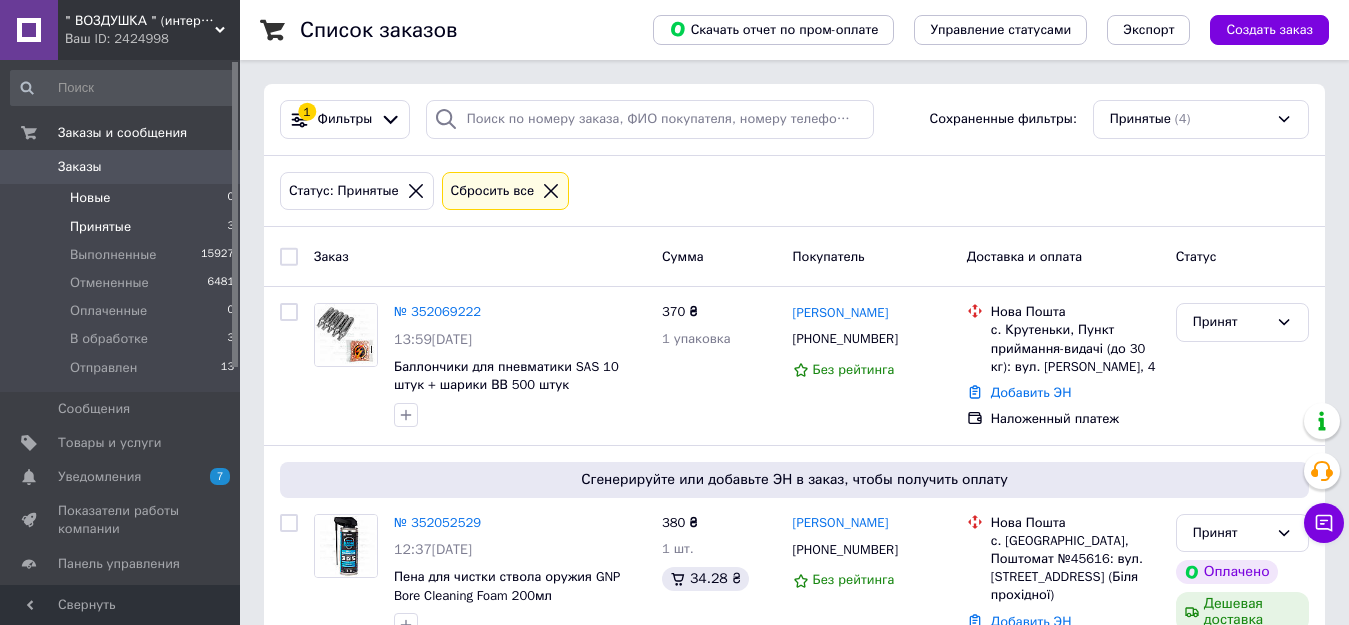 click on "Новые" at bounding box center (90, 198) 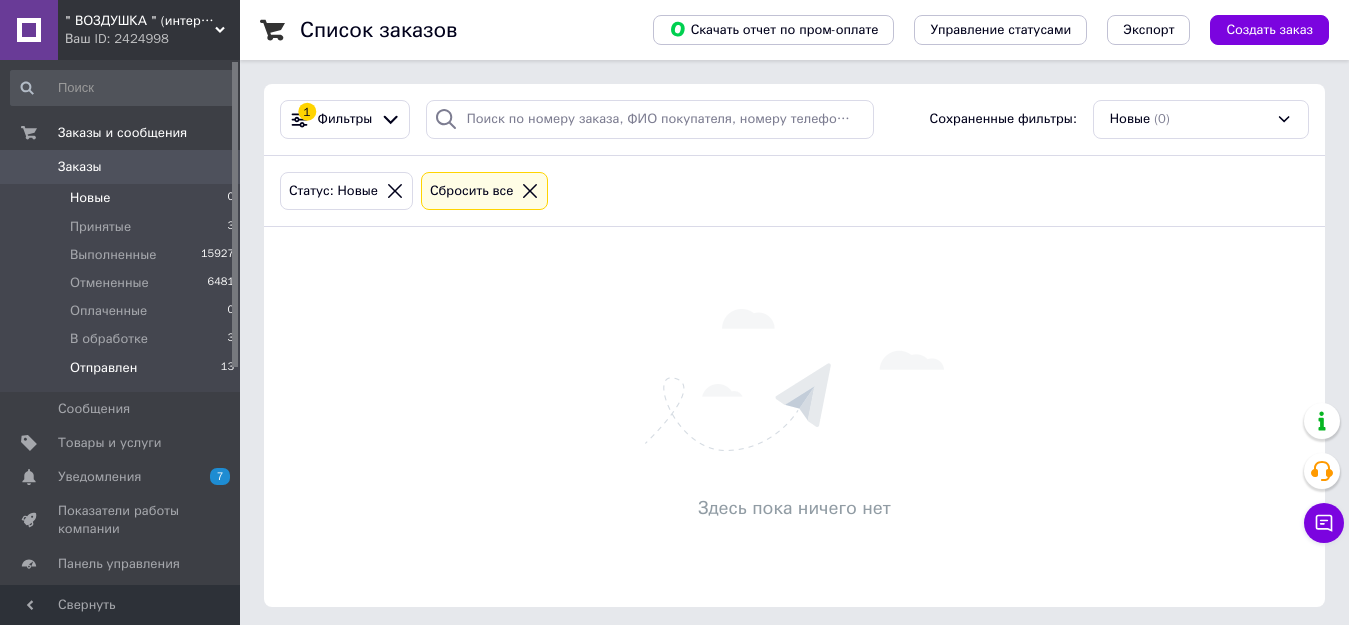 click on "Отправлен" at bounding box center (103, 368) 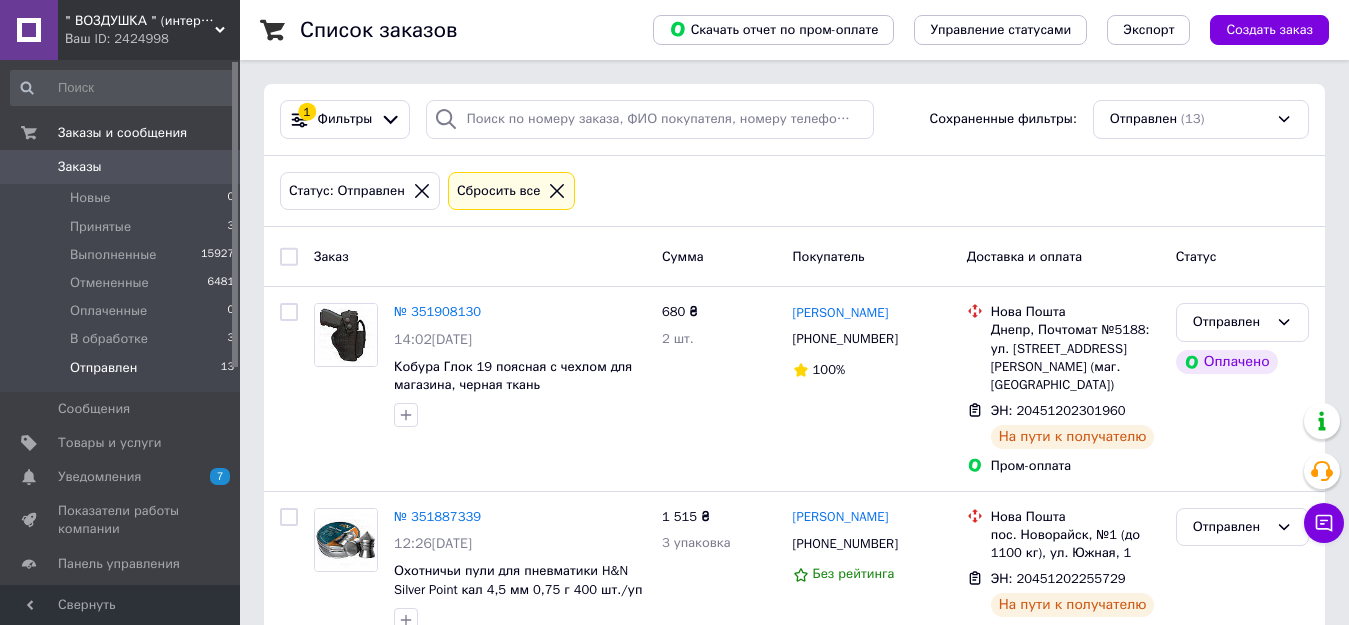 click on "Список заказов   Скачать отчет по пром-оплате Управление статусами Экспорт Создать заказ 1 Фильтры Сохраненные фильтры: Отправлен (13) Статус: Отправлен Сбросить все Заказ Сумма Покупатель Доставка и оплата Статус № 351908130 14:02, 09.07.2025 Кобура Глок 19 поясная с чехлом для магазина, черная ткань Оксфорд 680 ₴ 2 шт. Володимир Сулхаєв +380508075456 100% Нова Пошта Днепр, Почтомат №5188: ул. Академика Чекмарева, 3 (маг. АТБ) ЭН: 20451202301960 На пути к получателю Пром-оплата Отправлен Оплачено № 351887339 12:26, 09.07.2025 Охотничьи пули для пневматики H&N Silver Point кал 4,5 мм 0,75 г 400 шт./уп 1 515 ₴ 3 упаковка" at bounding box center (794, 1467) 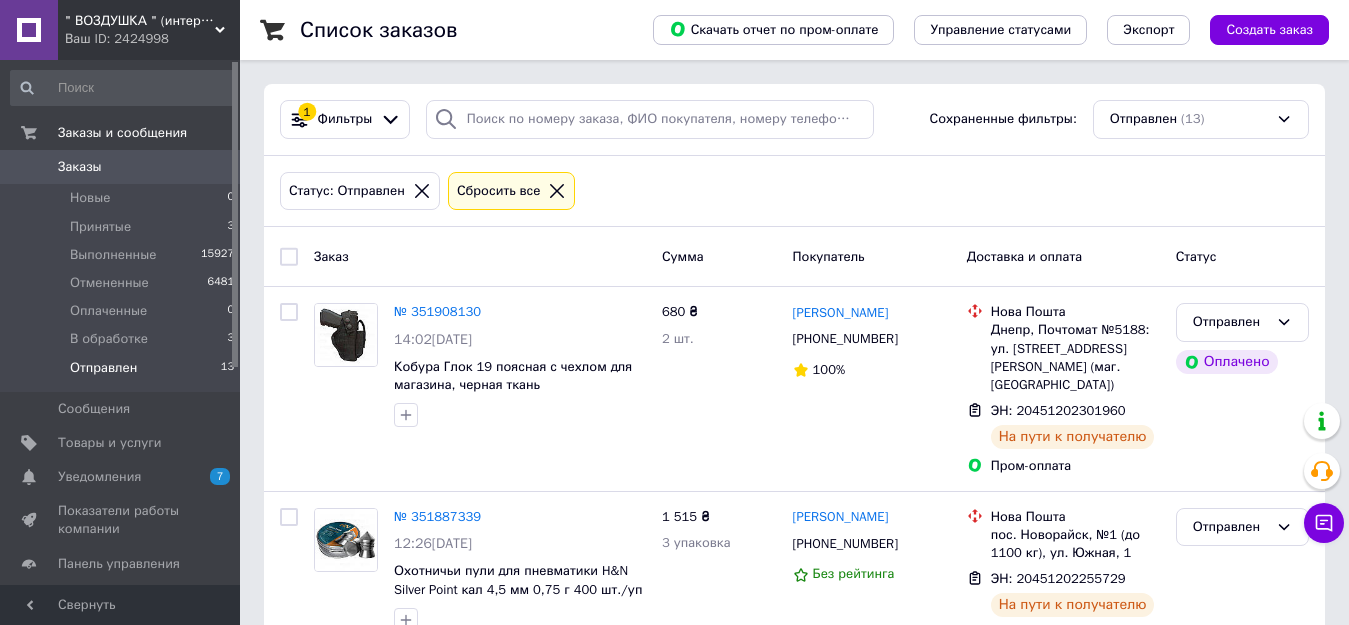 click on "Список заказов   Скачать отчет по пром-оплате Управление статусами Экспорт Создать заказ 1 Фильтры Сохраненные фильтры: Отправлен (13) Статус: Отправлен Сбросить все Заказ Сумма Покупатель Доставка и оплата Статус № 351908130 14:02, 09.07.2025 Кобура Глок 19 поясная с чехлом для магазина, черная ткань Оксфорд 680 ₴ 2 шт. Володимир Сулхаєв +380508075456 100% Нова Пошта Днепр, Почтомат №5188: ул. Академика Чекмарева, 3 (маг. АТБ) ЭН: 20451202301960 На пути к получателю Пром-оплата Отправлен Оплачено № 351887339 12:26, 09.07.2025 Охотничьи пули для пневматики H&N Silver Point кал 4,5 мм 0,75 г 400 шт./уп 1 515 ₴ 3 упаковка" at bounding box center (794, 1467) 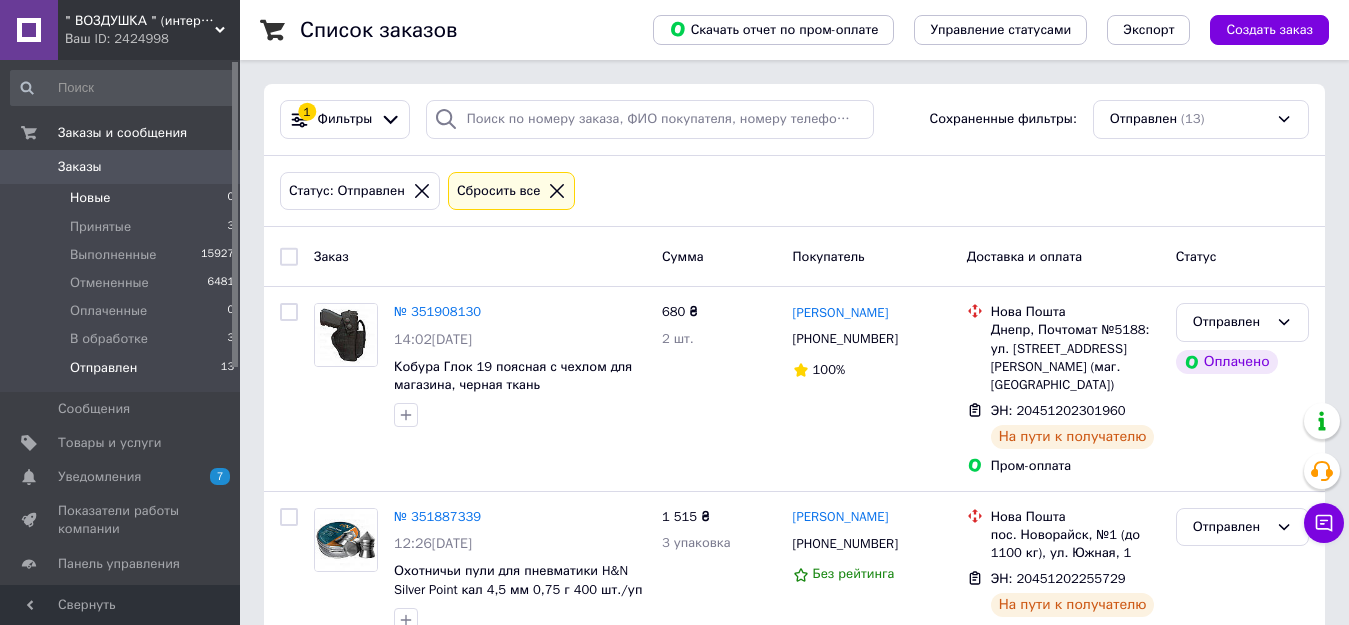 click on "Новые" at bounding box center [90, 198] 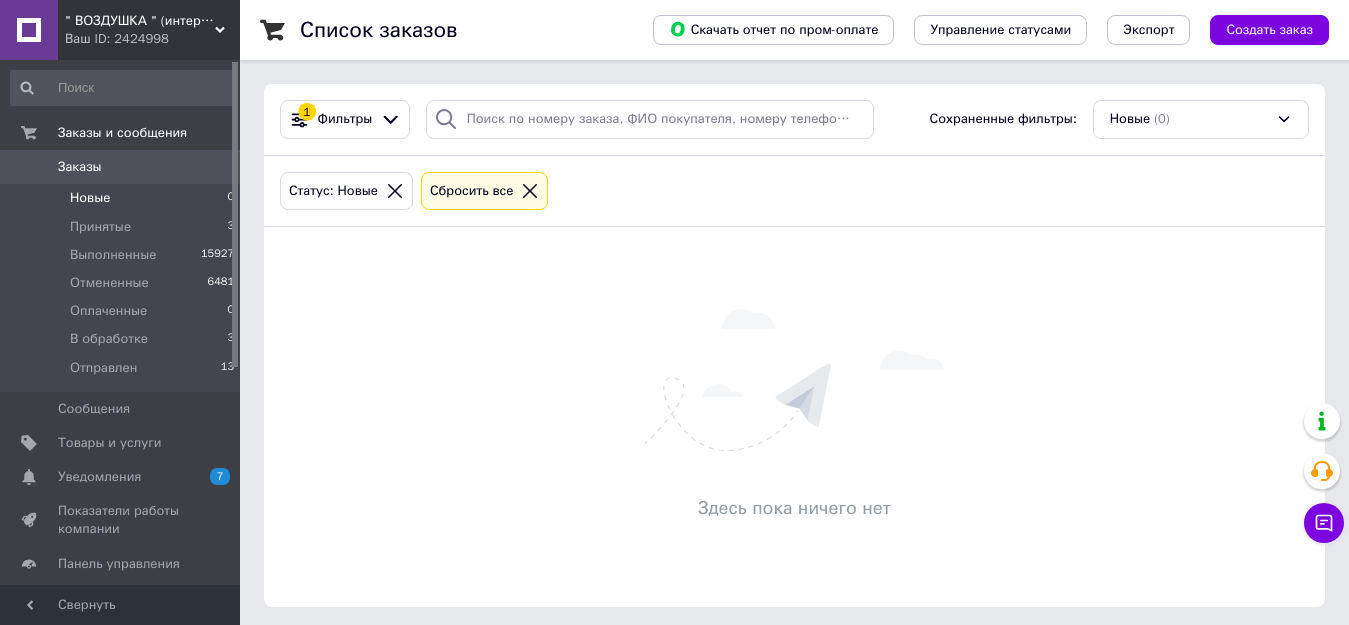 click on "Новые" at bounding box center (90, 198) 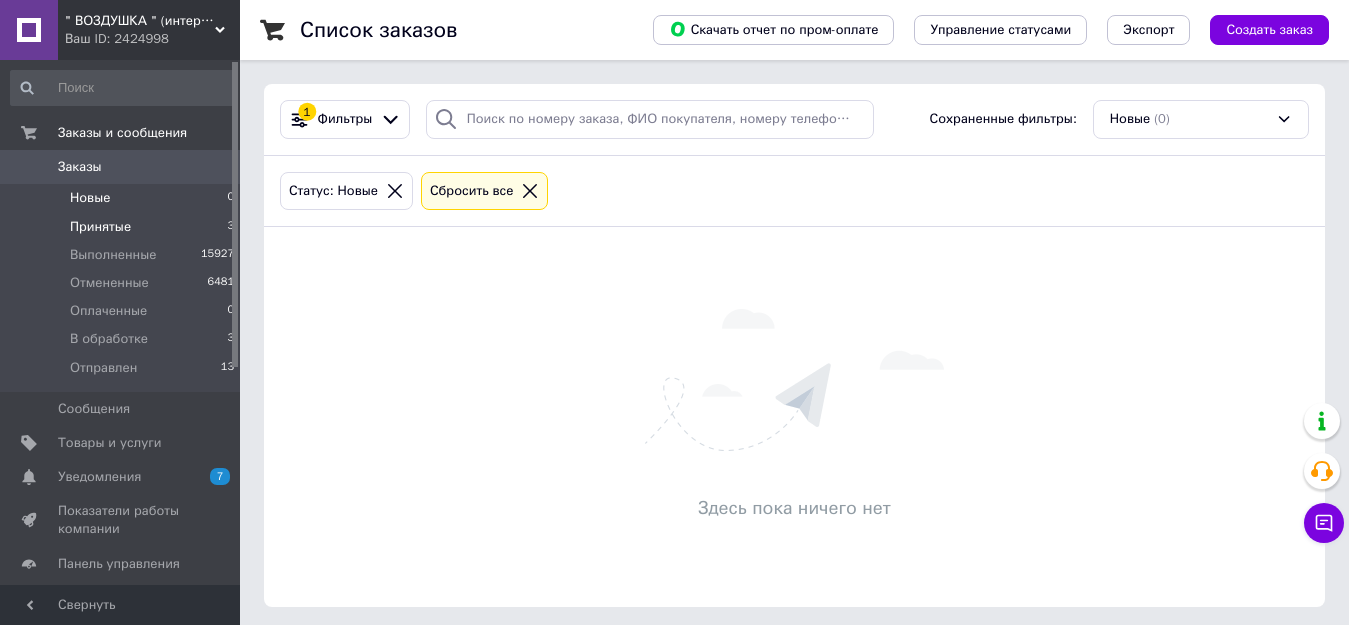 click on "Принятые" at bounding box center [100, 227] 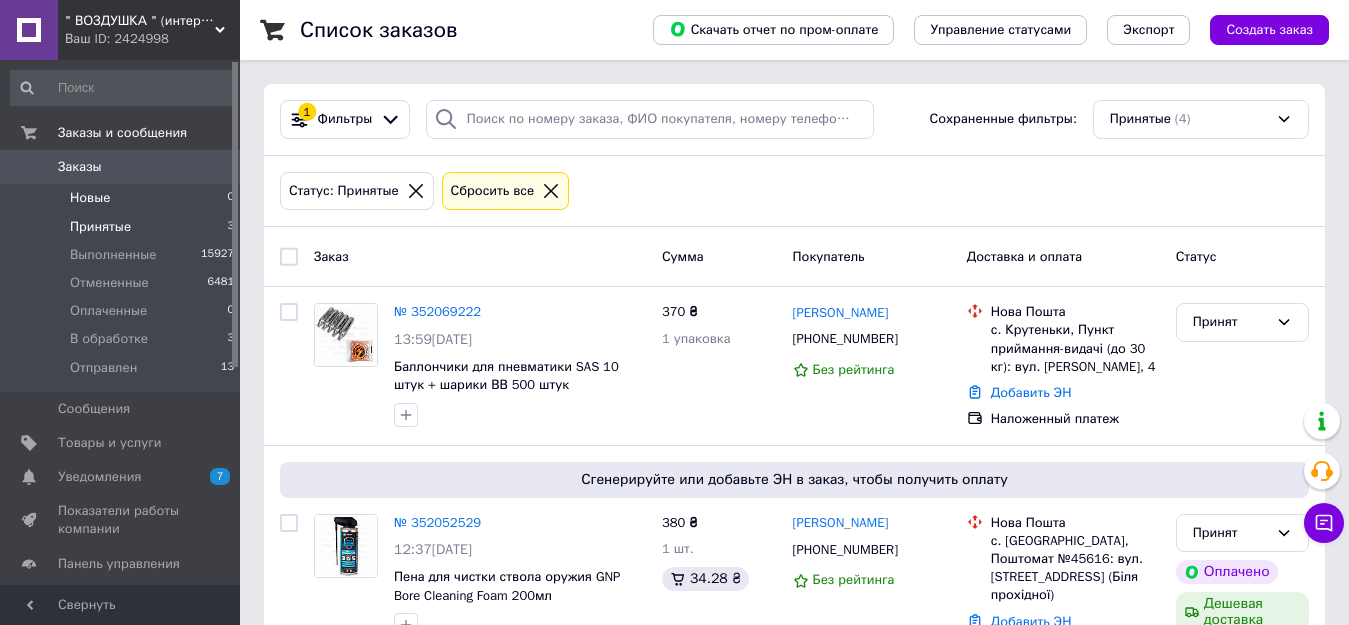 click on "Новые" at bounding box center [90, 198] 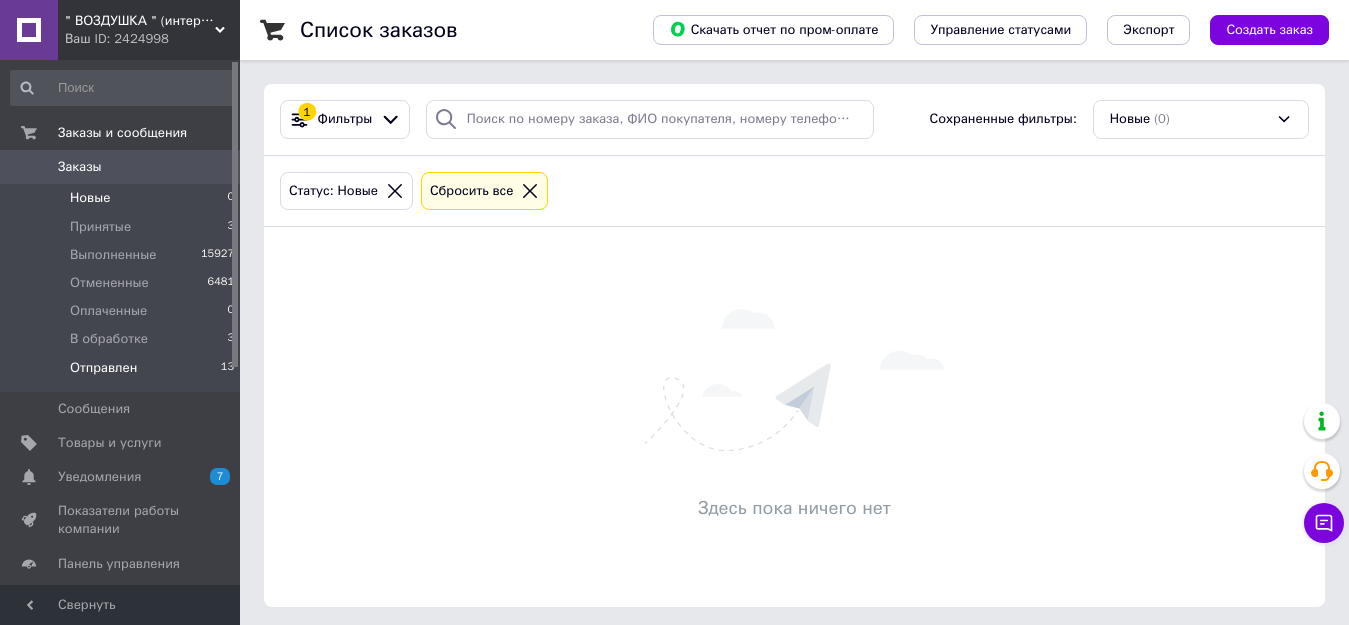 click on "Отправлен" at bounding box center [103, 368] 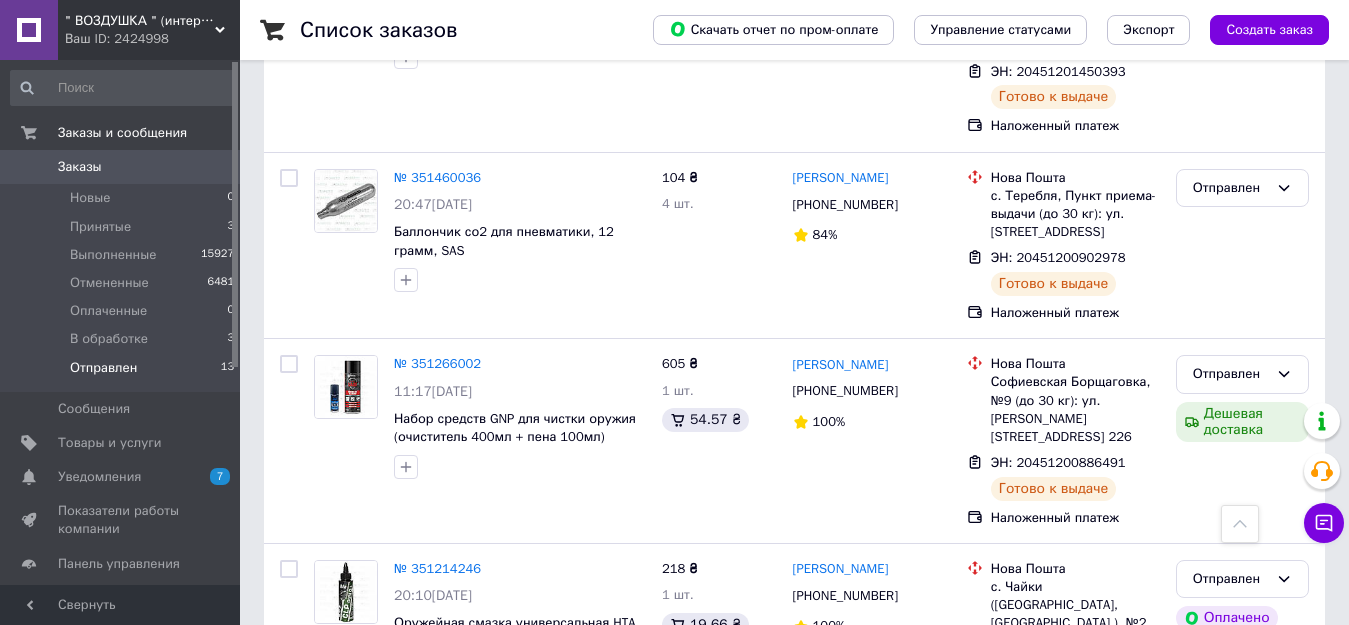 scroll, scrollTop: 2128, scrollLeft: 0, axis: vertical 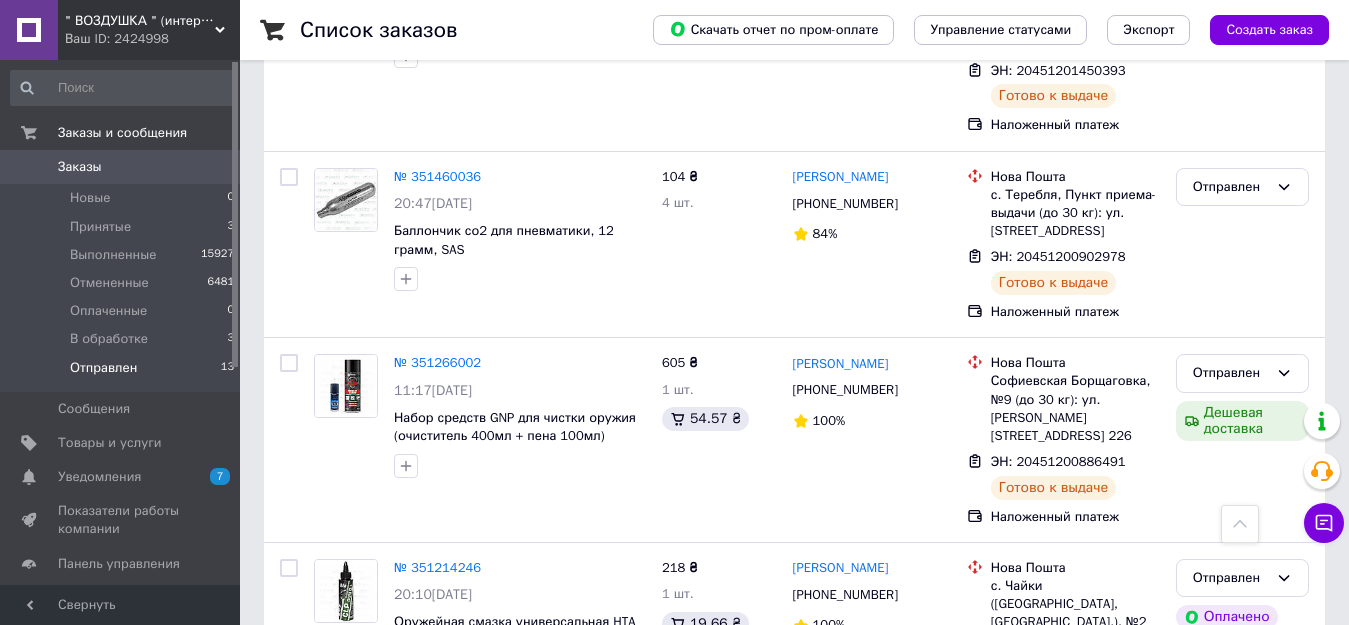 click on "Список заказов   Скачать отчет по пром-оплате Управление статусами Экспорт Создать заказ 1 Фильтры Сохраненные фильтры: Отправлен (13) Статус: Отправлен Сбросить все Заказ Сумма Покупатель Доставка и оплата Статус № 351908130 14:02, 09.07.2025 Кобура Глок 19 поясная с чехлом для магазина, черная ткань Оксфорд 680 ₴ 2 шт. Володимир Сулхаєв +380508075456 100% Нова Пошта Днепр, Почтомат №5188: ул. Академика Чекмарева, 3 (маг. АТБ) ЭН: 20451202301960 На пути к получателю Пром-оплата Отправлен Оплачено № 351887339 12:26, 09.07.2025 Охотничьи пули для пневматики H&N Silver Point кал 4,5 мм 0,75 г 400 шт./уп 1 515 ₴ 3 упаковка" at bounding box center (794, -661) 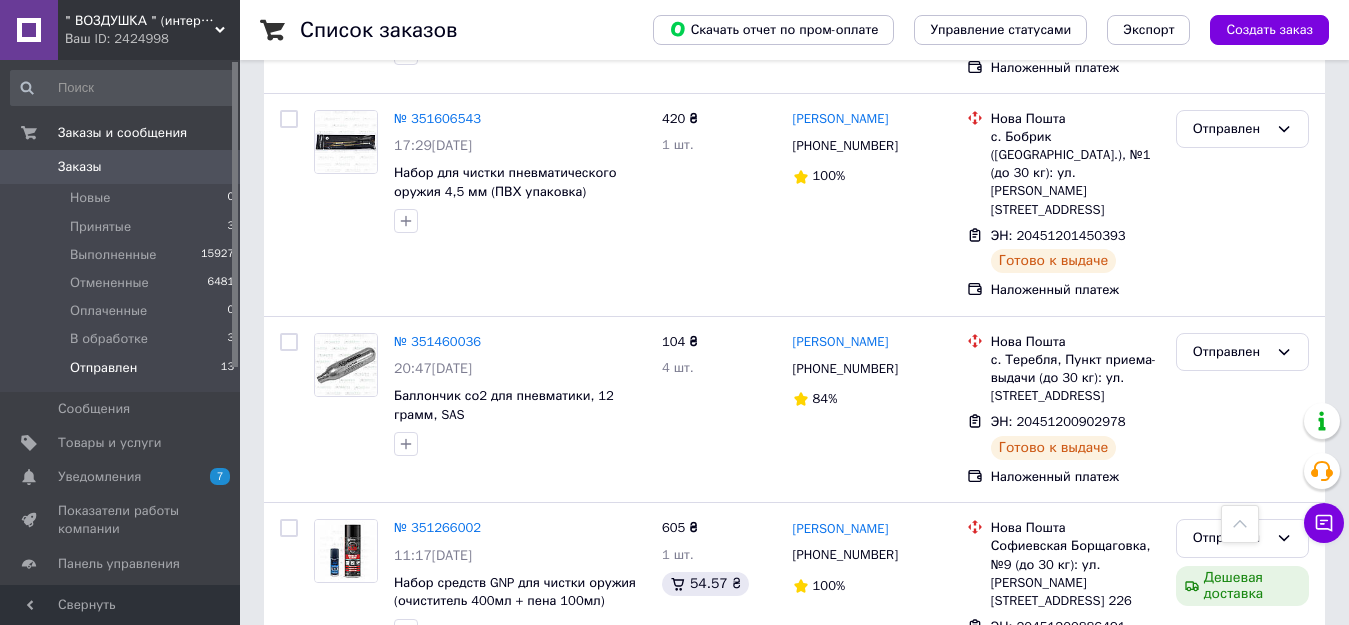 scroll, scrollTop: 1928, scrollLeft: 0, axis: vertical 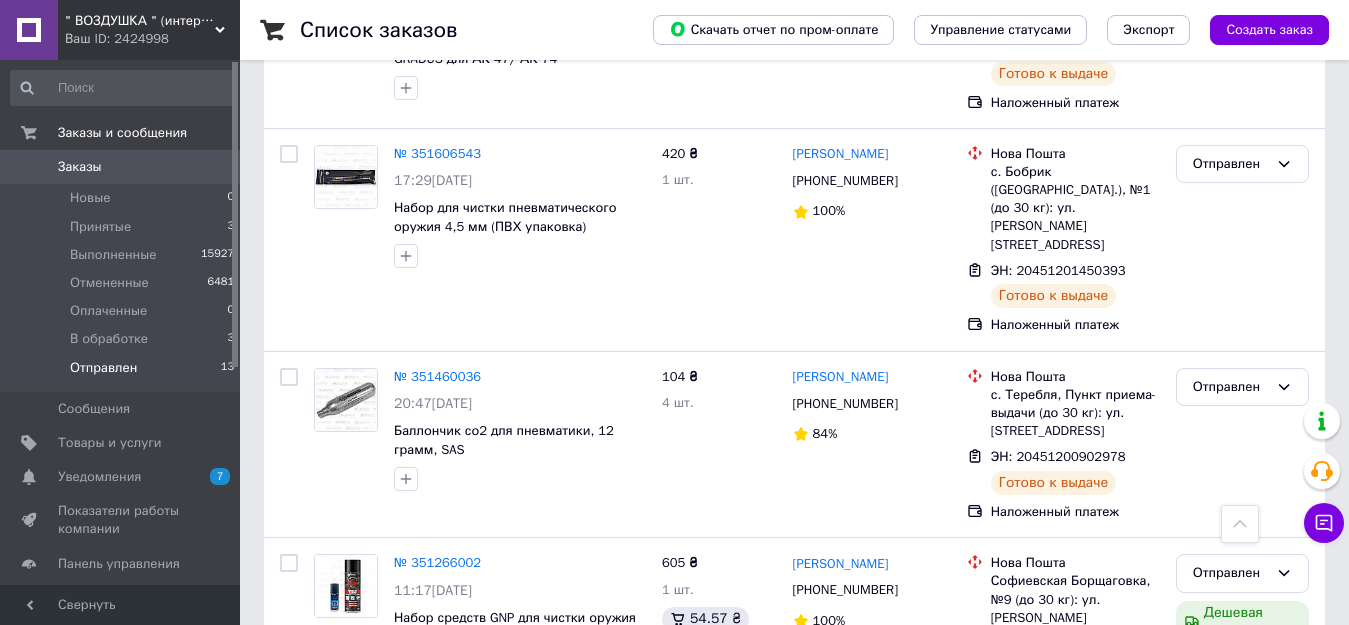click on "Список заказов   Скачать отчет по пром-оплате Управление статусами Экспорт Создать заказ 1 Фильтры Сохраненные фильтры: Отправлен (13) Статус: Отправлен Сбросить все Заказ Сумма Покупатель Доставка и оплата Статус № 351908130 14:02, 09.07.2025 Кобура Глок 19 поясная с чехлом для магазина, черная ткань Оксфорд 680 ₴ 2 шт. Володимир Сулхаєв +380508075456 100% Нова Пошта Днепр, Почтомат №5188: ул. Академика Чекмарева, 3 (маг. АТБ) ЭН: 20451202301960 На пути к получателю Пром-оплата Отправлен Оплачено № 351887339 12:26, 09.07.2025 Охотничьи пули для пневматики H&N Silver Point кал 4,5 мм 0,75 г 400 шт./уп 1 515 ₴ 3 упаковка" at bounding box center (794, -461) 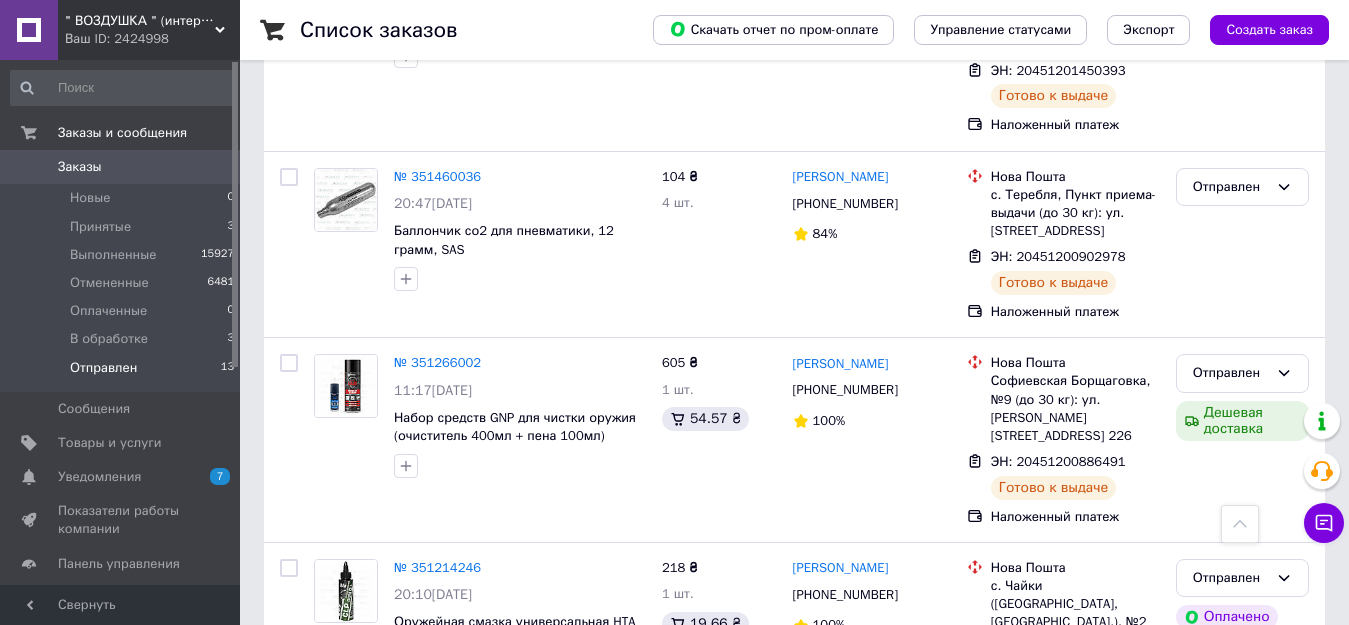 scroll, scrollTop: 1728, scrollLeft: 0, axis: vertical 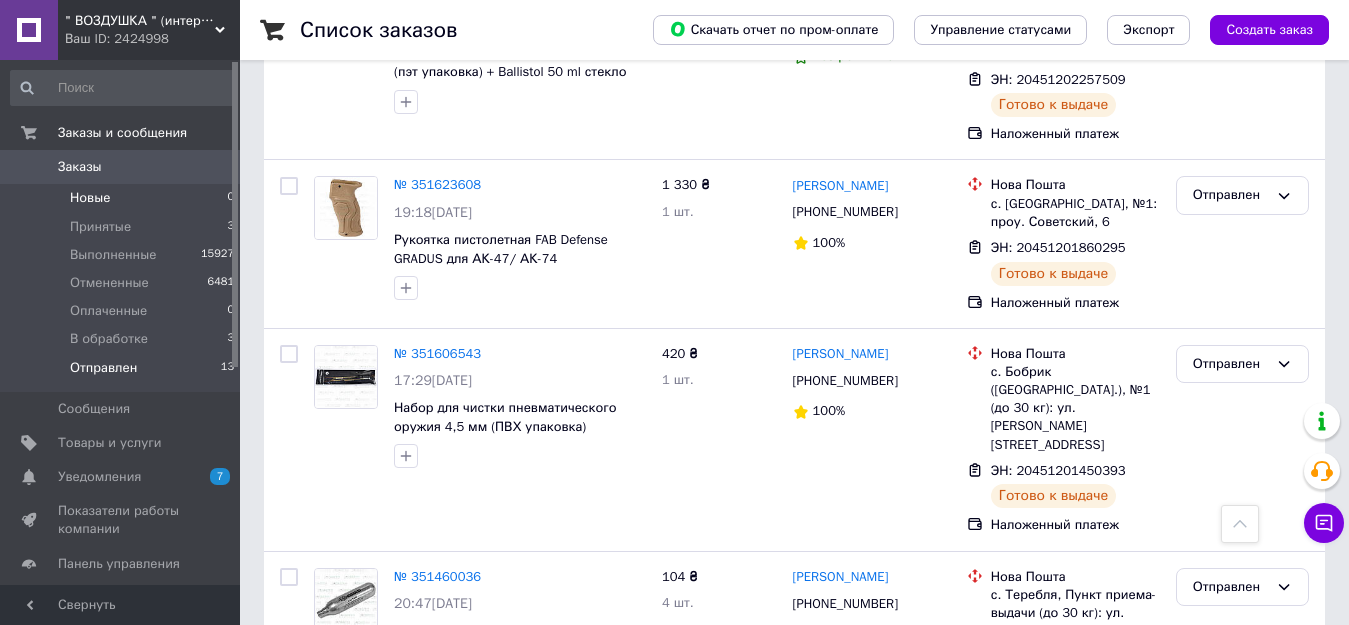 click on "Новые" at bounding box center (90, 198) 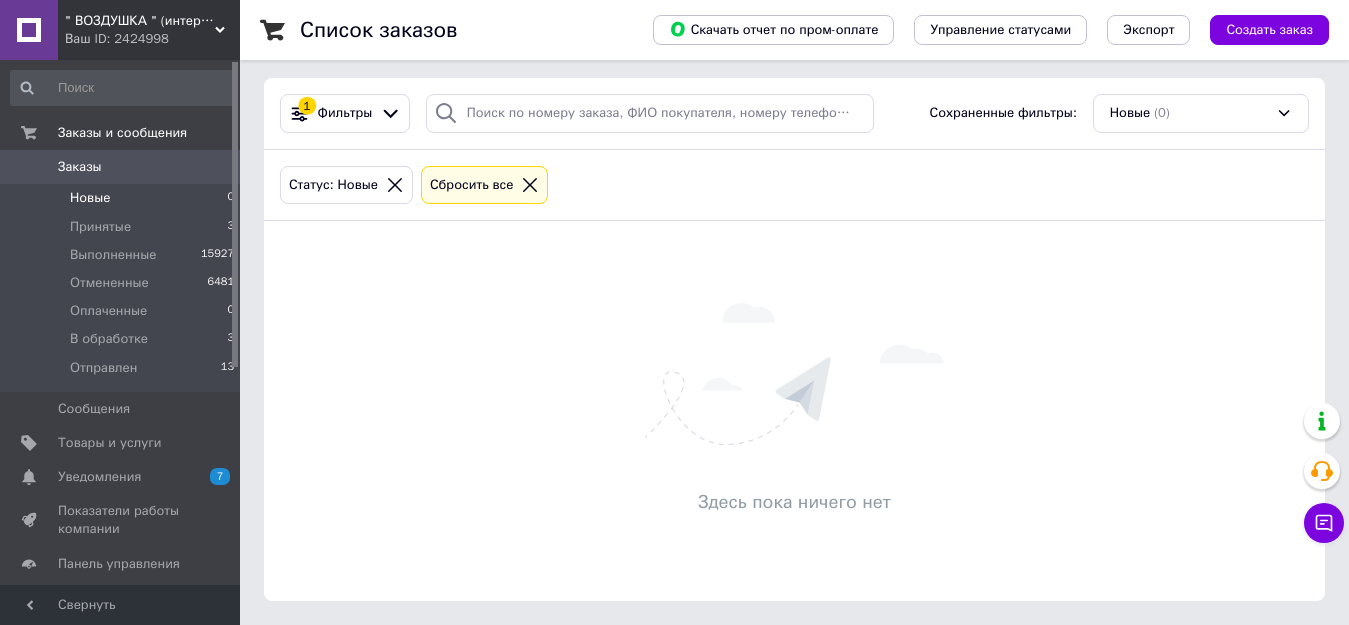 scroll, scrollTop: 0, scrollLeft: 0, axis: both 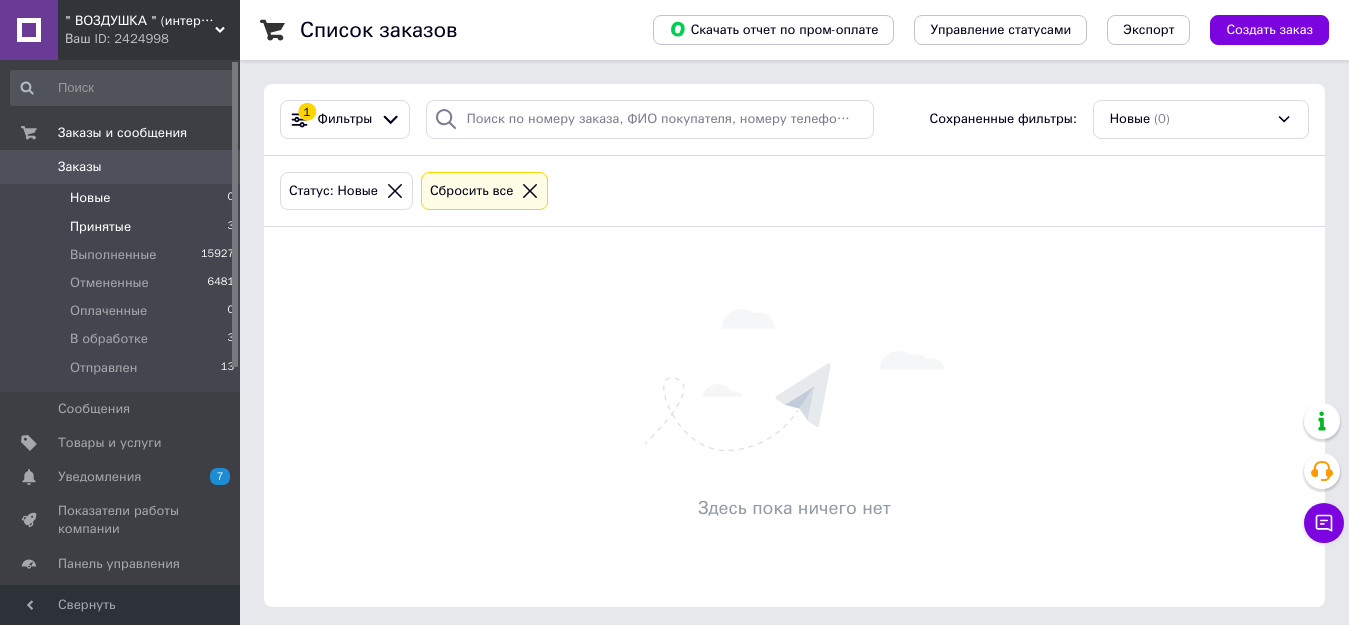 click on "Принятые" at bounding box center (100, 227) 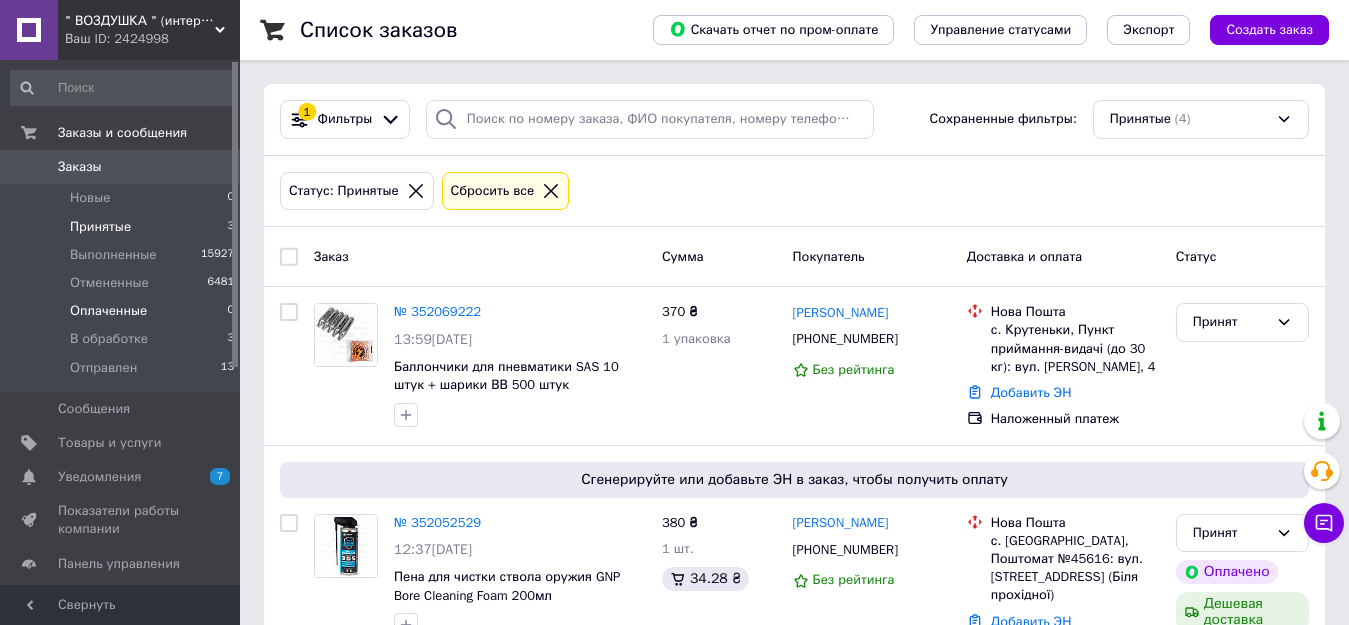 click on "Оплаченные" at bounding box center [108, 311] 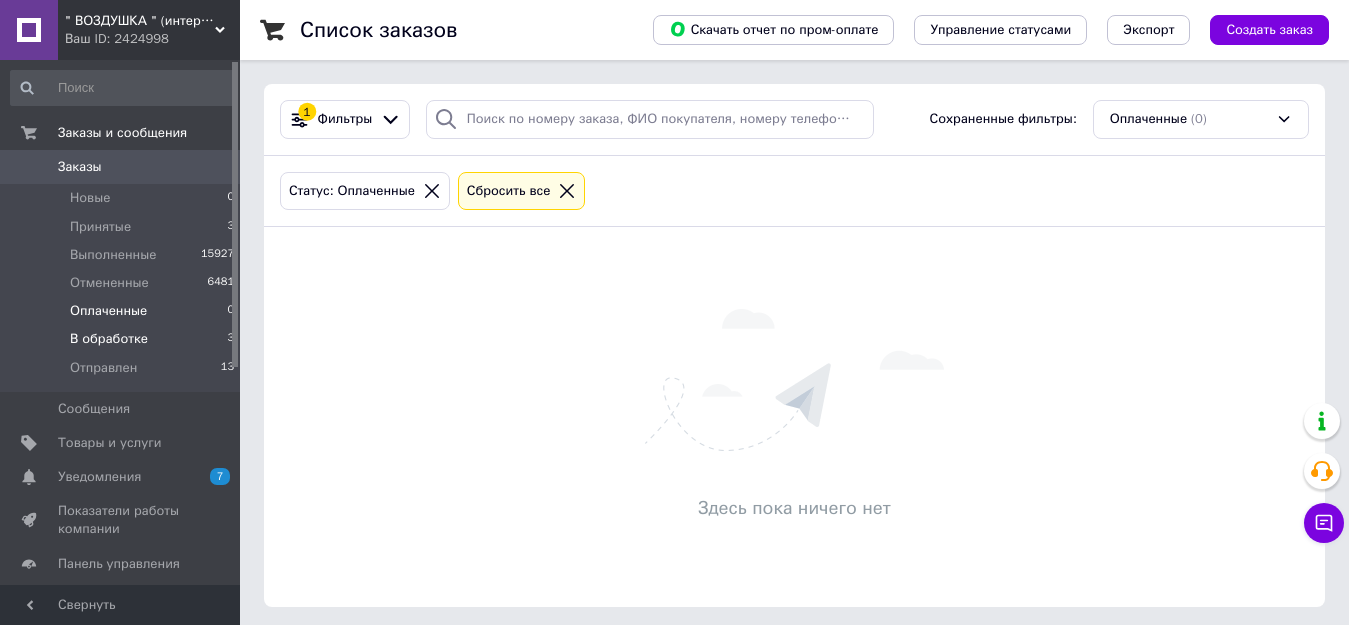 click on "В обработке" at bounding box center (109, 339) 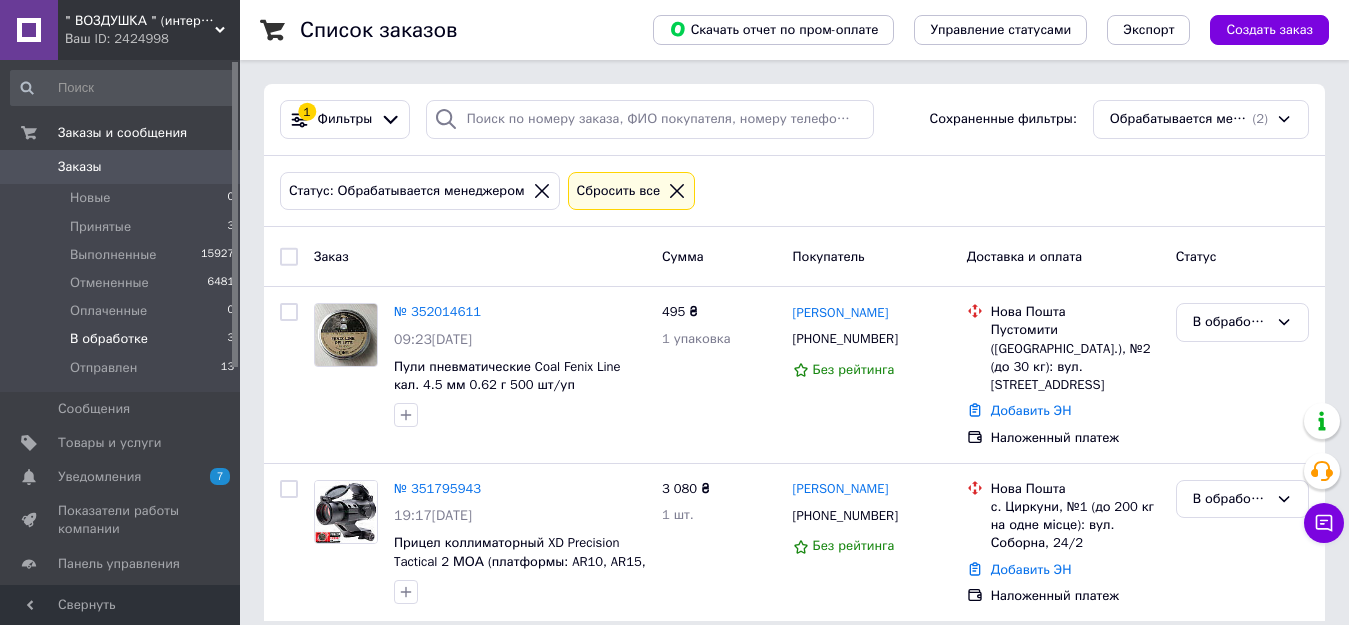 scroll, scrollTop: 2, scrollLeft: 0, axis: vertical 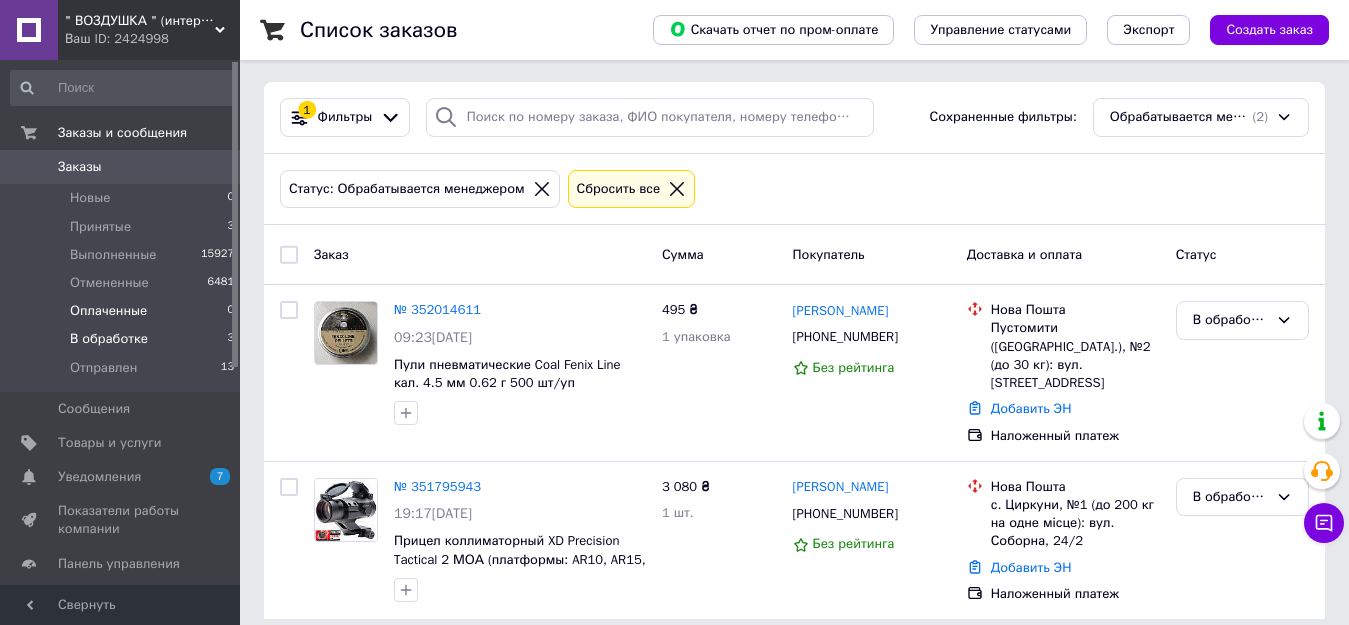 click on "Оплаченные" at bounding box center (108, 311) 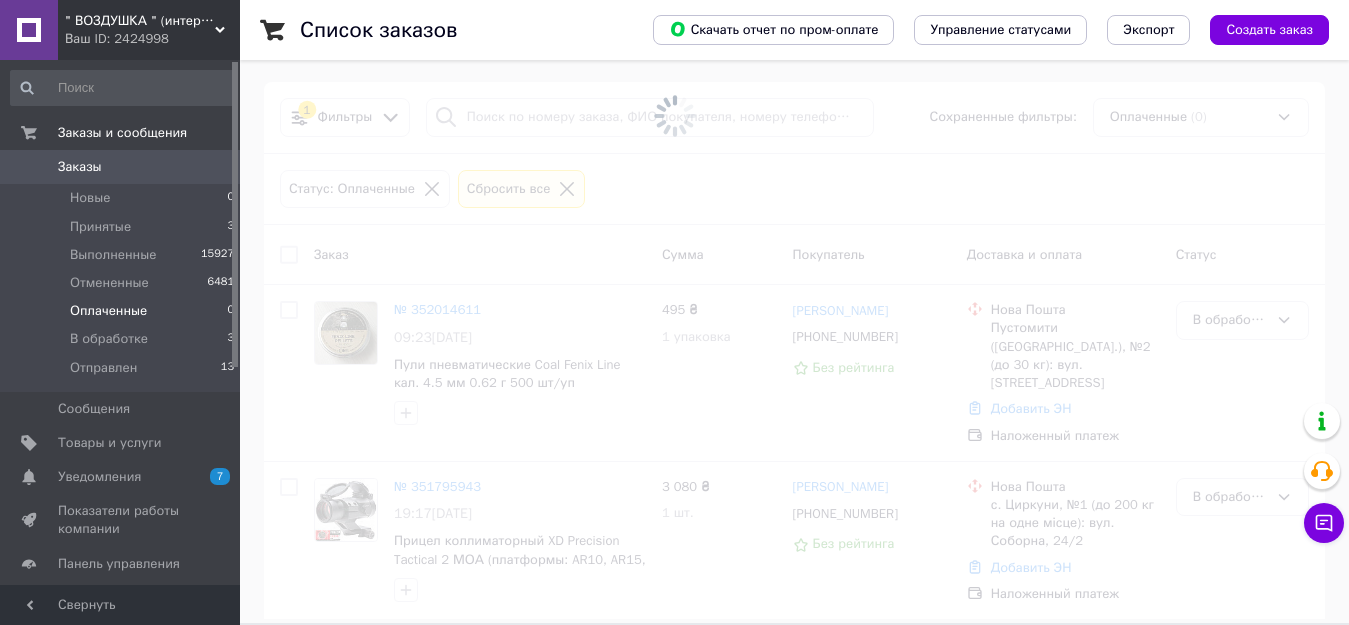 scroll, scrollTop: 0, scrollLeft: 0, axis: both 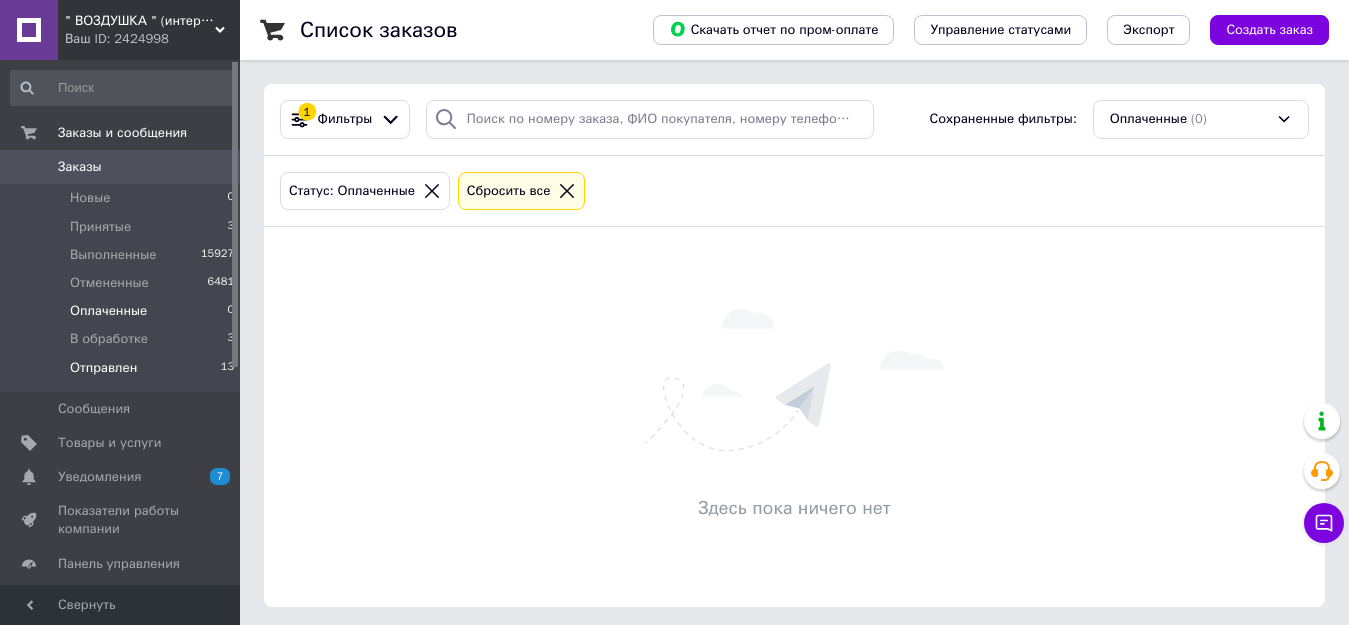 click on "Отправлен" at bounding box center (103, 368) 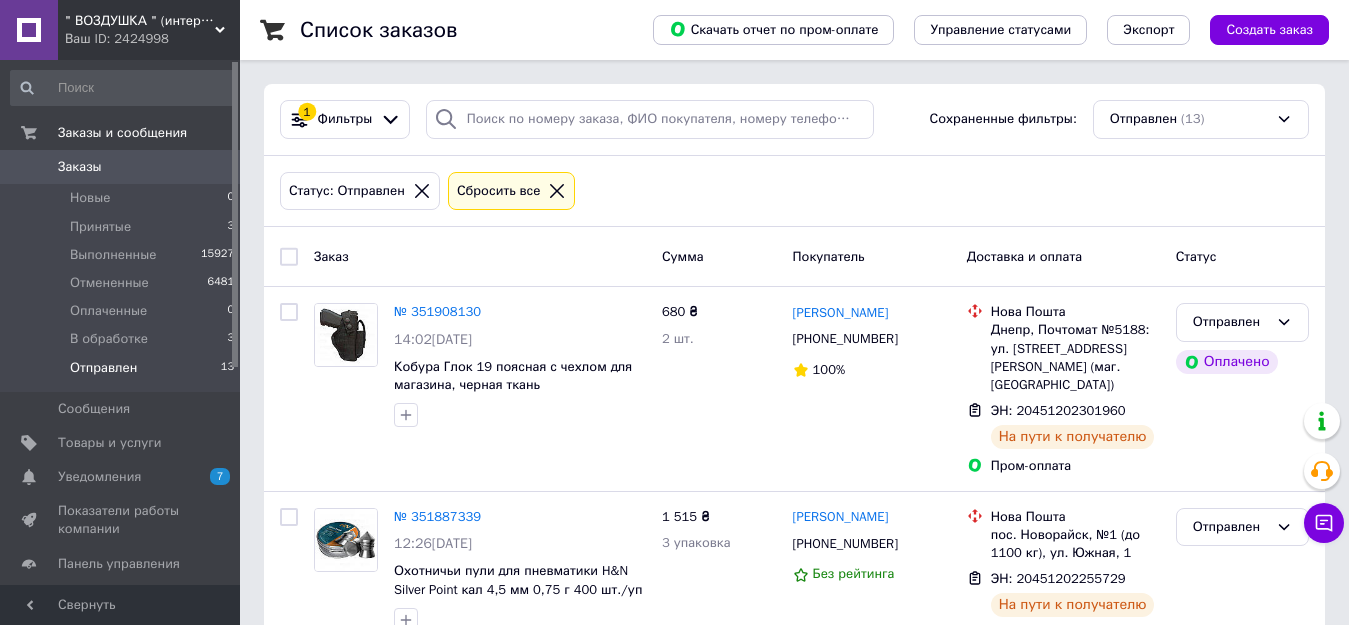 click on "Список заказов   Скачать отчет по пром-оплате Управление статусами Экспорт Создать заказ 1 Фильтры Сохраненные фильтры: Отправлен (13) Статус: Отправлен Сбросить все Заказ Сумма Покупатель Доставка и оплата Статус № 351908130 14:02, 09.07.2025 Кобура Глок 19 поясная с чехлом для магазина, черная ткань Оксфорд 680 ₴ 2 шт. Володимир Сулхаєв +380508075456 100% Нова Пошта Днепр, Почтомат №5188: ул. Академика Чекмарева, 3 (маг. АТБ) ЭН: 20451202301960 На пути к получателю Пром-оплата Отправлен Оплачено № 351887339 12:26, 09.07.2025 Охотничьи пули для пневматики H&N Silver Point кал 4,5 мм 0,75 г 400 шт./уп 1 515 ₴ 3 упаковка" at bounding box center [794, 1467] 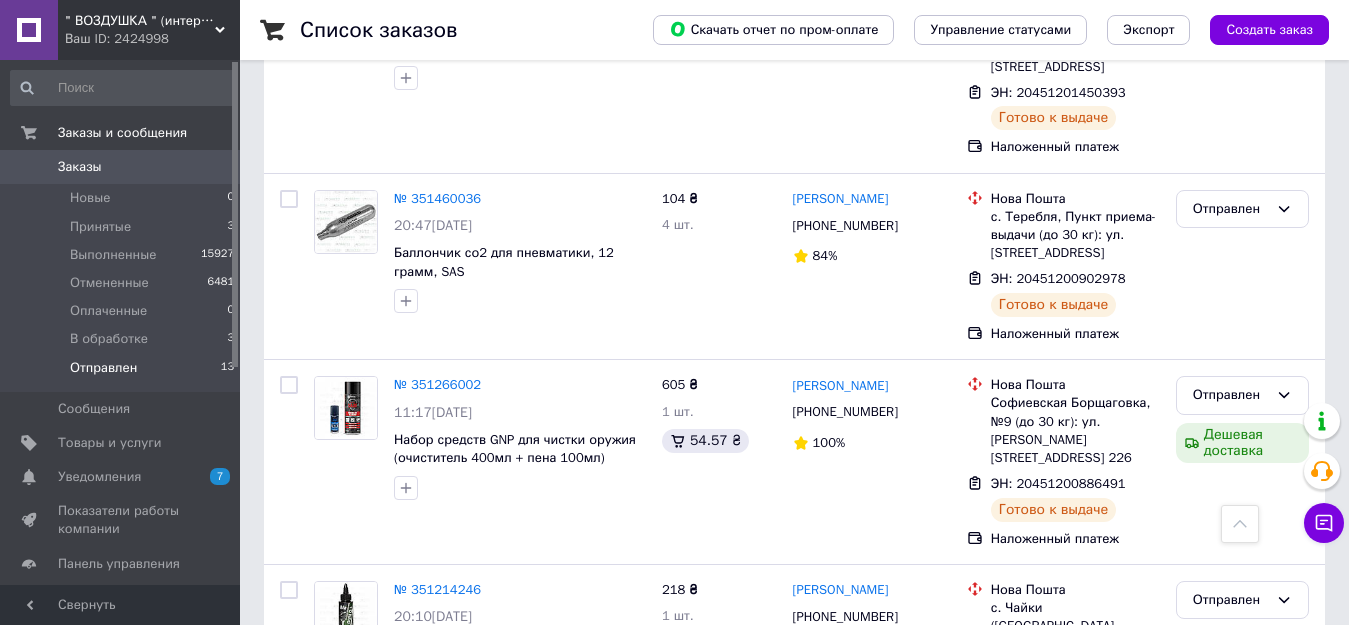 scroll, scrollTop: 2128, scrollLeft: 0, axis: vertical 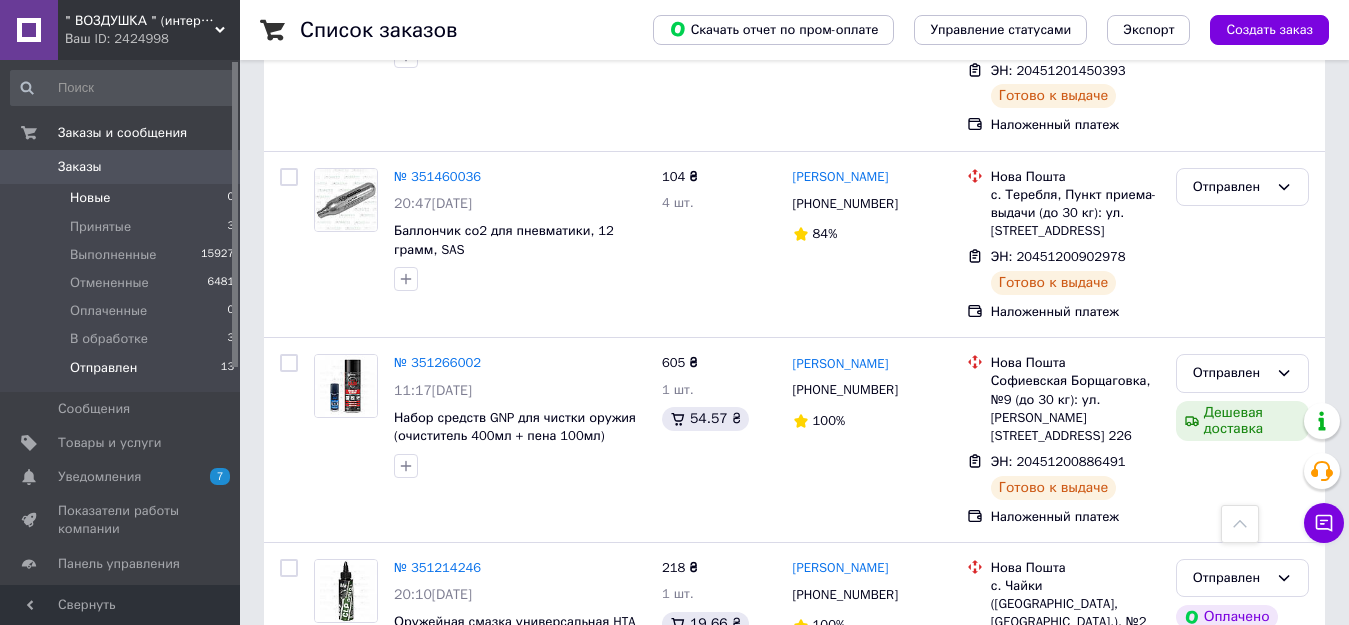 click on "Новые" at bounding box center [90, 198] 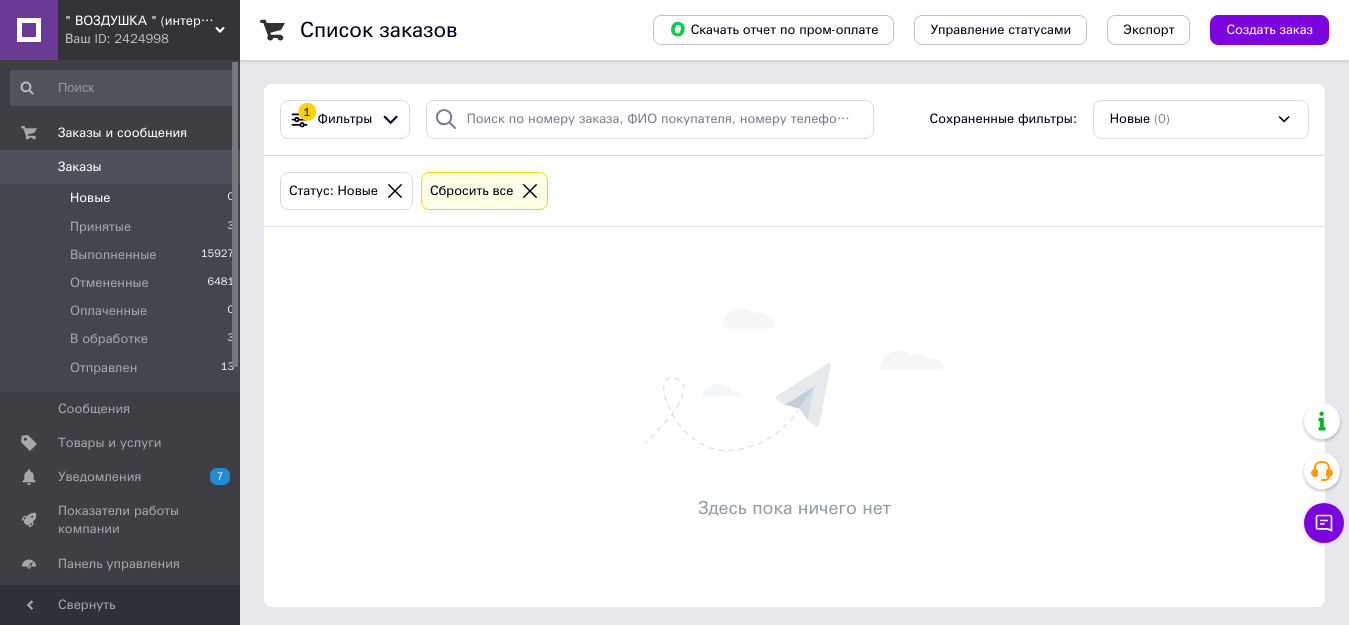 scroll, scrollTop: 6, scrollLeft: 0, axis: vertical 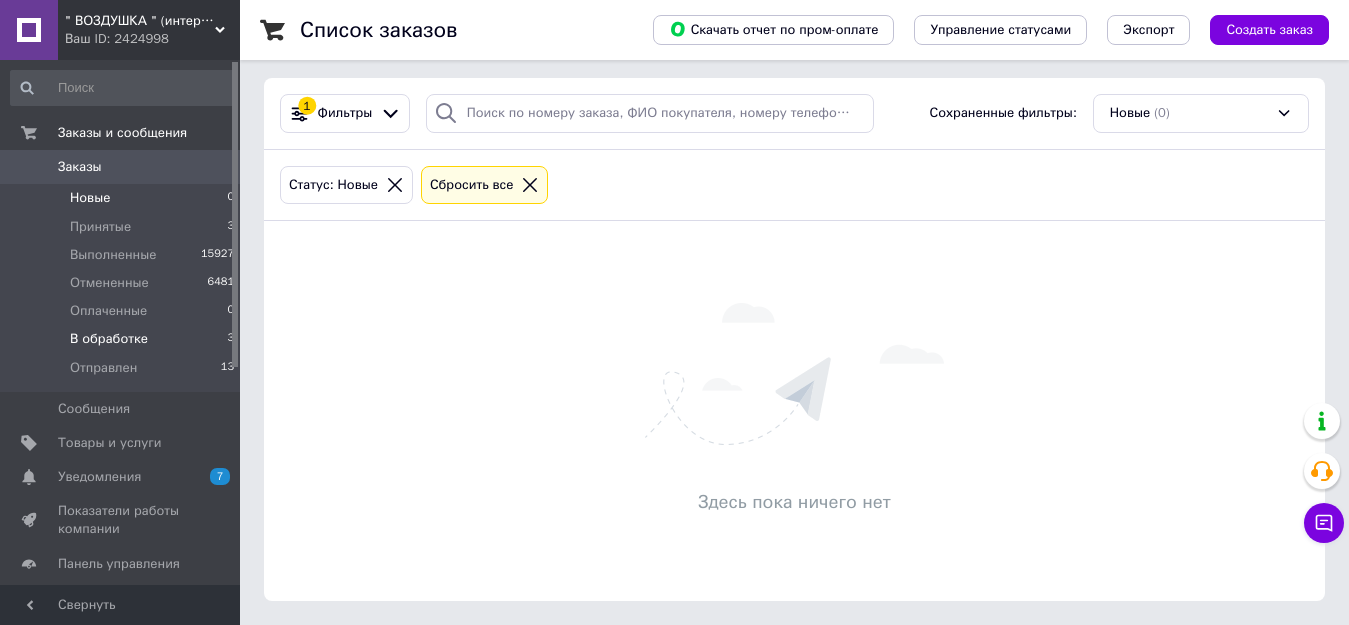 click on "В обработке" at bounding box center [109, 339] 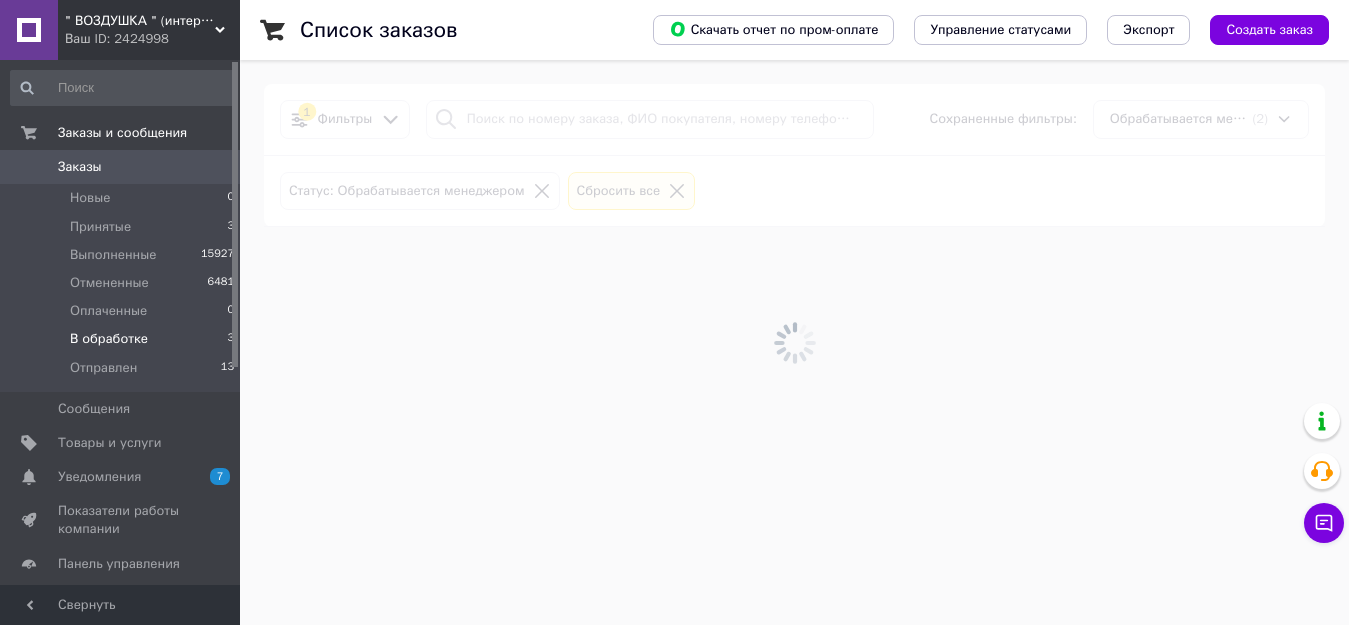 scroll, scrollTop: 0, scrollLeft: 0, axis: both 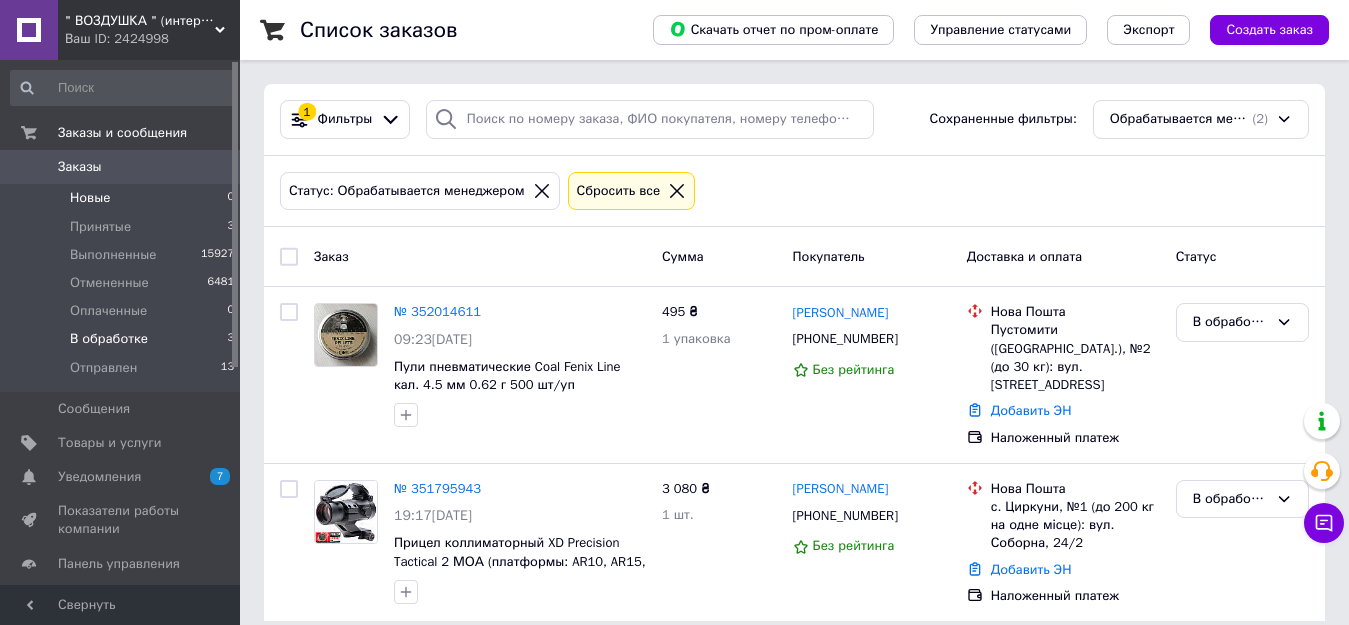 click on "Новые" at bounding box center [90, 198] 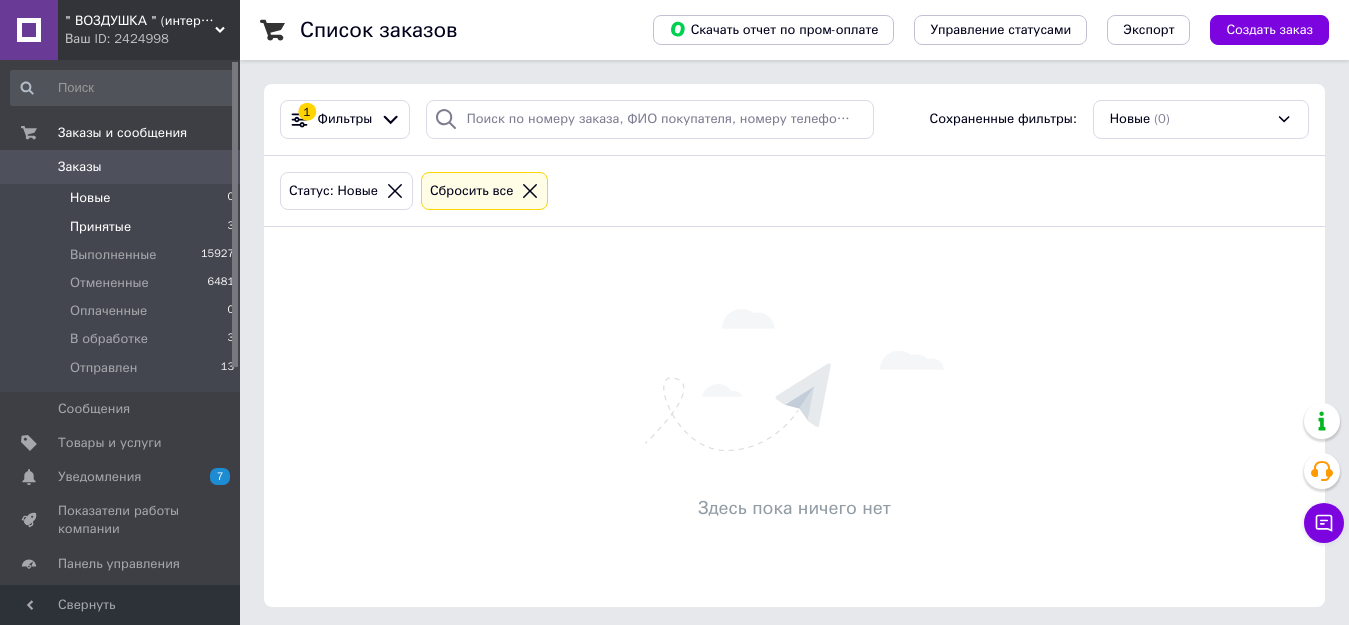 click on "Принятые" at bounding box center [100, 227] 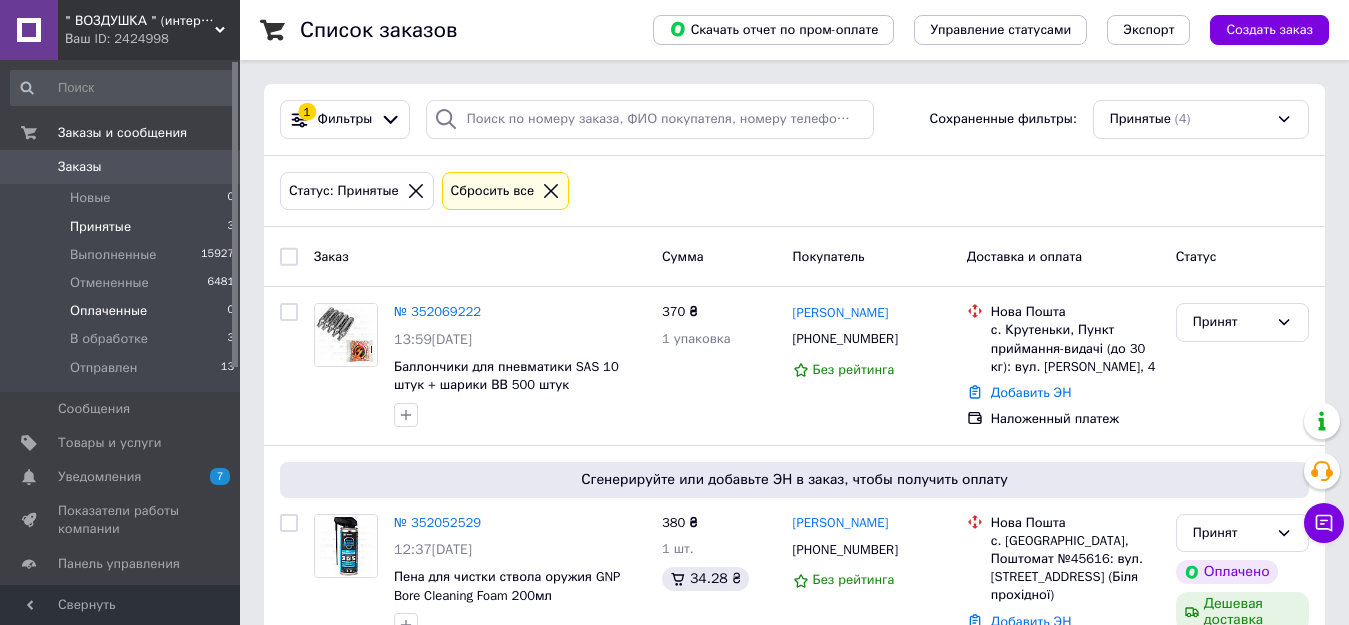 click on "Оплаченные" at bounding box center [108, 311] 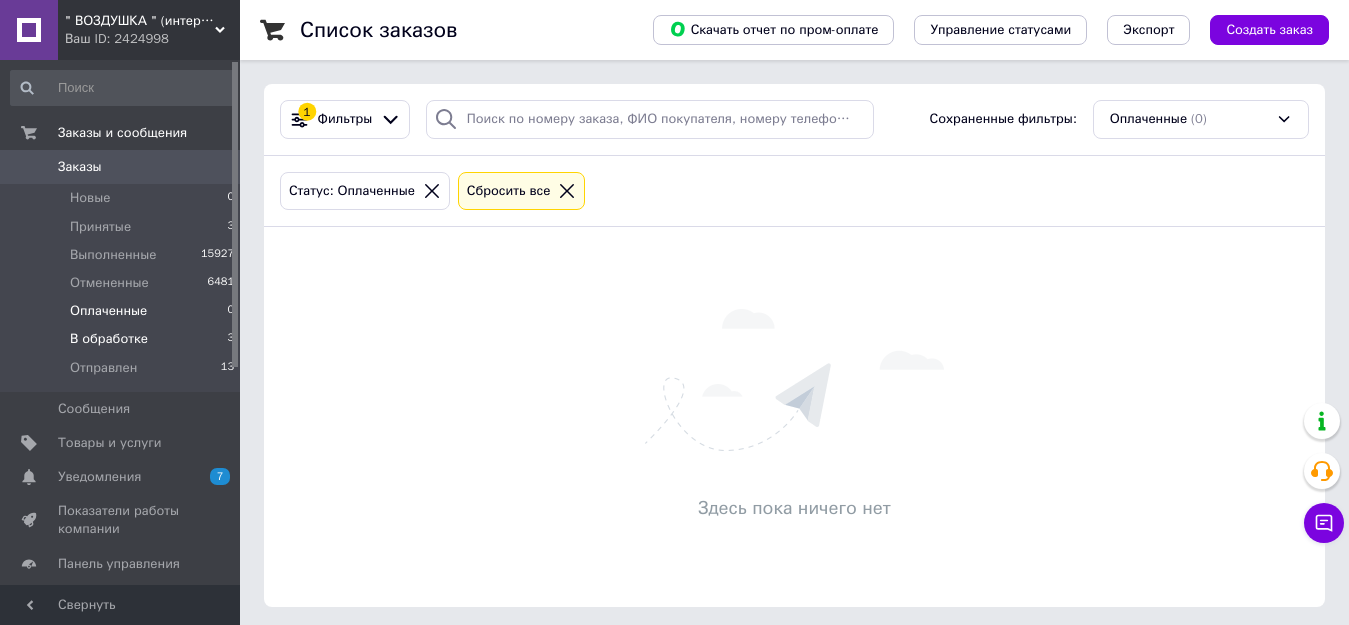 click on "В обработке" at bounding box center (109, 339) 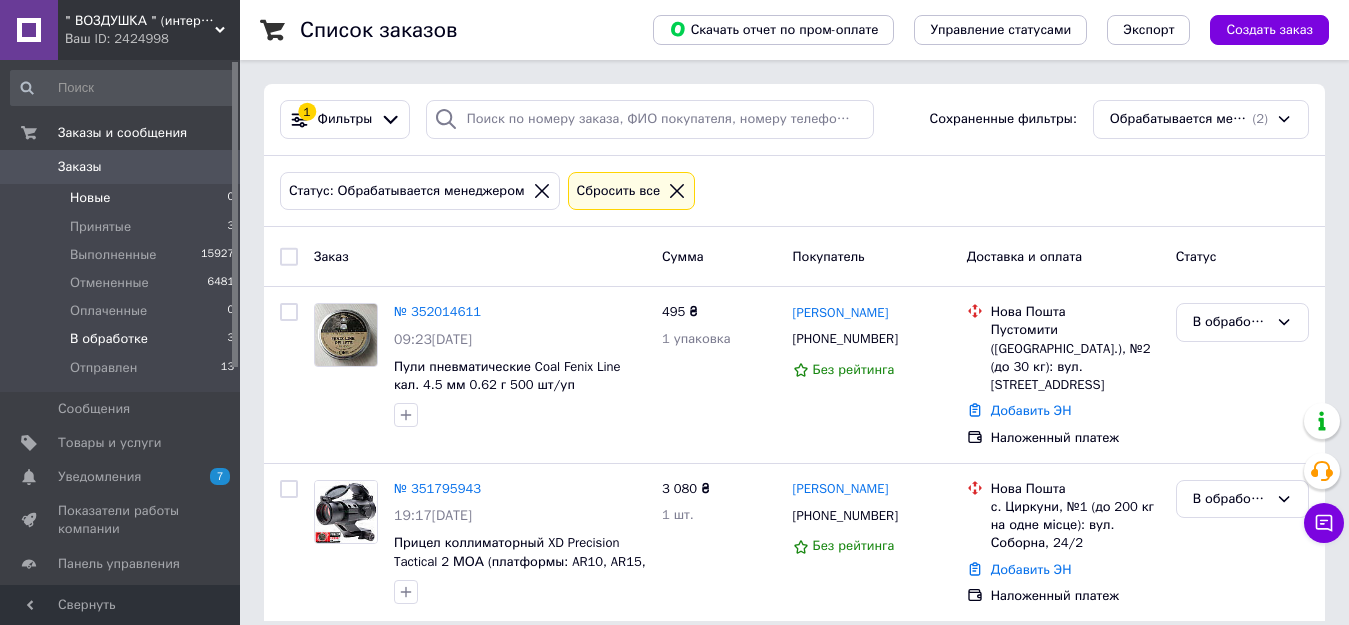 click on "Новые" at bounding box center (90, 198) 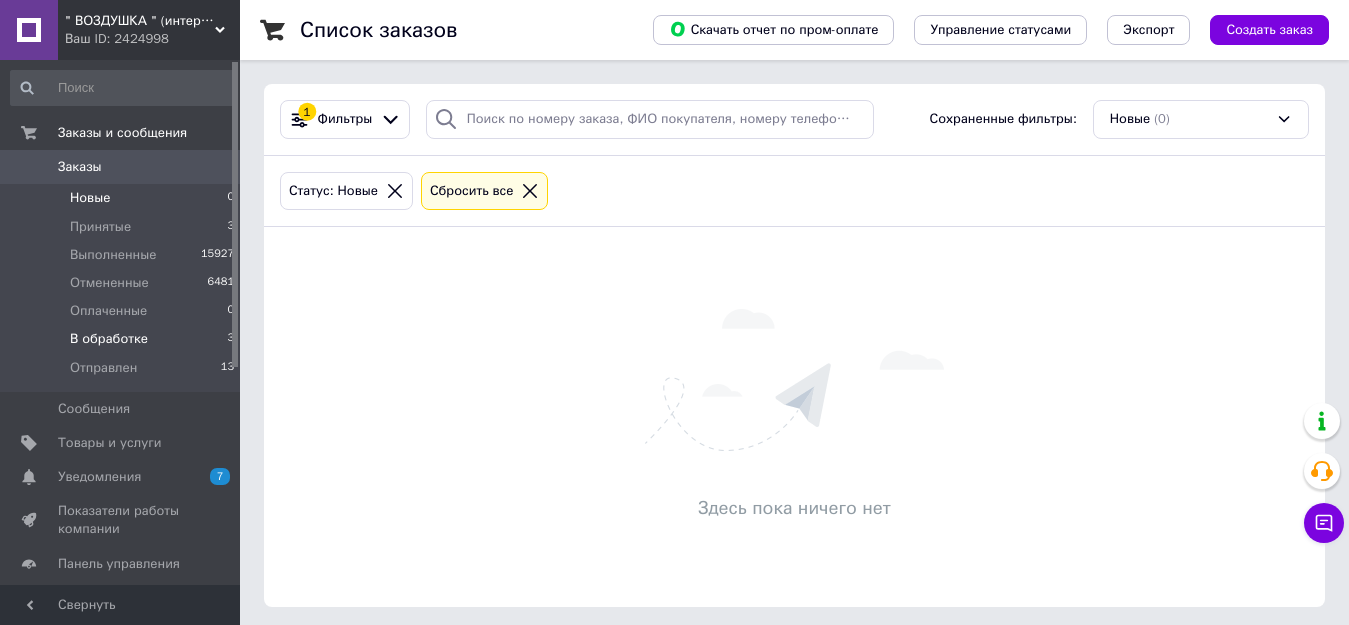 click on "В обработке" at bounding box center [109, 339] 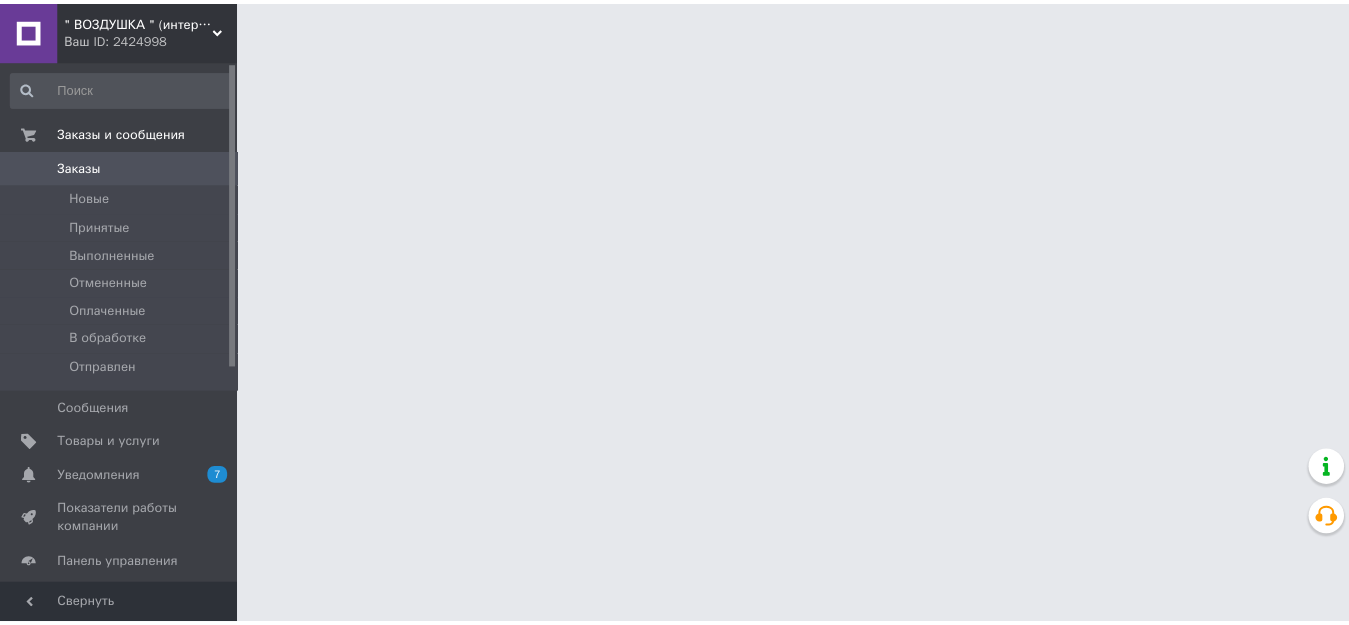scroll, scrollTop: 0, scrollLeft: 0, axis: both 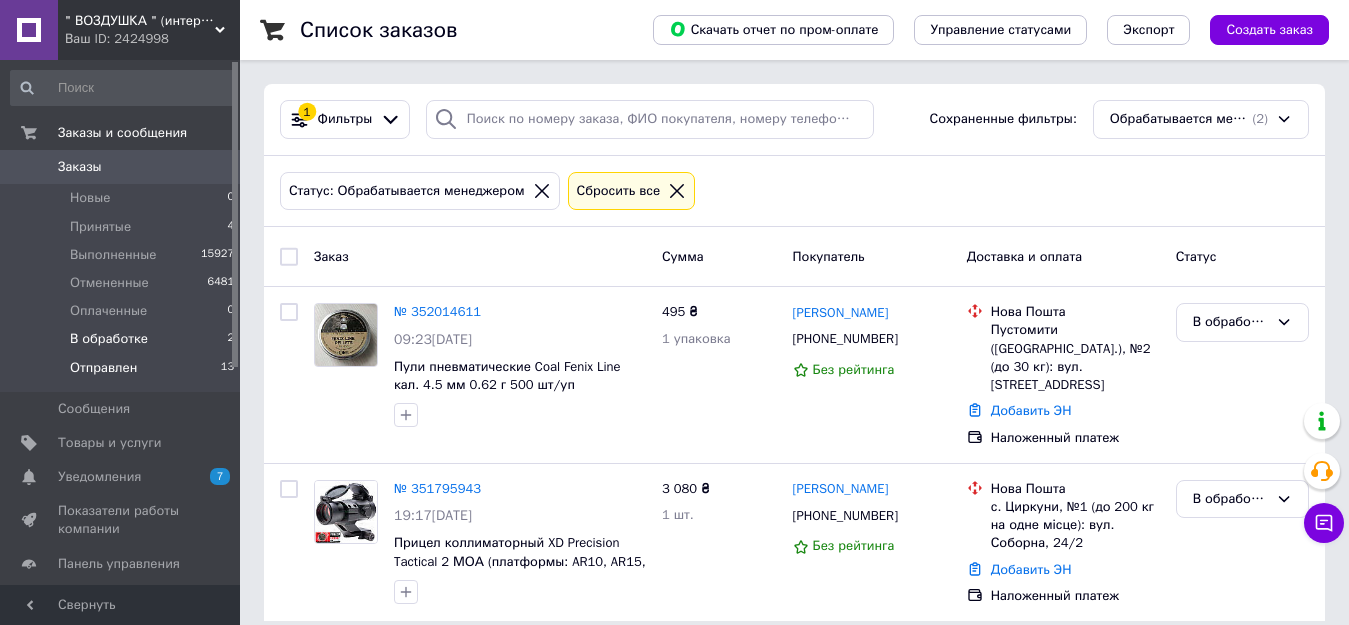 click on "Отправлен" at bounding box center [103, 368] 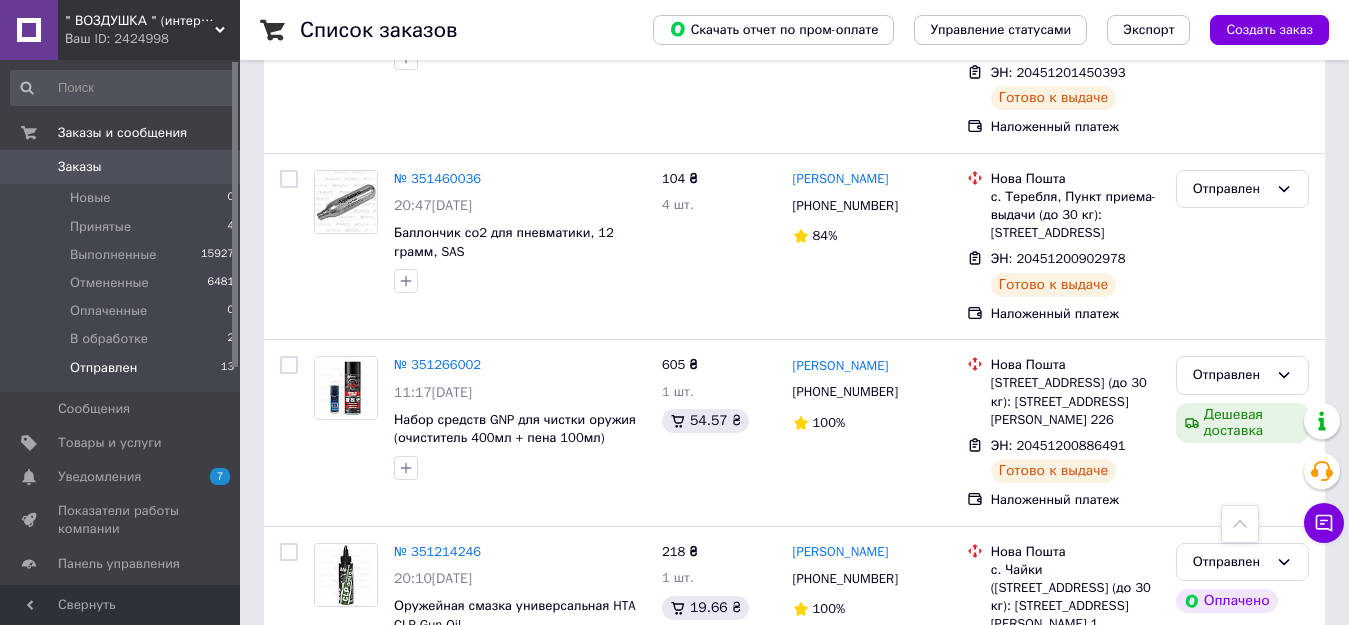 scroll, scrollTop: 2128, scrollLeft: 0, axis: vertical 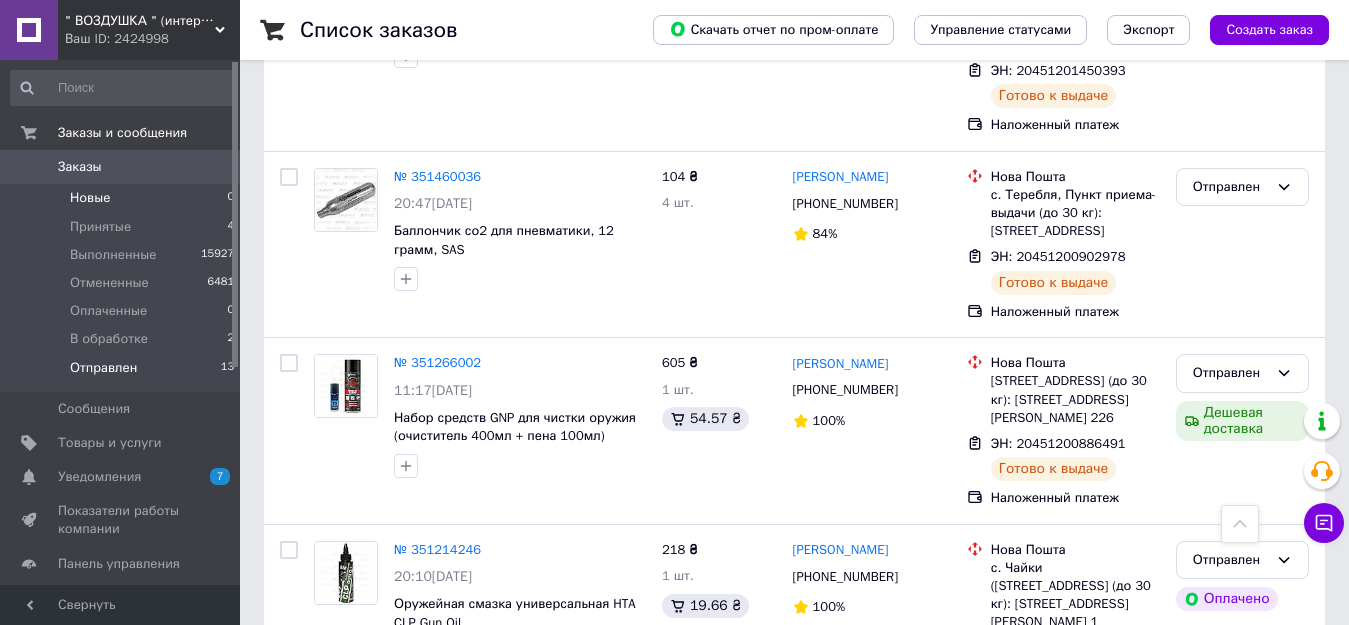 click on "Новые" at bounding box center (90, 198) 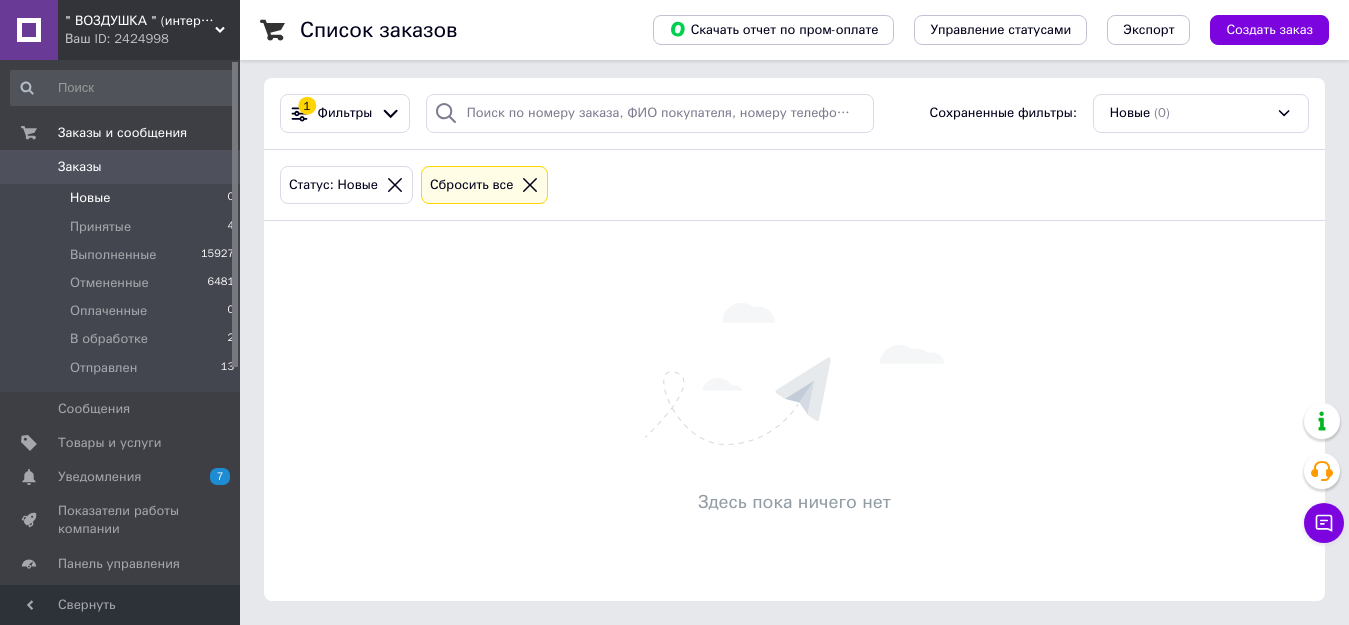 scroll, scrollTop: 0, scrollLeft: 0, axis: both 